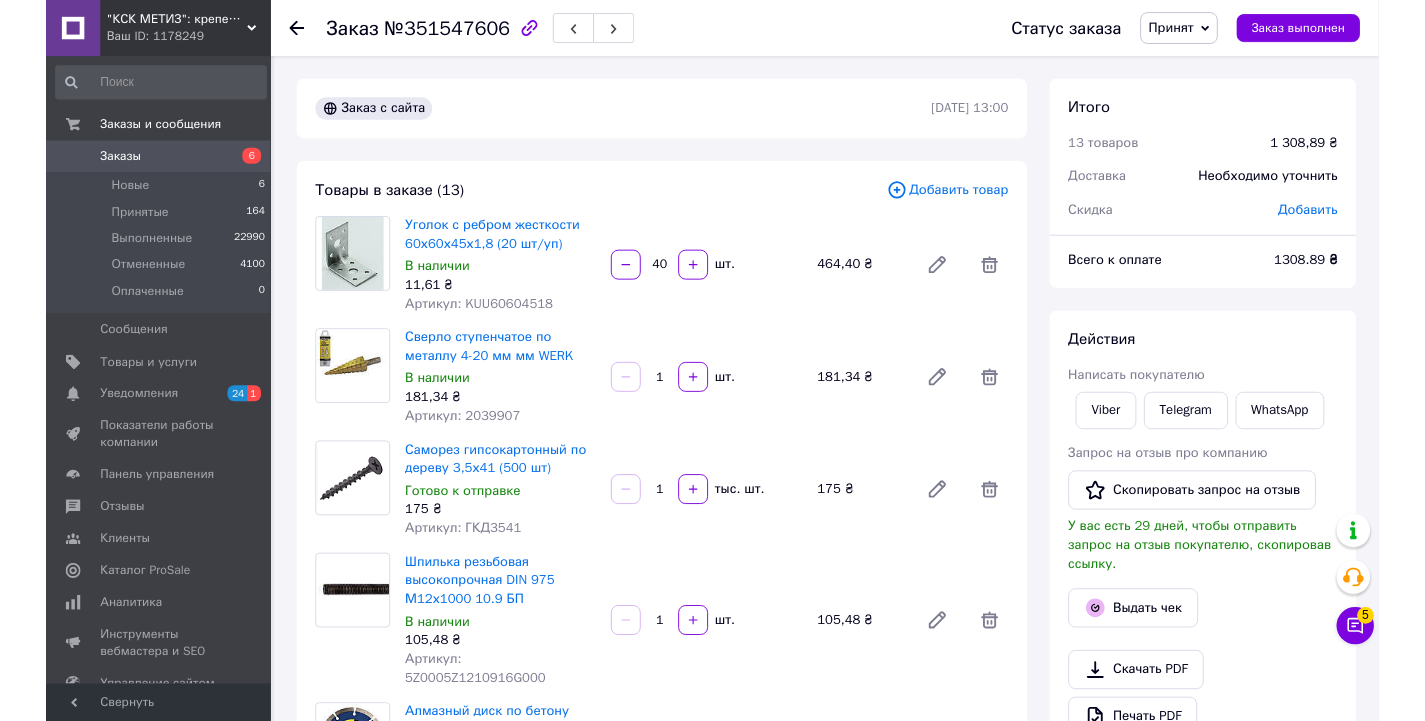 scroll, scrollTop: 0, scrollLeft: 0, axis: both 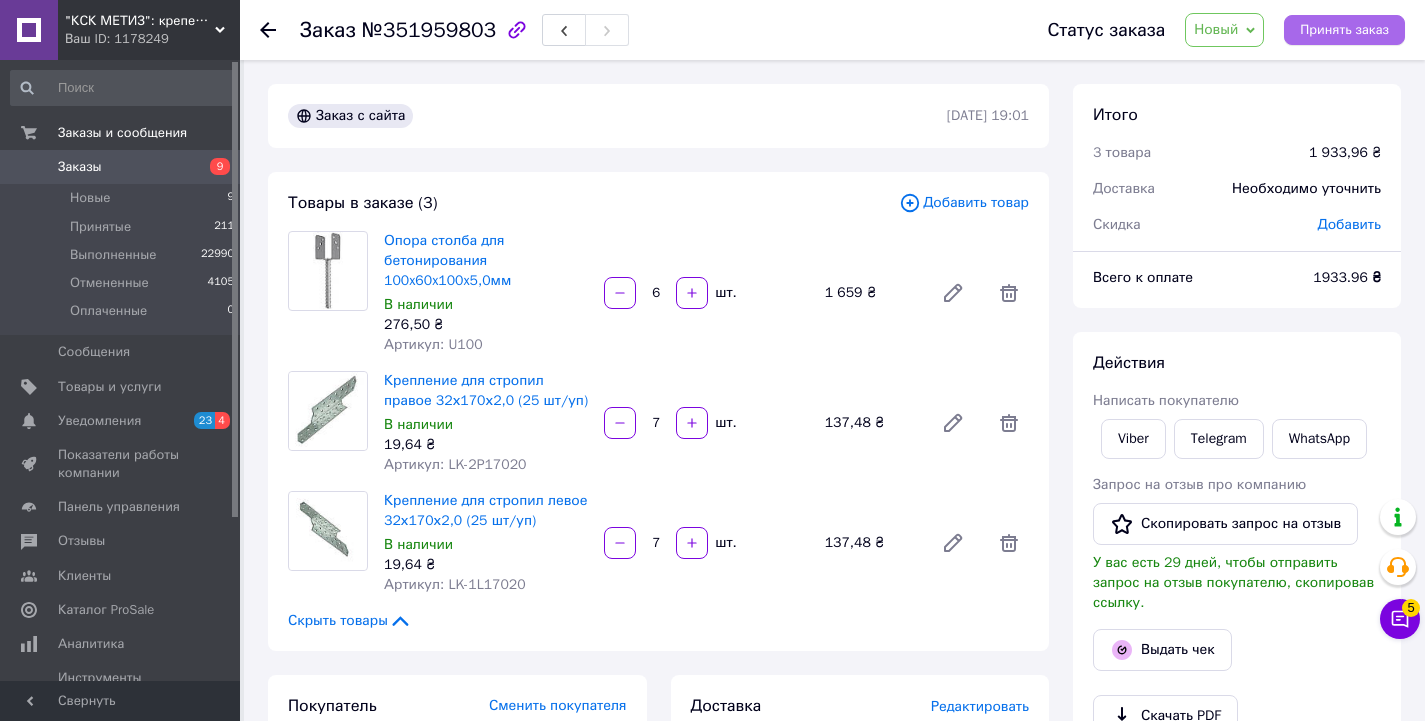 click on "Принять заказ" at bounding box center (1344, 30) 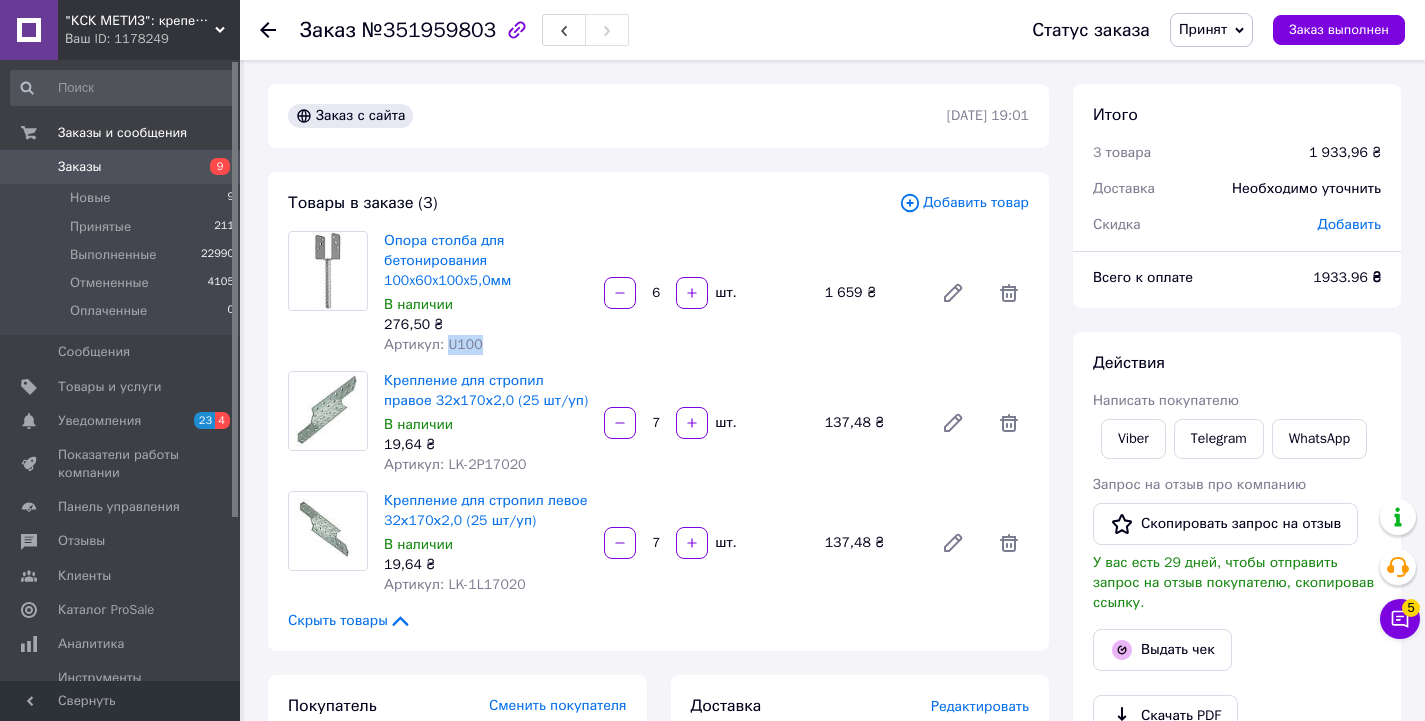 drag, startPoint x: 445, startPoint y: 346, endPoint x: 489, endPoint y: 349, distance: 44.102154 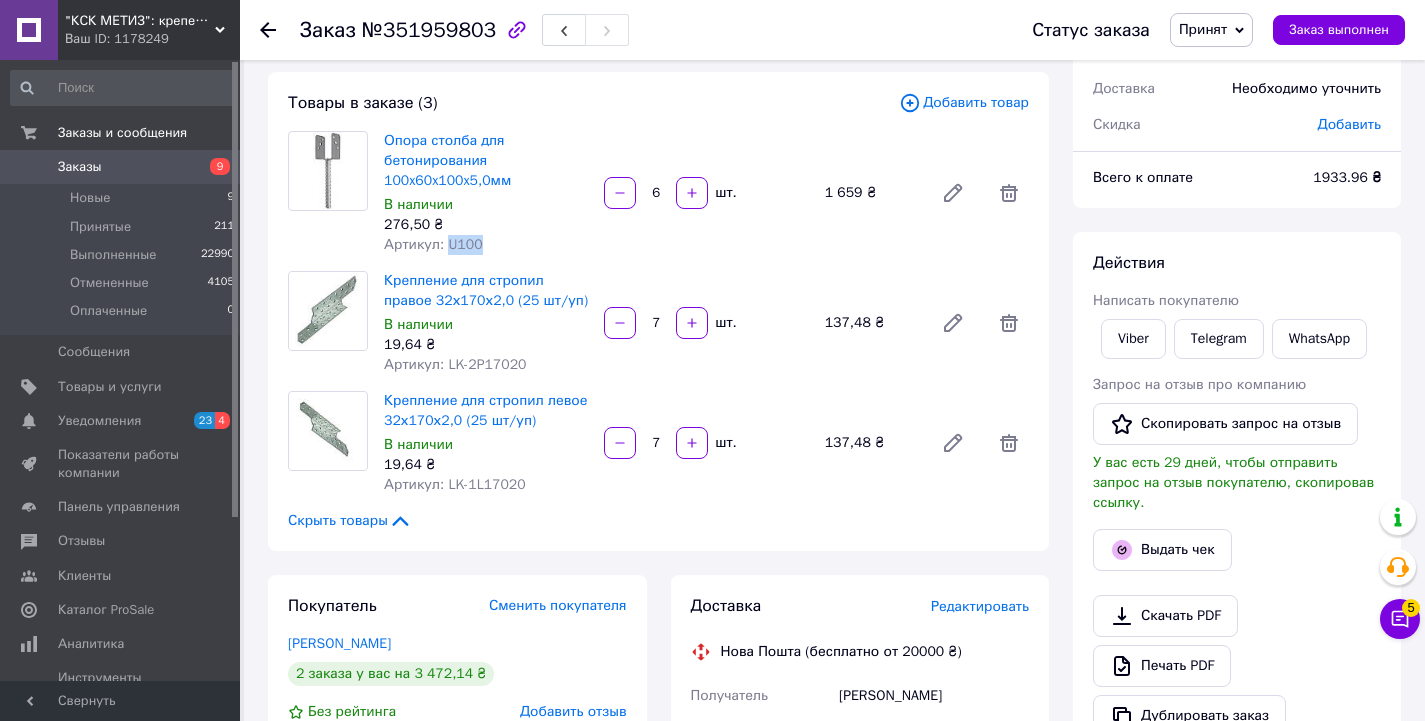 scroll, scrollTop: 0, scrollLeft: 0, axis: both 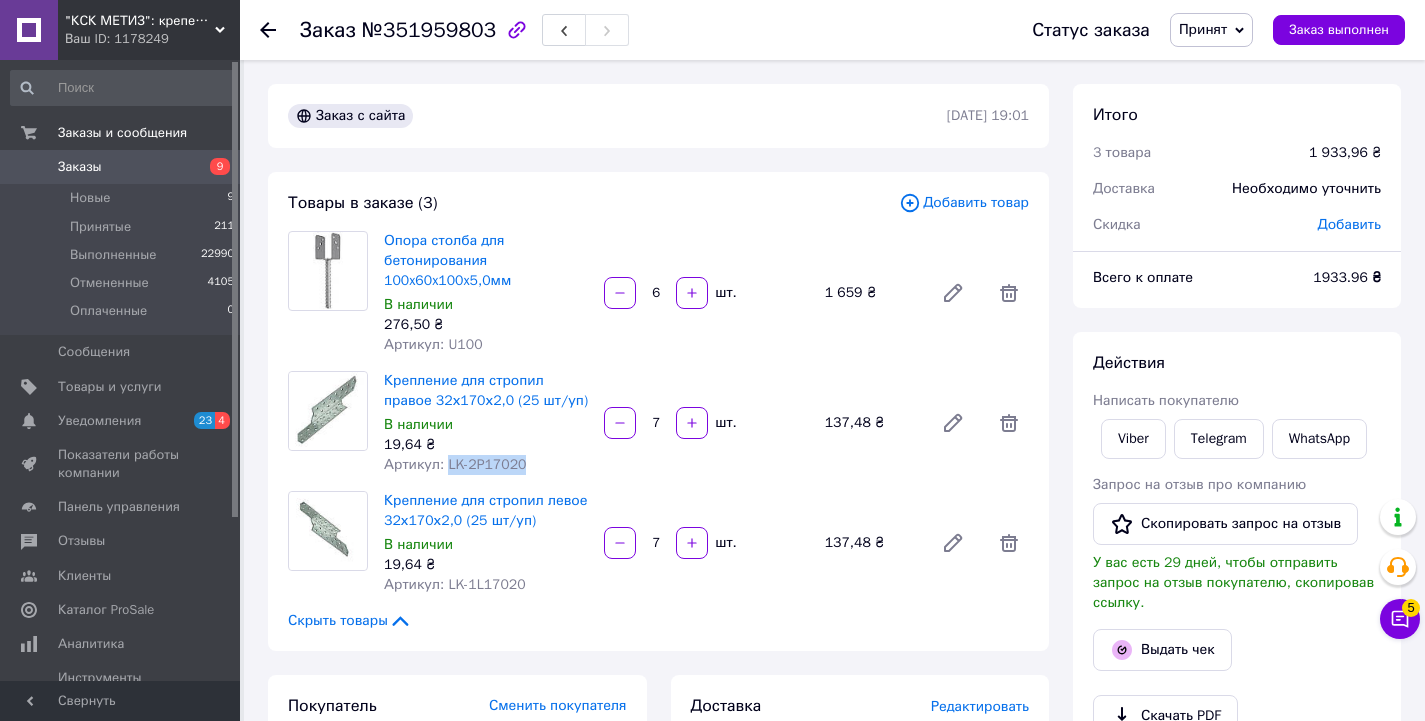 drag, startPoint x: 444, startPoint y: 463, endPoint x: 538, endPoint y: 465, distance: 94.02127 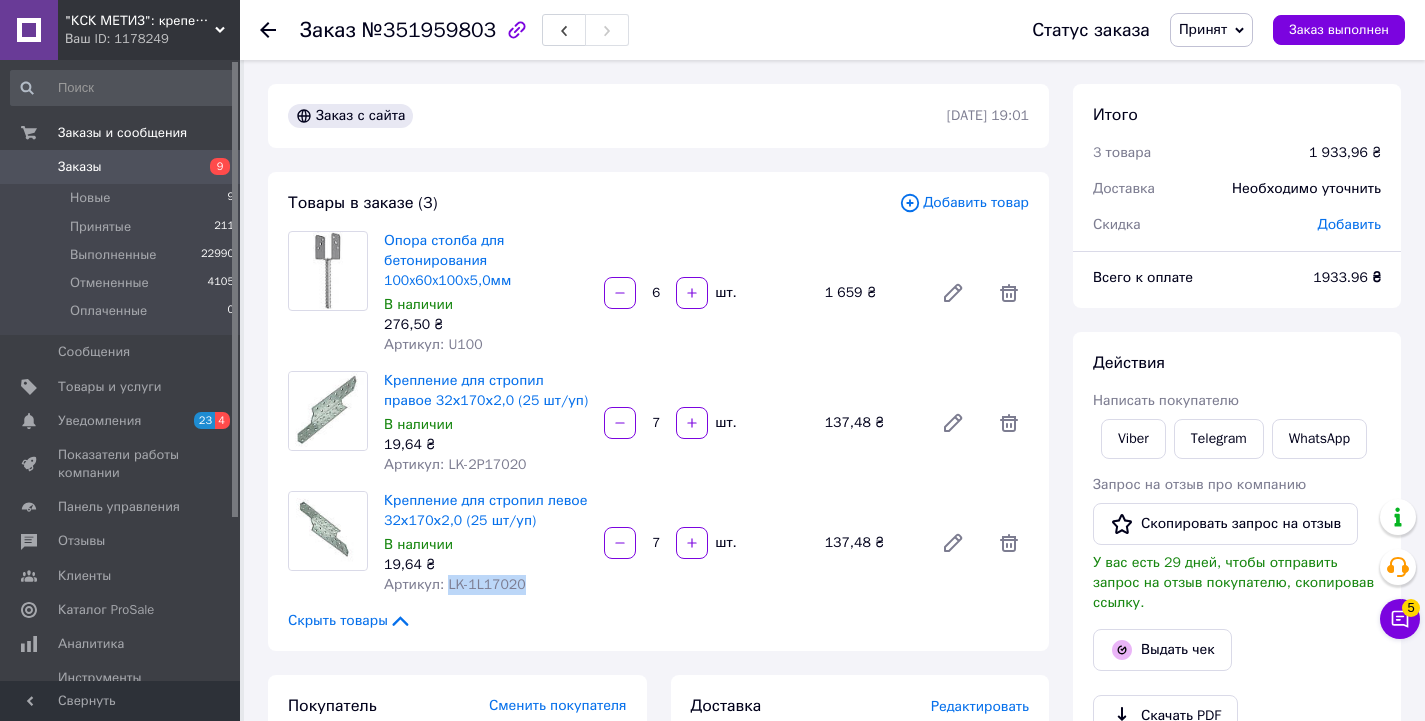 drag, startPoint x: 445, startPoint y: 588, endPoint x: 517, endPoint y: 587, distance: 72.00694 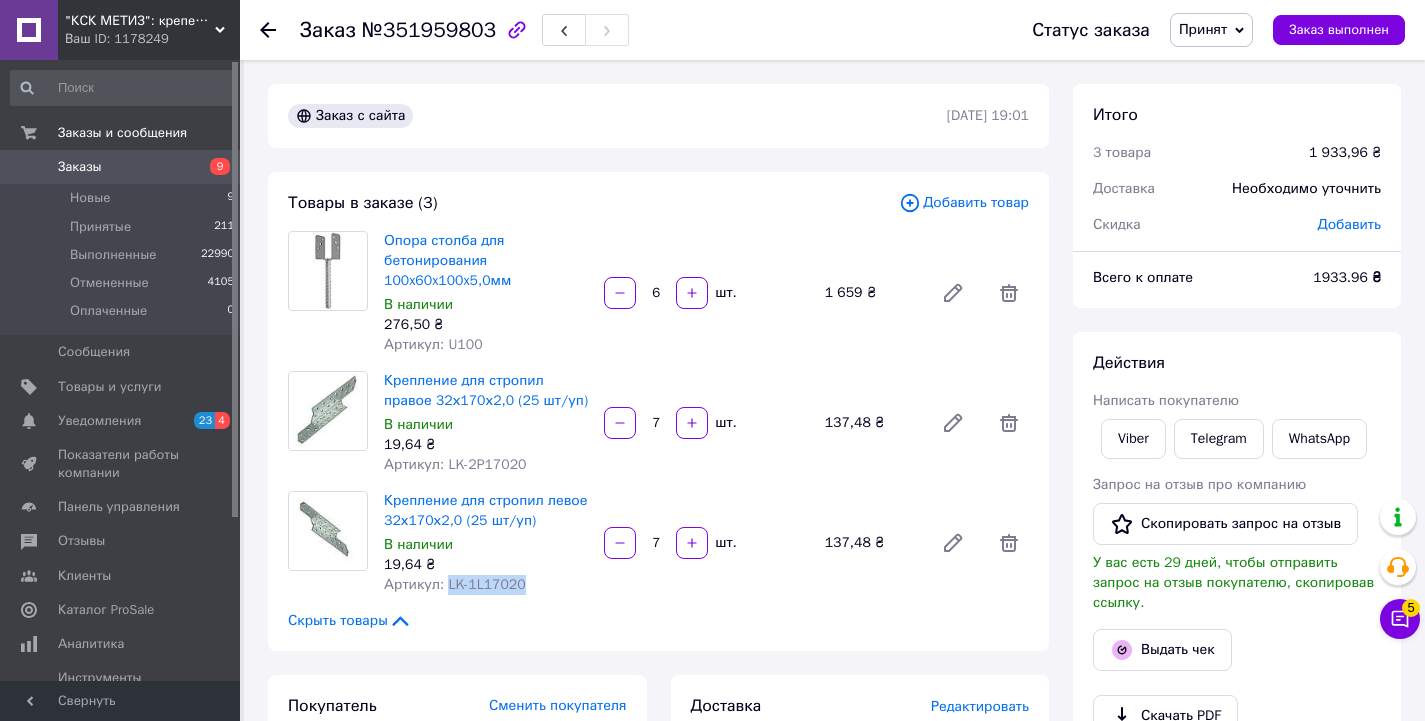 copy on "LK-1L17020" 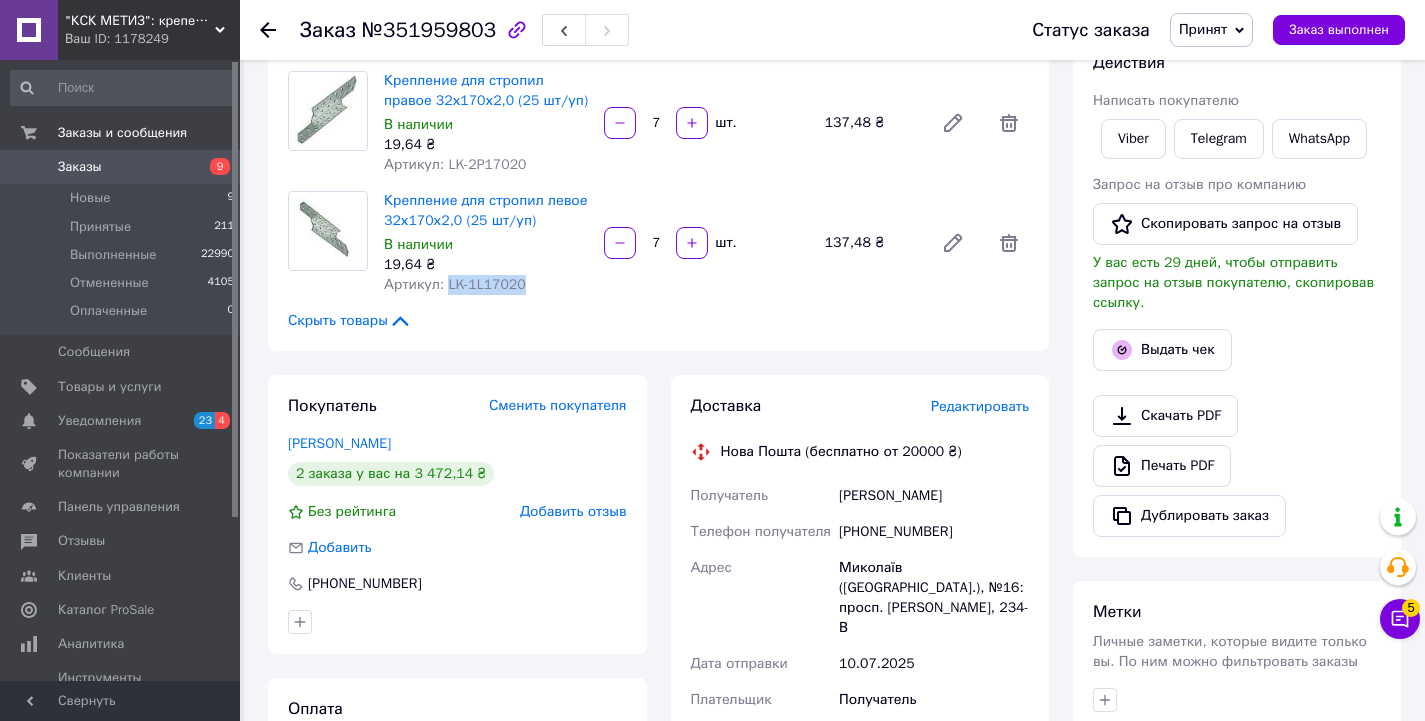 scroll, scrollTop: 400, scrollLeft: 0, axis: vertical 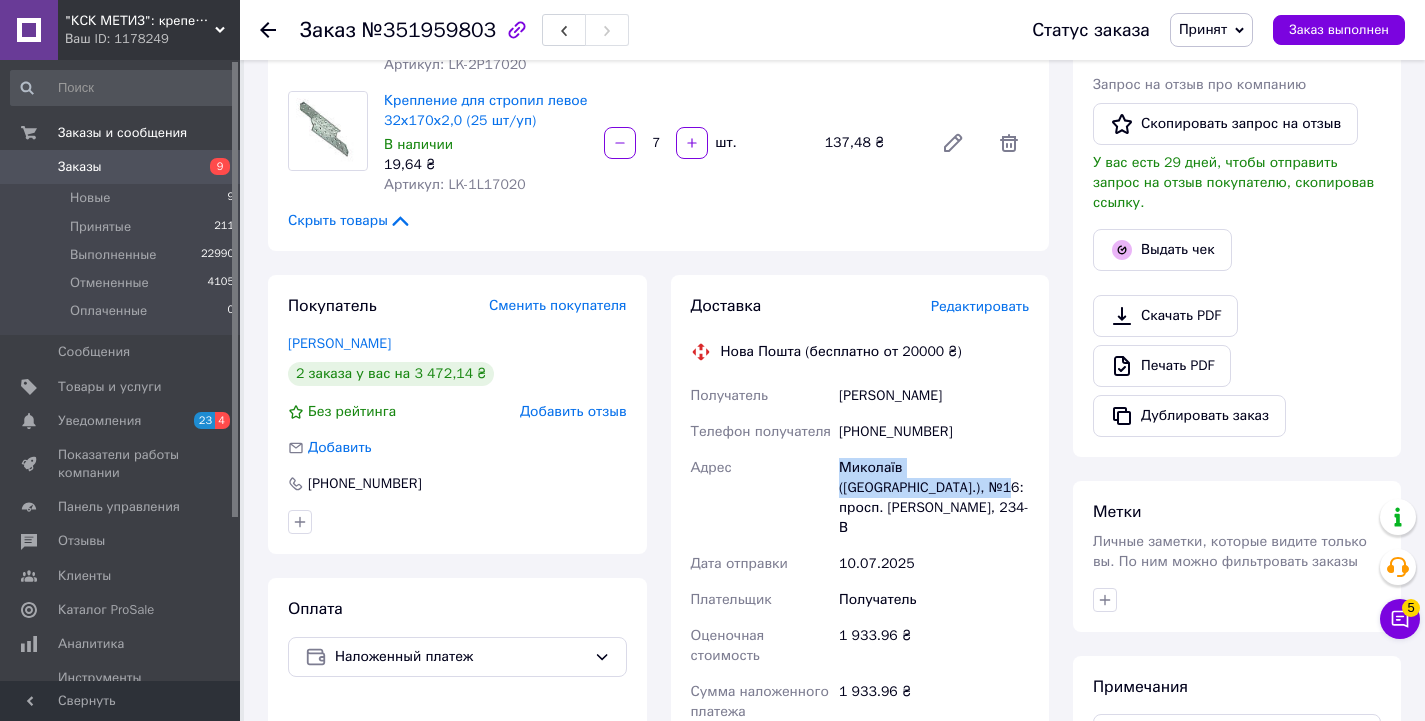drag, startPoint x: 841, startPoint y: 468, endPoint x: 906, endPoint y: 488, distance: 68.007355 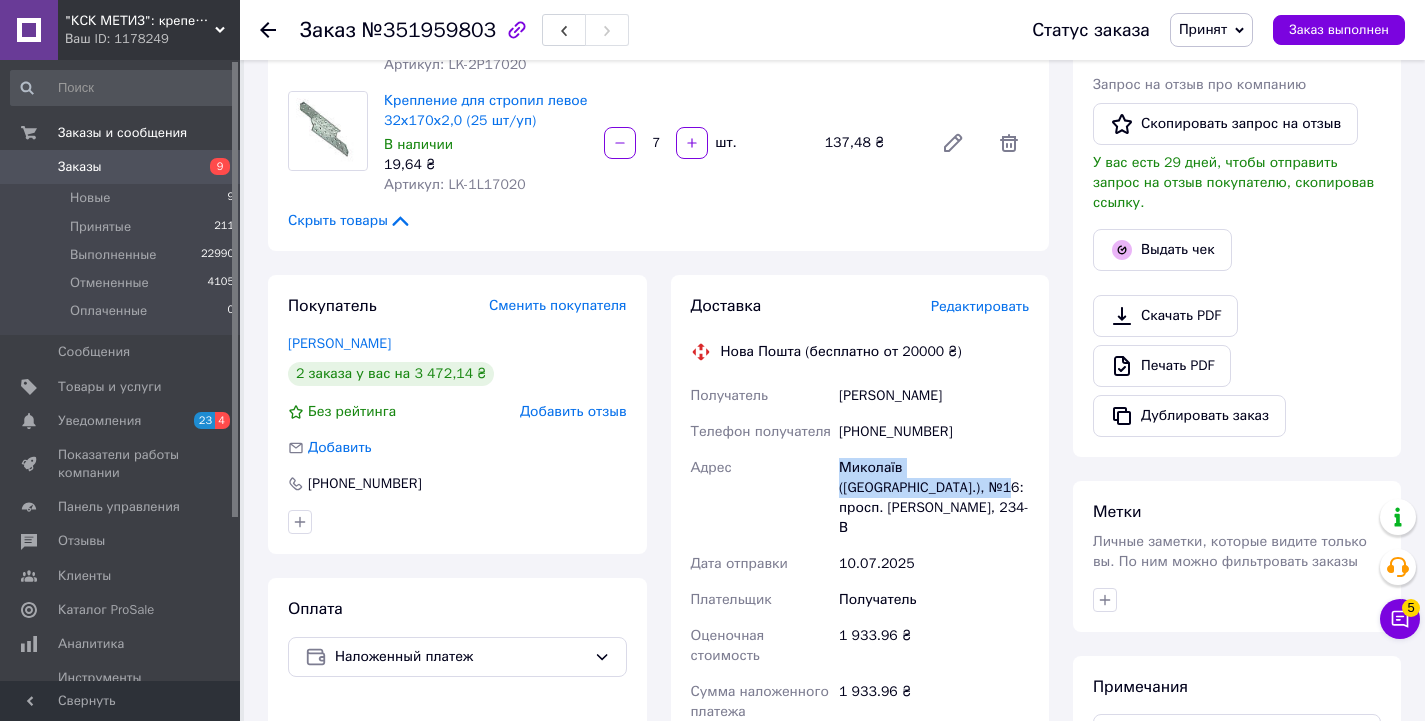 click on "Миколаїв (Миколаївська обл.), №16: просп. Богоявленський, 234-В" at bounding box center [934, 498] 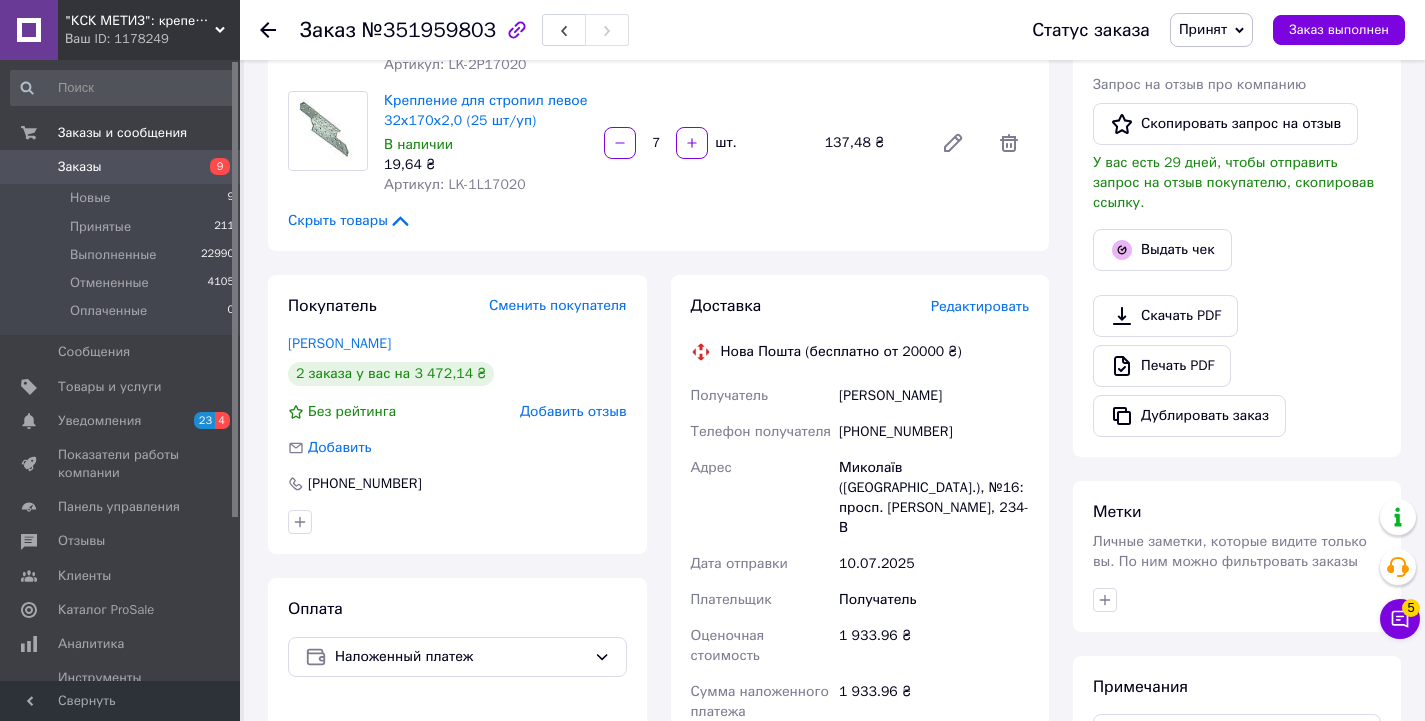 click on "Миколаїв (Миколаївська обл.), №16: просп. Богоявленський, 234-В" at bounding box center [934, 498] 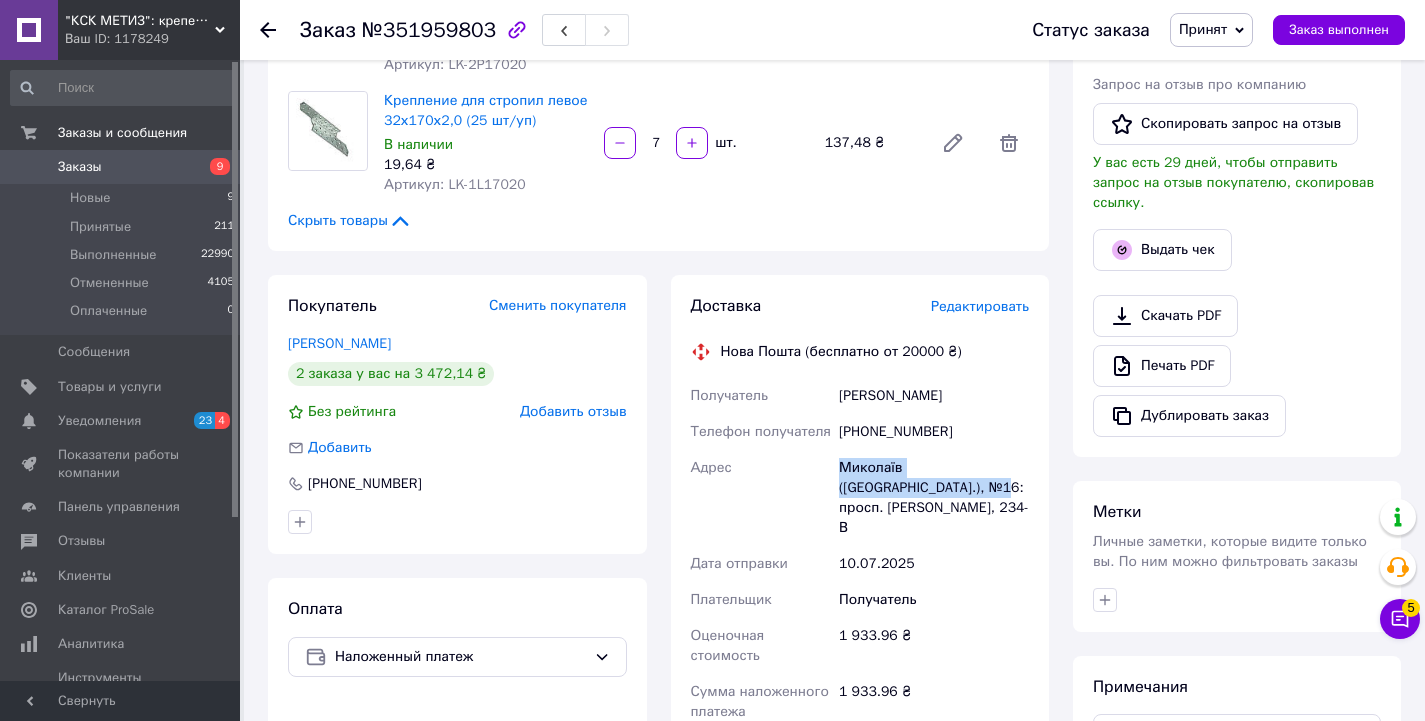 drag, startPoint x: 906, startPoint y: 489, endPoint x: 833, endPoint y: 472, distance: 74.953316 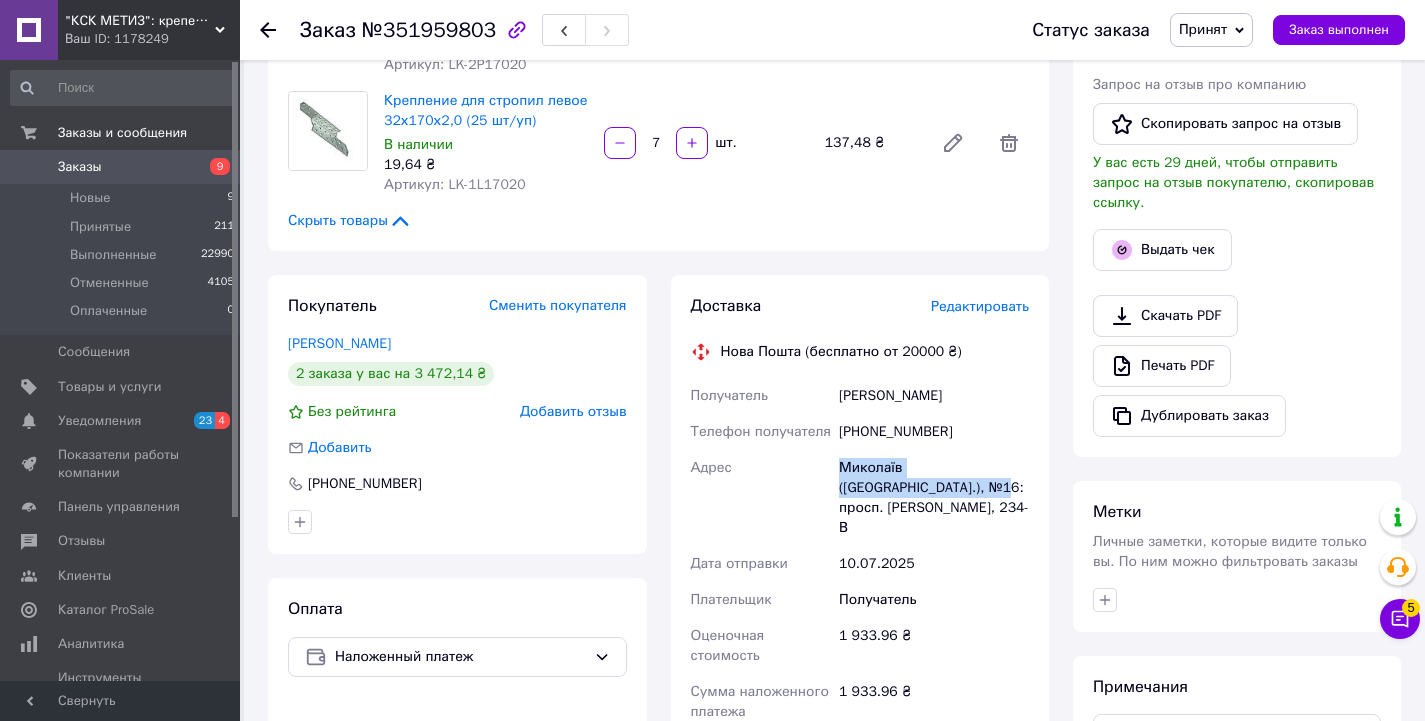 click on "Получатель Рубан Олександр Телефон получателя +380991852373 Адрес Миколаїв (Миколаївська обл.), №16: просп. Богоявленський, 234-В Дата отправки 10.07.2025 Плательщик Получатель Оценочная стоимость 1 933.96 ₴ Сумма наложенного платежа 1 933.96 ₴ Комиссия за наложенный платёж 58.68 ₴ Плательщик комиссии наложенного платежа Получатель" at bounding box center [860, 630] 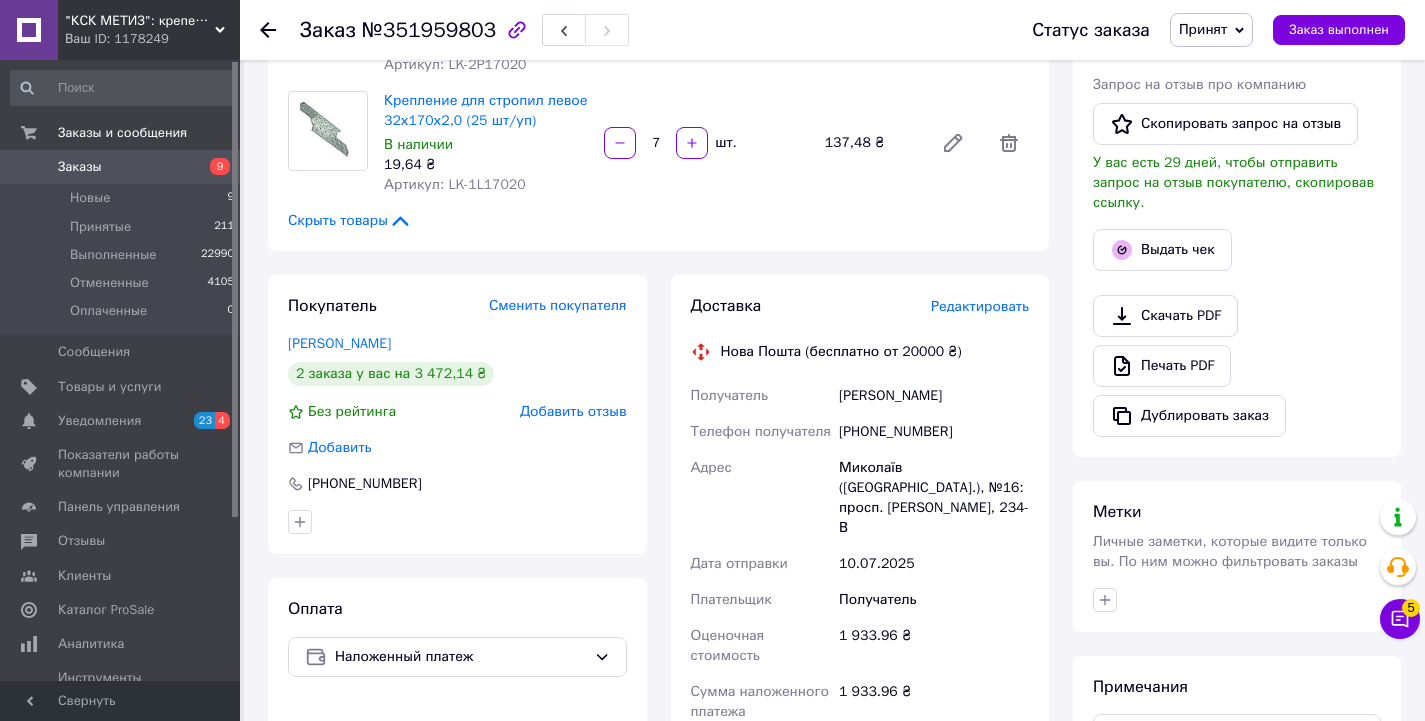 click on "Миколаїв (Миколаївська обл.), №16: просп. Богоявленський, 234-В" at bounding box center [934, 498] 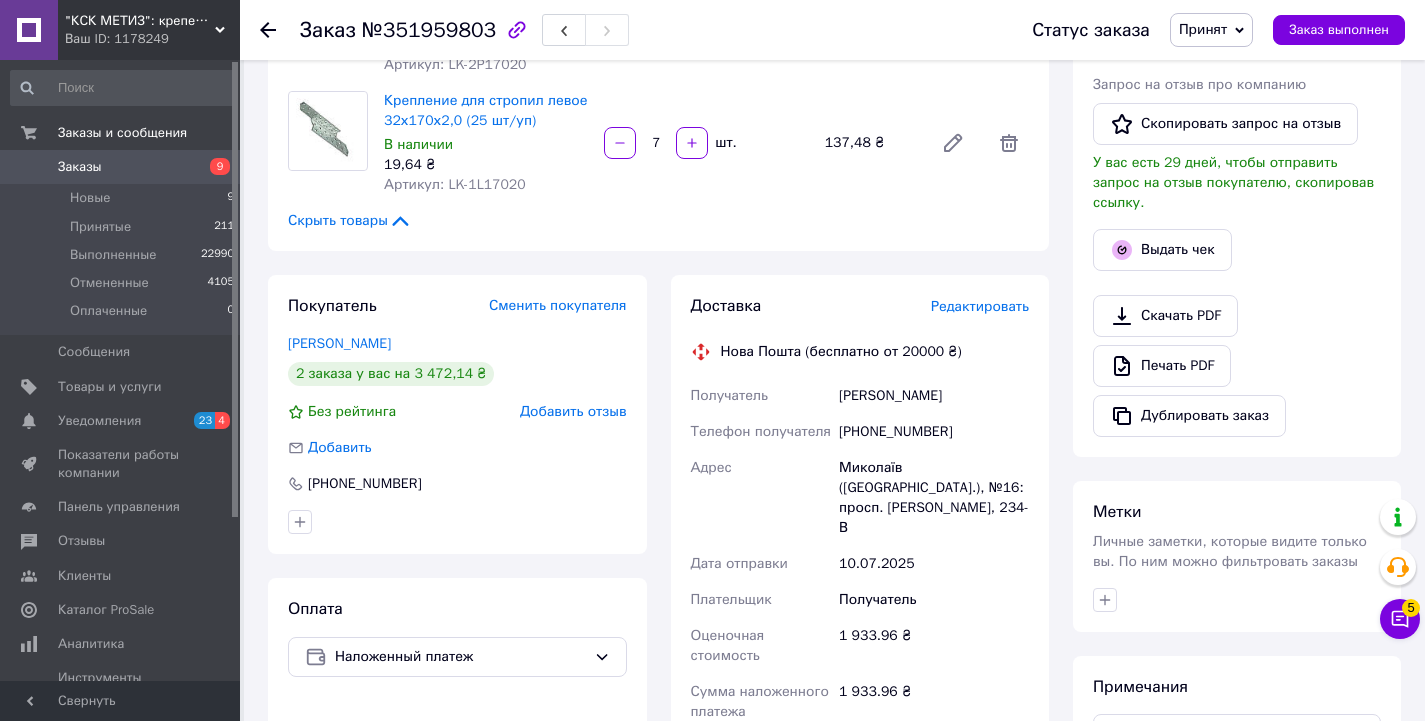 scroll, scrollTop: 0, scrollLeft: 0, axis: both 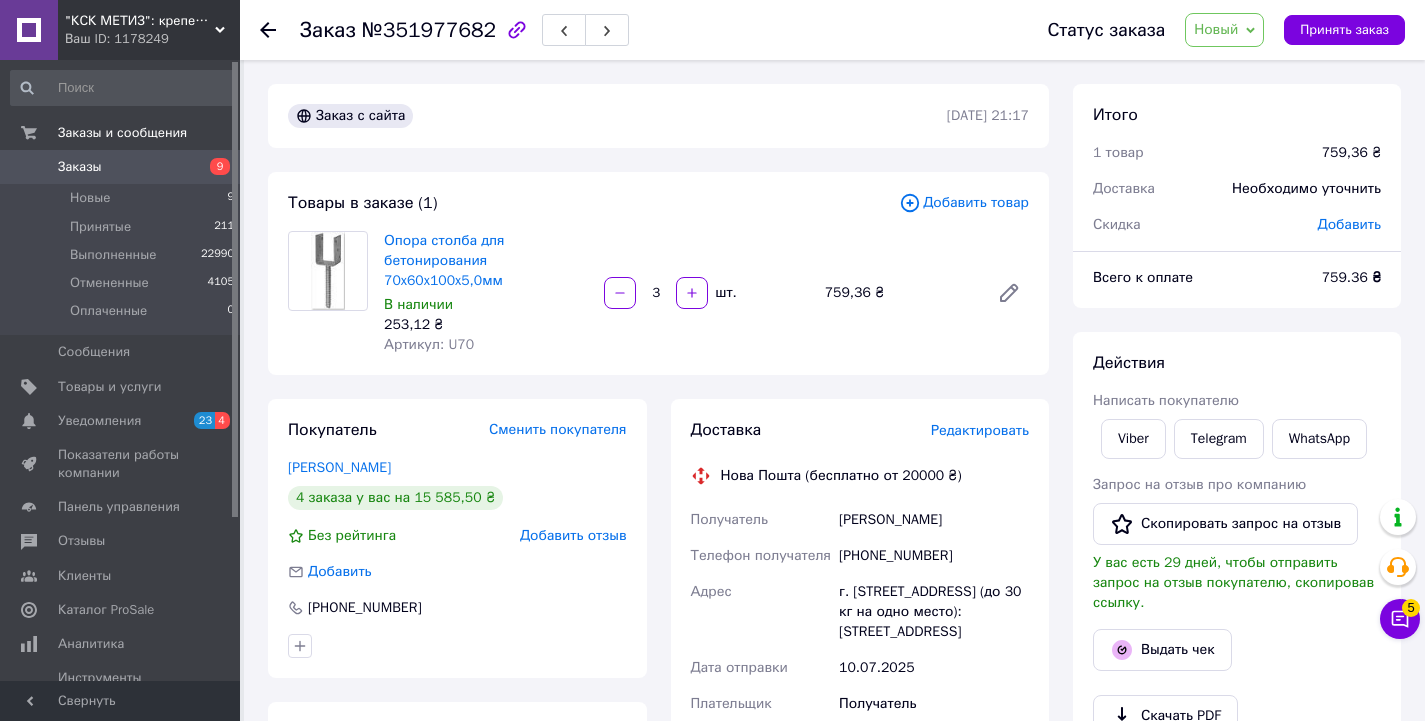 click on "Принять заказ" at bounding box center [1344, 30] 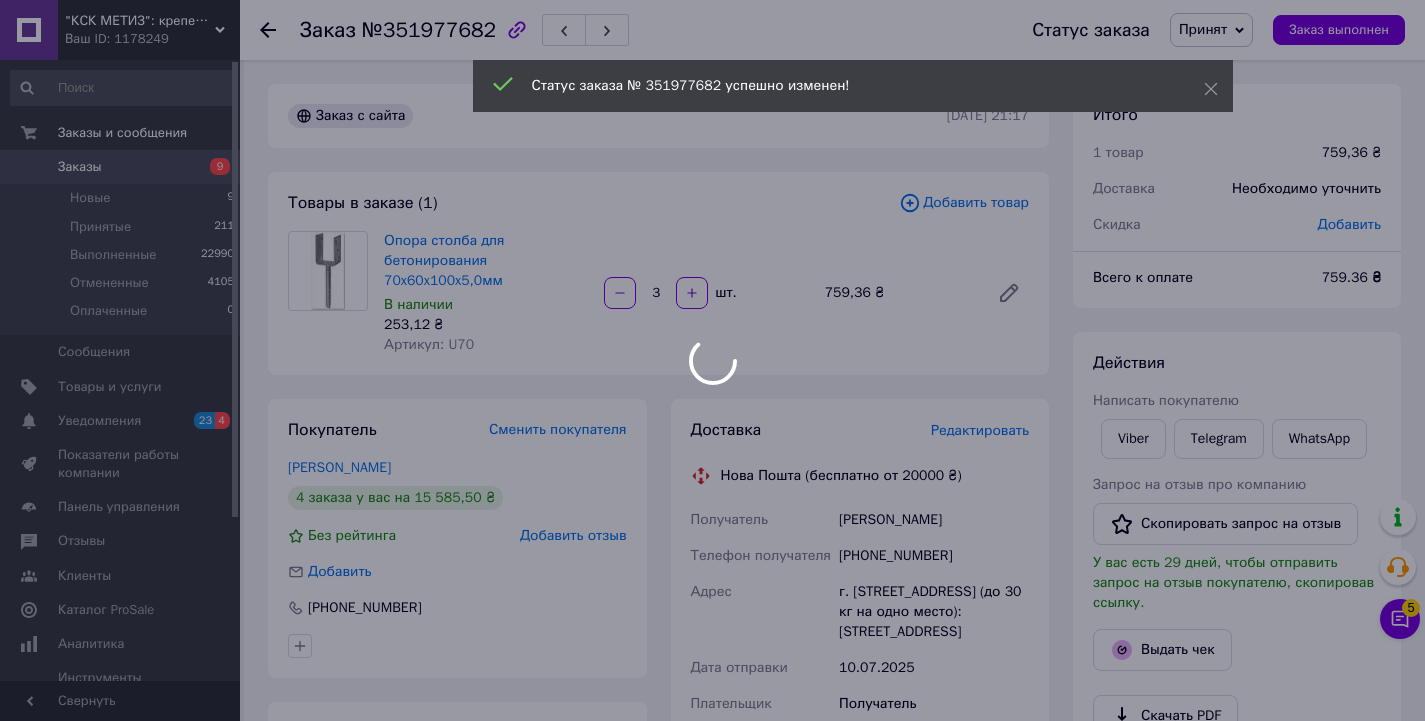click at bounding box center (712, 360) 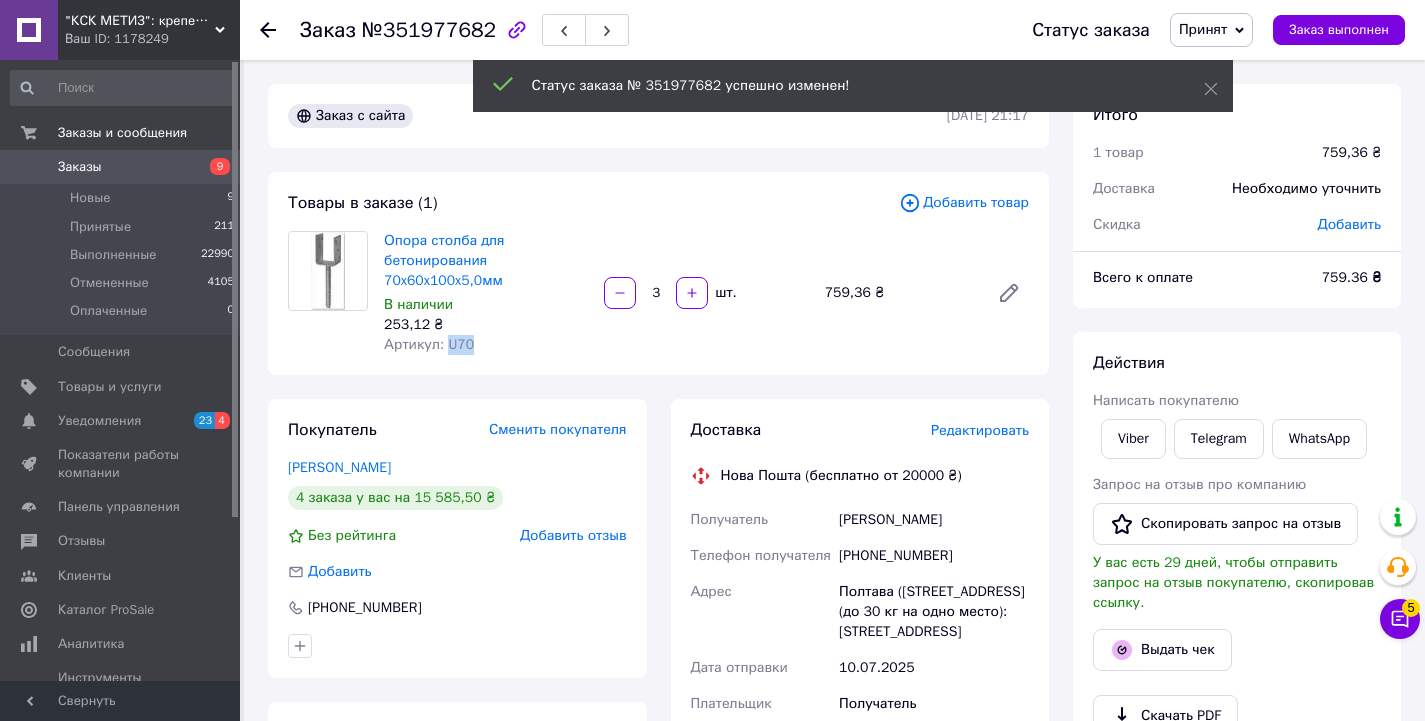 drag, startPoint x: 443, startPoint y: 345, endPoint x: 489, endPoint y: 351, distance: 46.389652 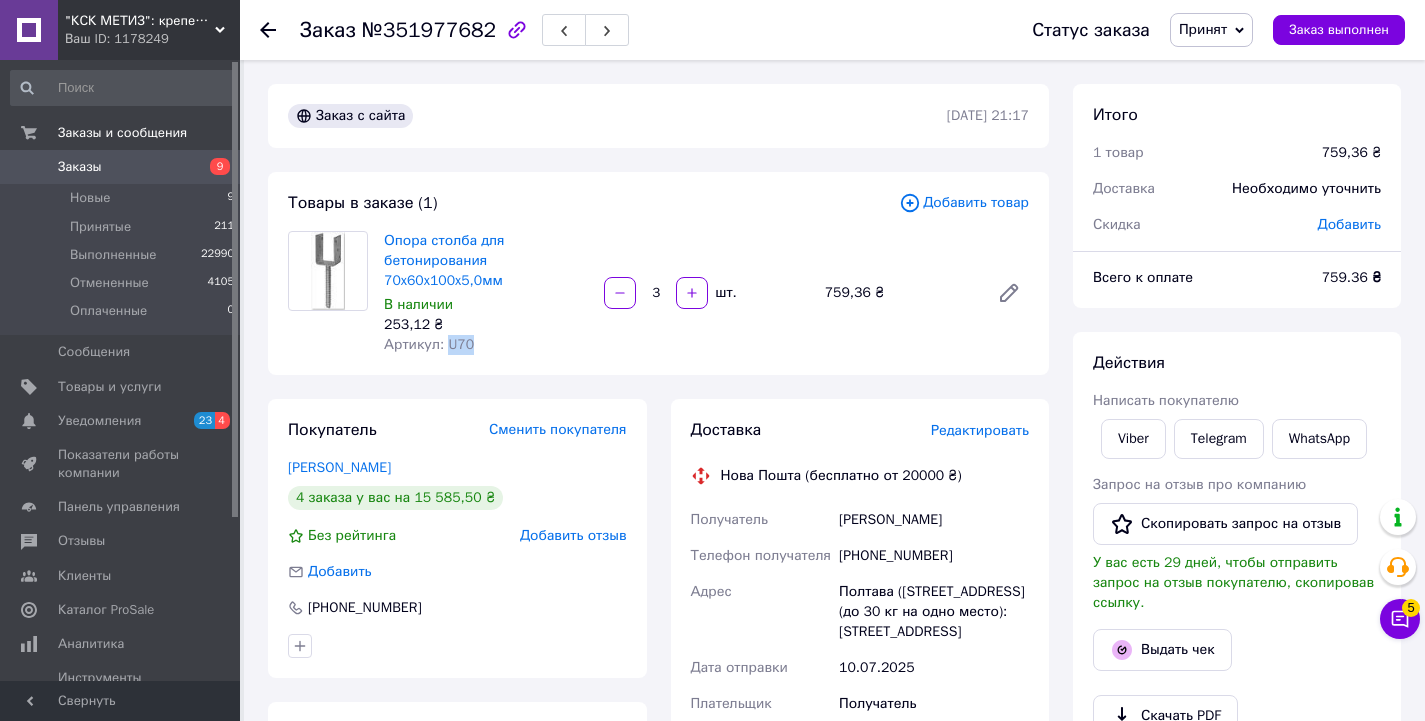copy on "U70" 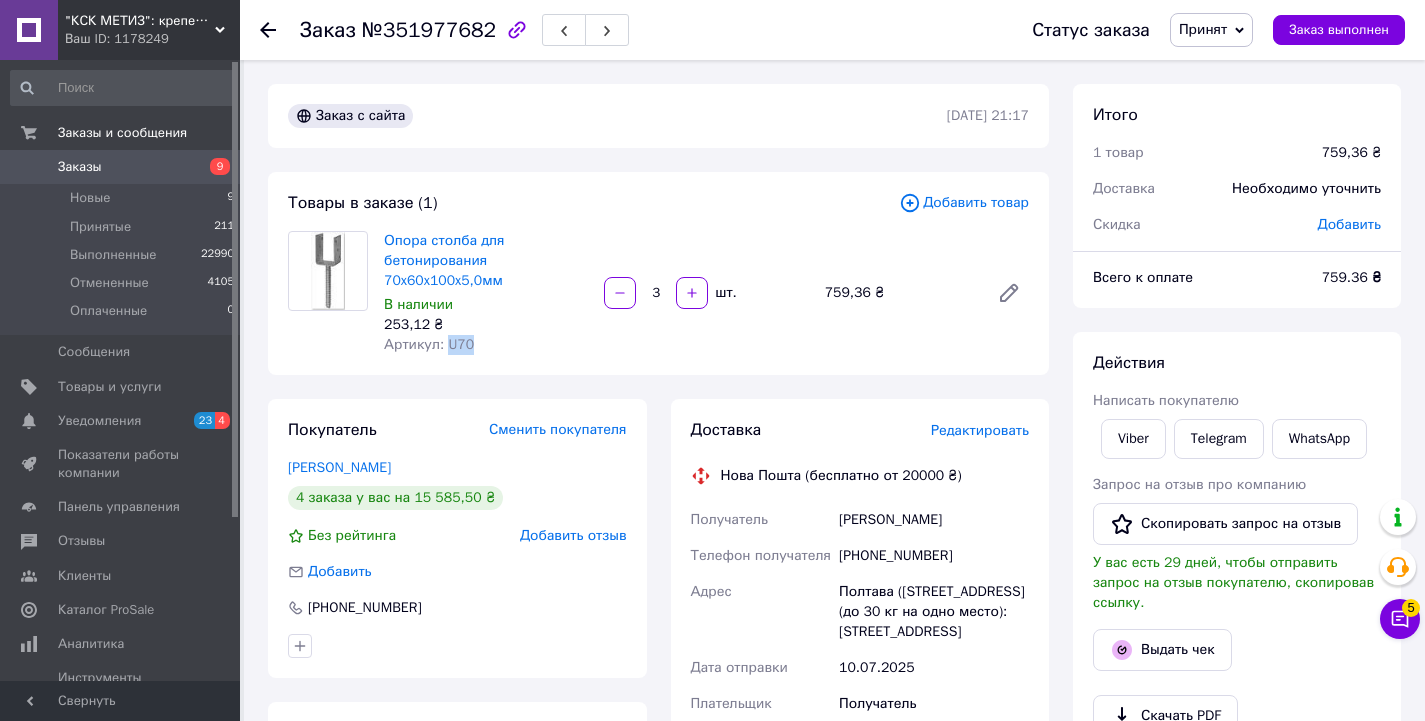 drag, startPoint x: 840, startPoint y: 518, endPoint x: 925, endPoint y: 551, distance: 91.18114 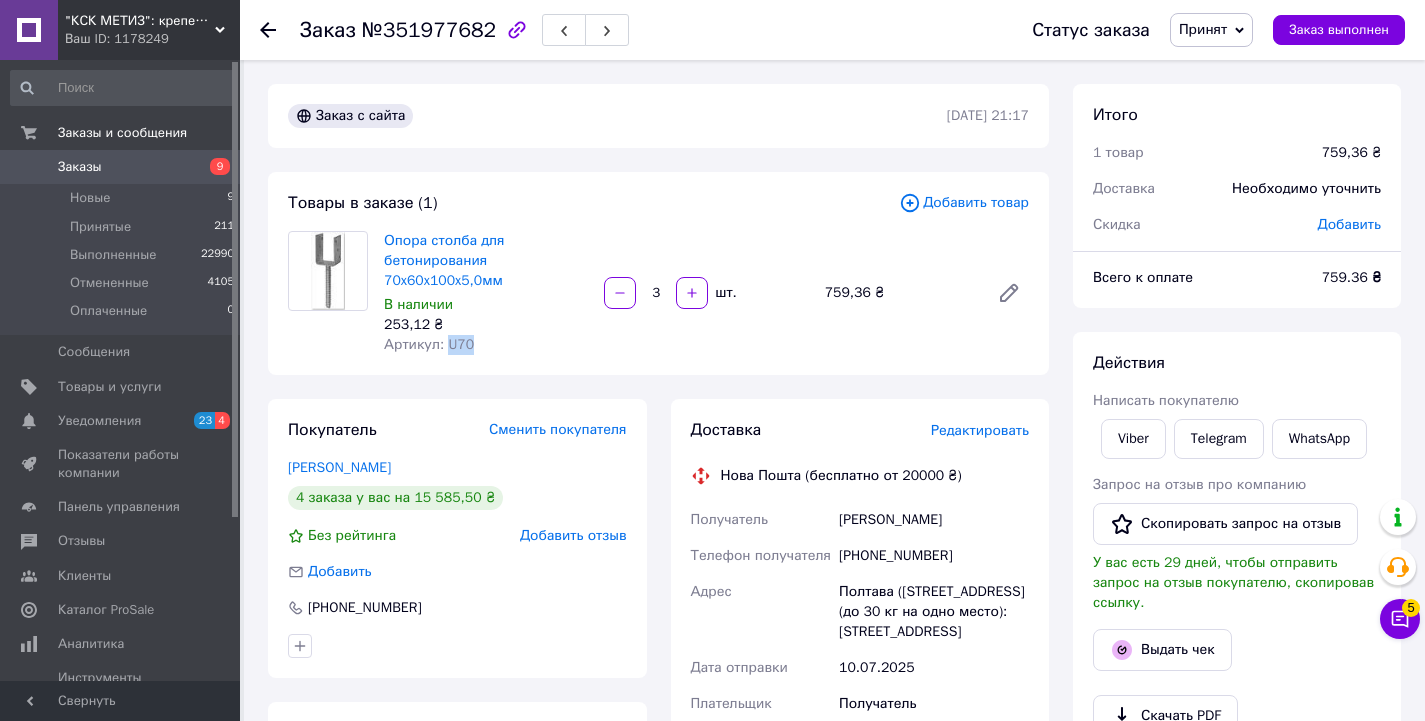 click on "Получатель Шевченко Григорій Телефон получателя +380679272101 Адрес Полтава (Полтавская обл.), №28 (до 30 кг на одно место): ул. Небесной Сотни, 74 Дата отправки 10.07.2025 Плательщик Получатель Оценочная стоимость 759.36 ₴ Сумма наложенного платежа 759.36 ₴ Комиссия за наложенный платёж 35.19 ₴ Плательщик комиссии наложенного платежа Получатель" at bounding box center (860, 744) 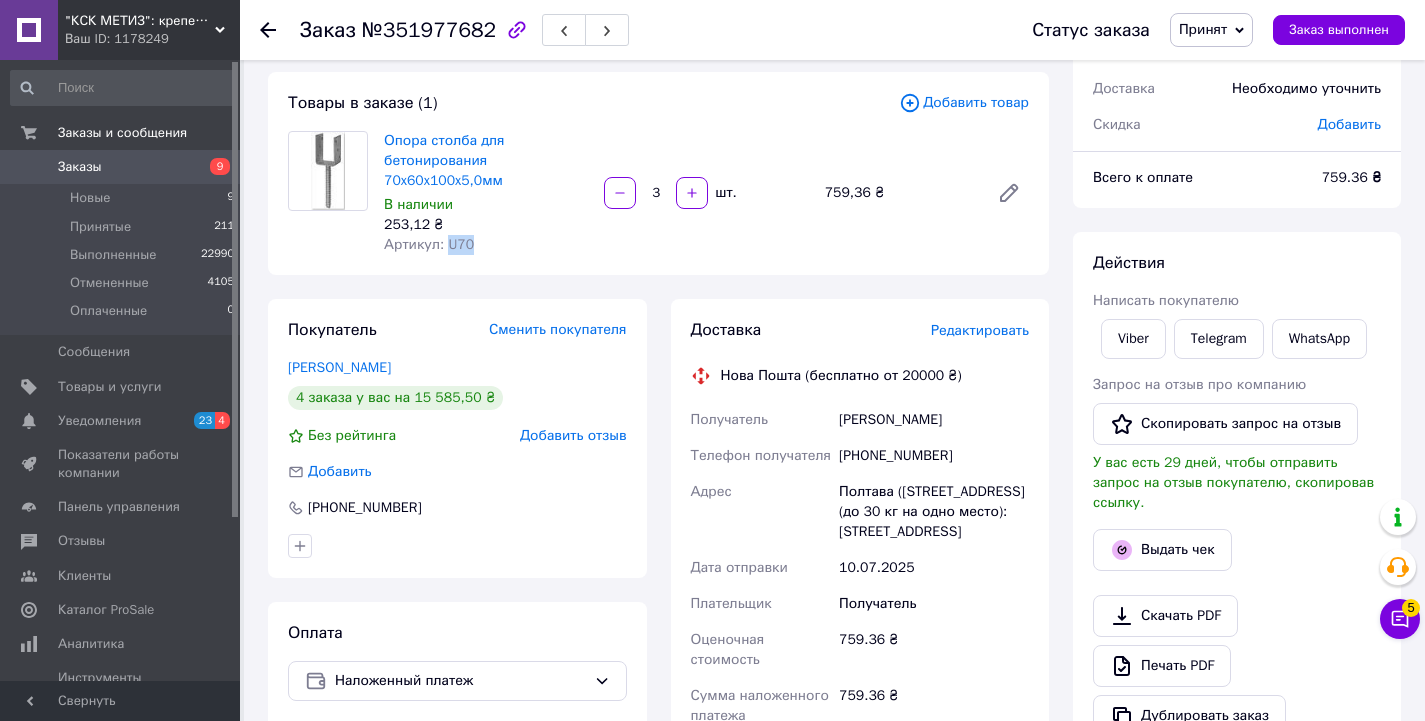 scroll, scrollTop: 0, scrollLeft: 0, axis: both 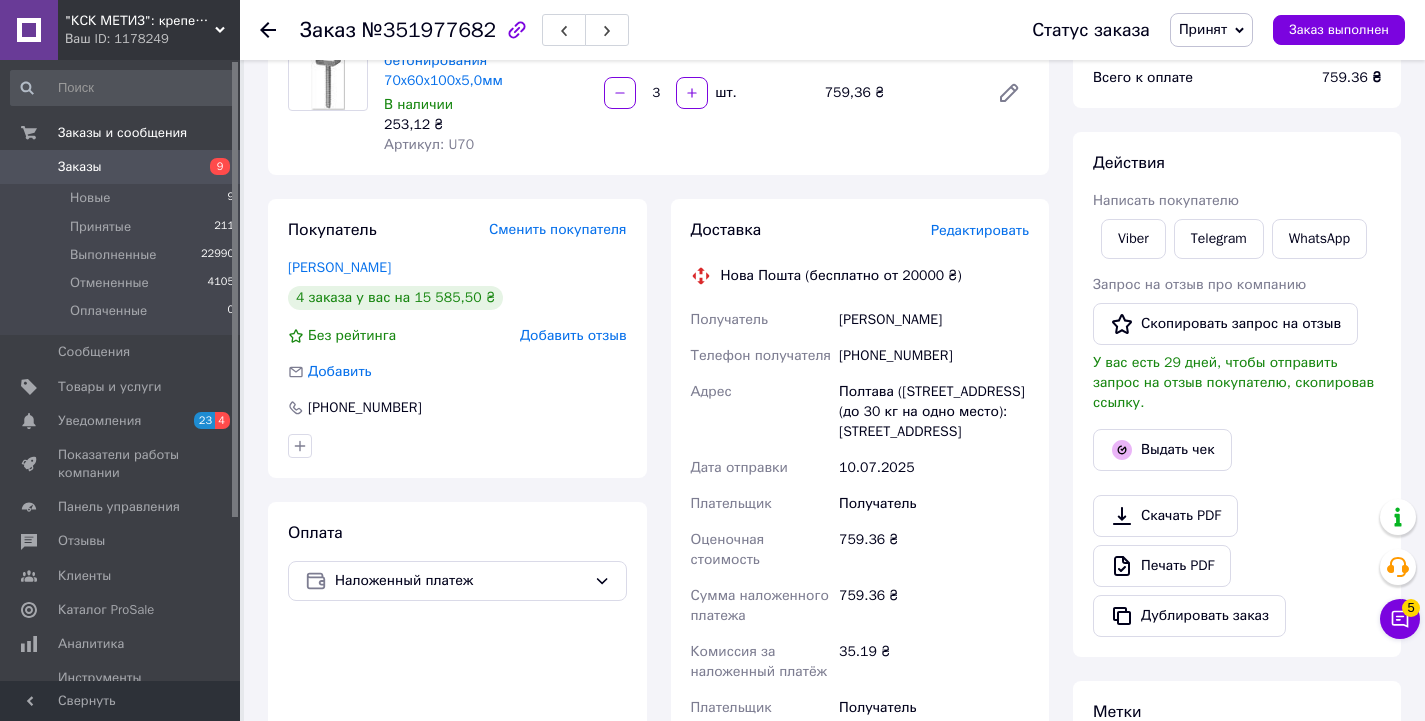click on "Полтава (Полтавская обл.), №28 (до 30 кг на одно место): ул. Небесной Сотни, 74" at bounding box center (934, 412) 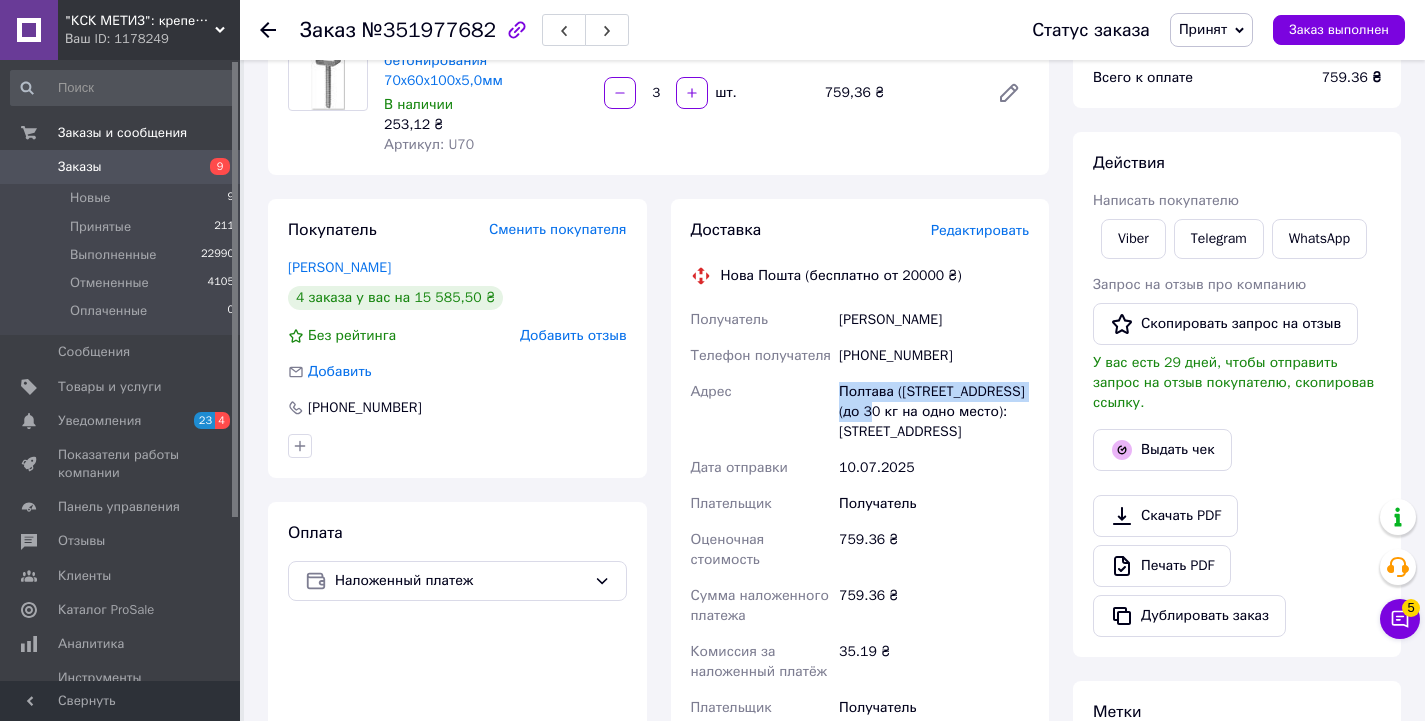 drag, startPoint x: 869, startPoint y: 413, endPoint x: 832, endPoint y: 394, distance: 41.59327 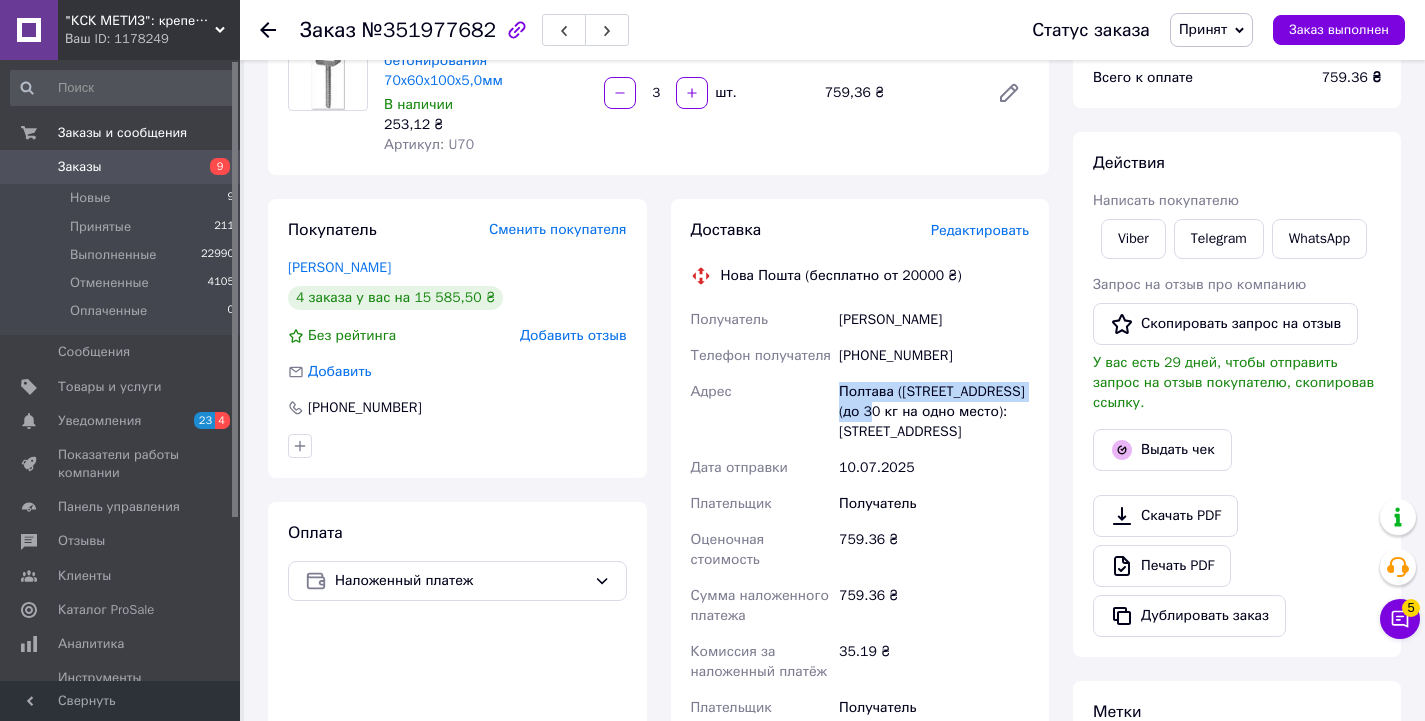 click on "Получатель Шевченко Григорій Телефон получателя +380679272101 Адрес Полтава (Полтавская обл.), №28 (до 30 кг на одно место): ул. Небесной Сотни, 74 Дата отправки 10.07.2025 Плательщик Получатель Оценочная стоимость 759.36 ₴ Сумма наложенного платежа 759.36 ₴ Комиссия за наложенный платёж 35.19 ₴ Плательщик комиссии наложенного платежа Получатель" at bounding box center [860, 544] 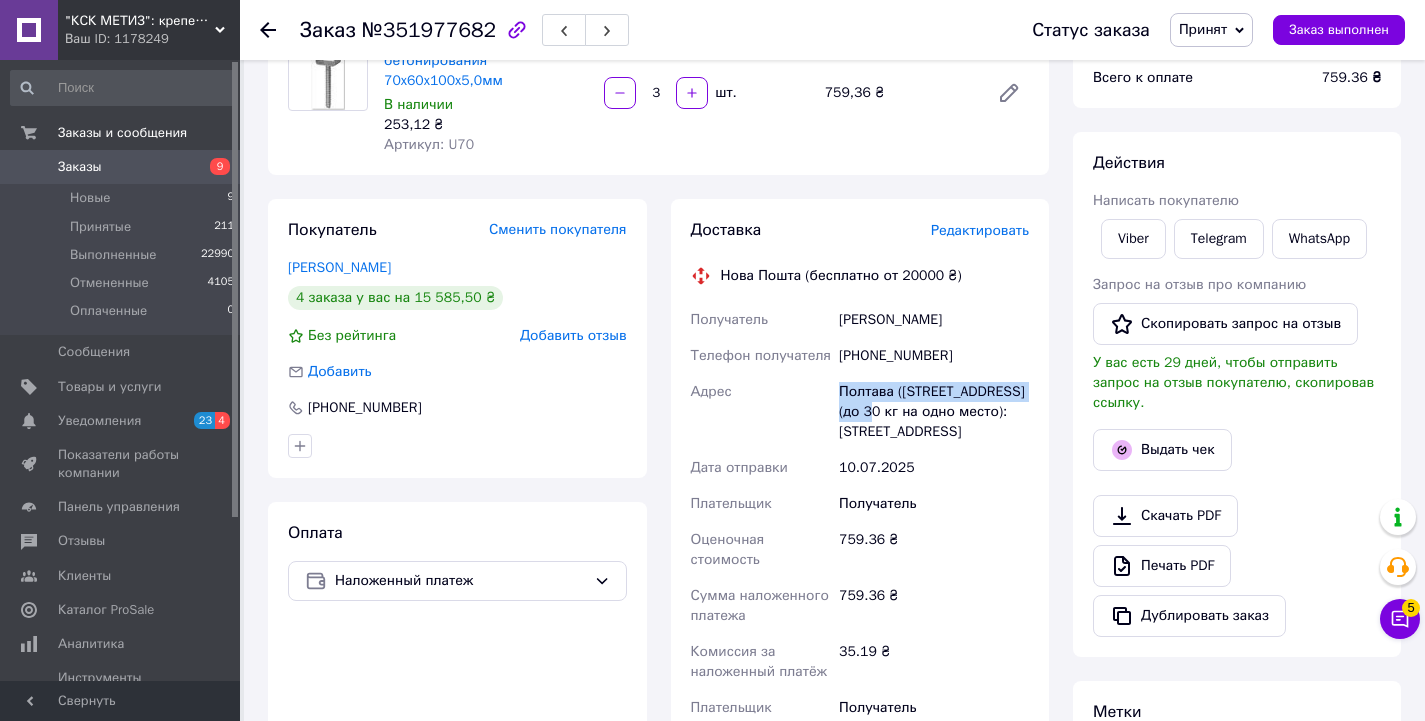 scroll, scrollTop: 0, scrollLeft: 0, axis: both 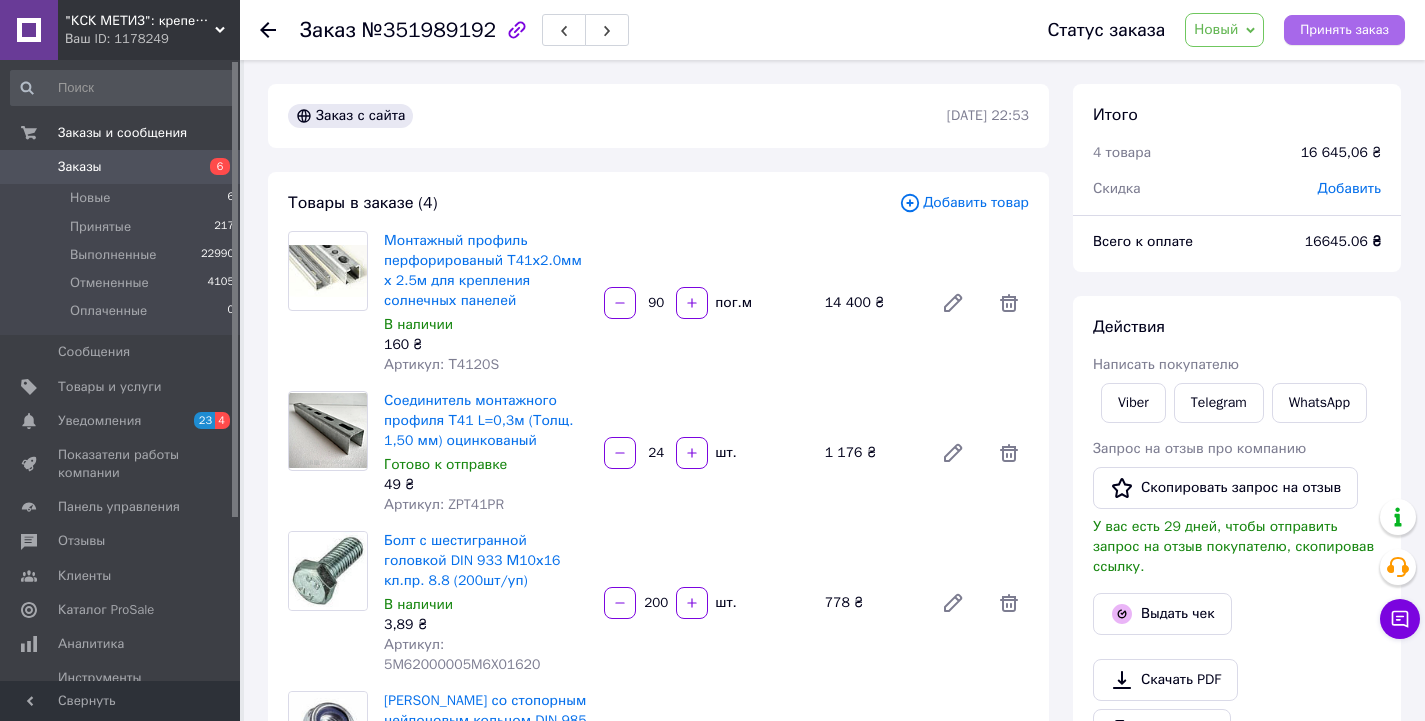 click on "Принять заказ" at bounding box center [1344, 30] 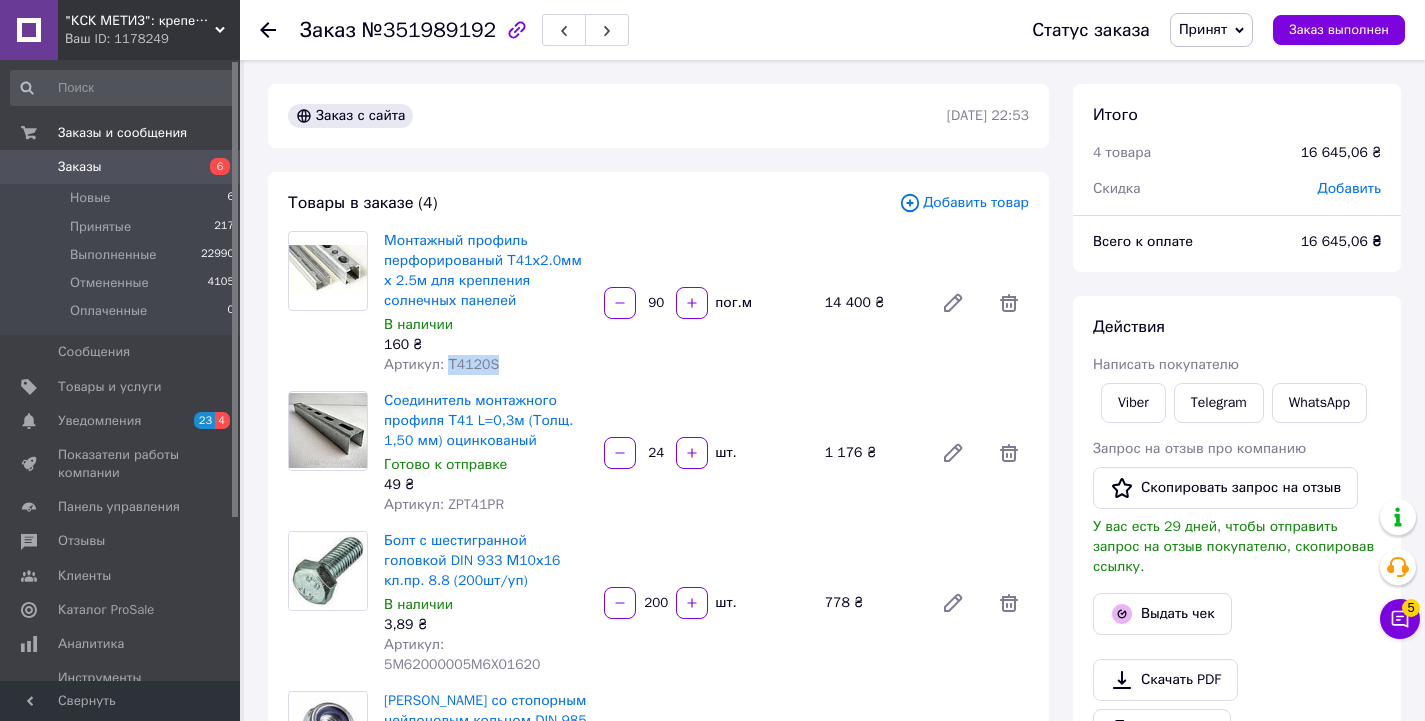 drag, startPoint x: 444, startPoint y: 360, endPoint x: 494, endPoint y: 368, distance: 50.635956 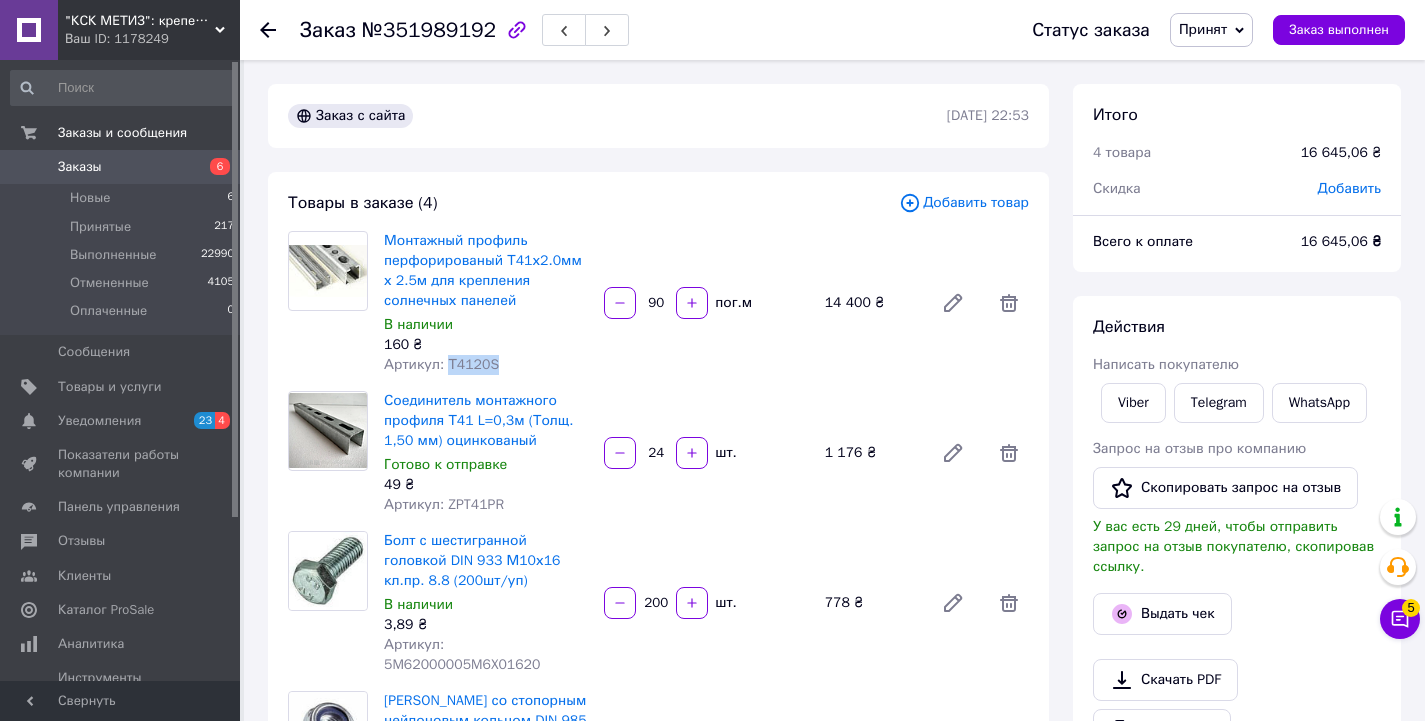 scroll, scrollTop: 300, scrollLeft: 0, axis: vertical 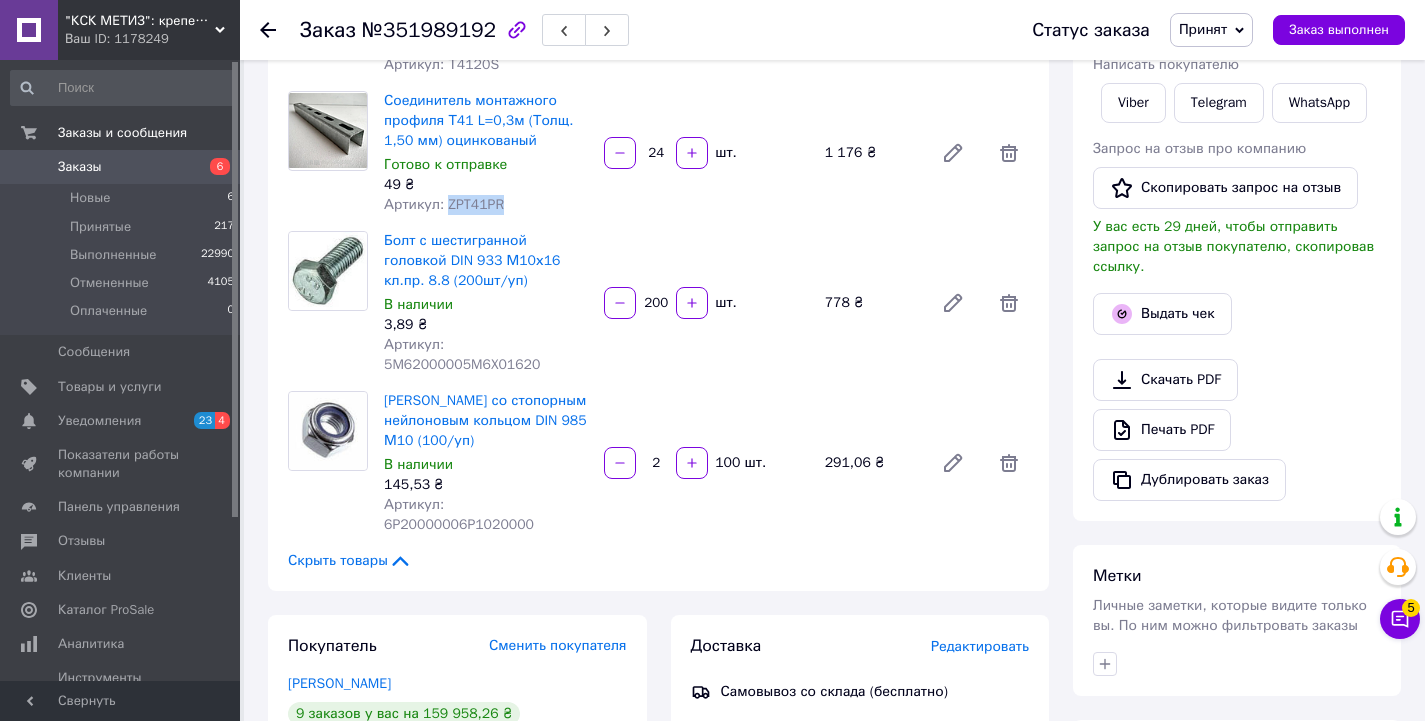 drag, startPoint x: 471, startPoint y: 204, endPoint x: 512, endPoint y: 207, distance: 41.109608 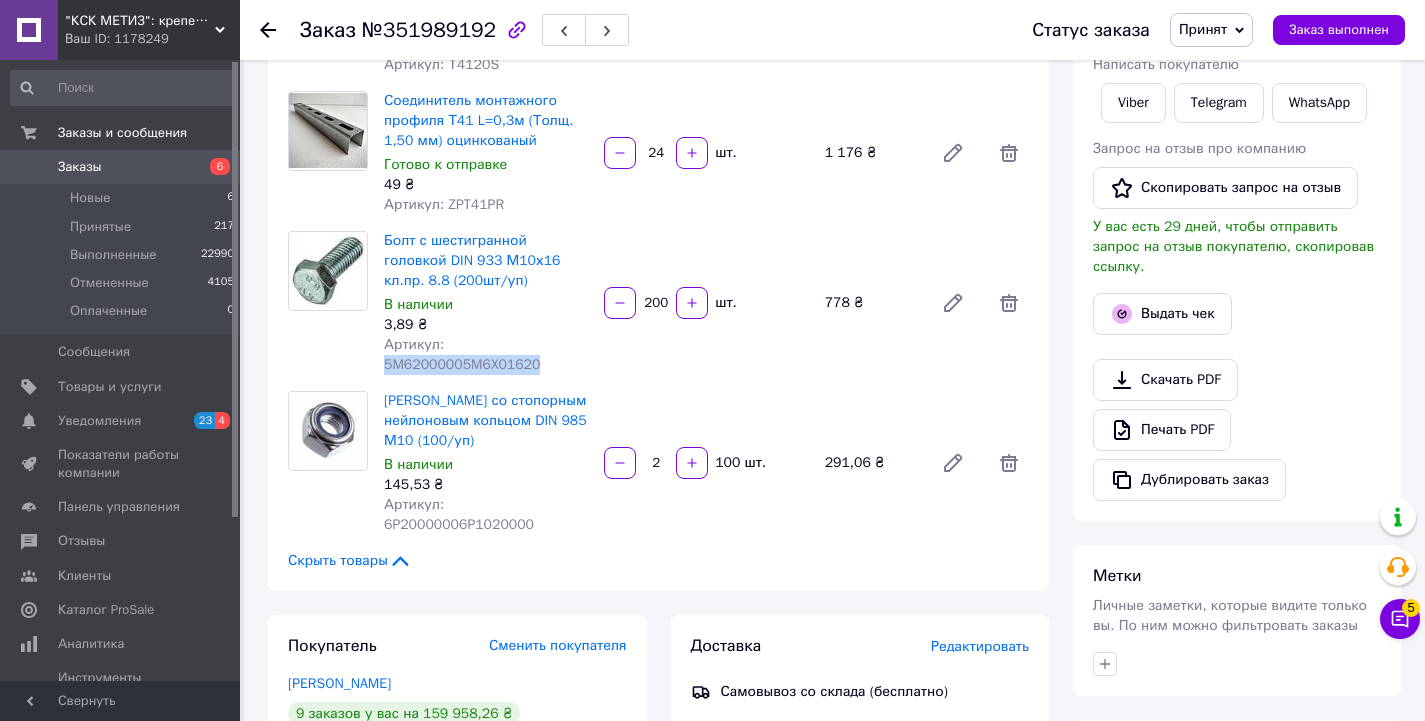 drag, startPoint x: 382, startPoint y: 363, endPoint x: 524, endPoint y: 366, distance: 142.0317 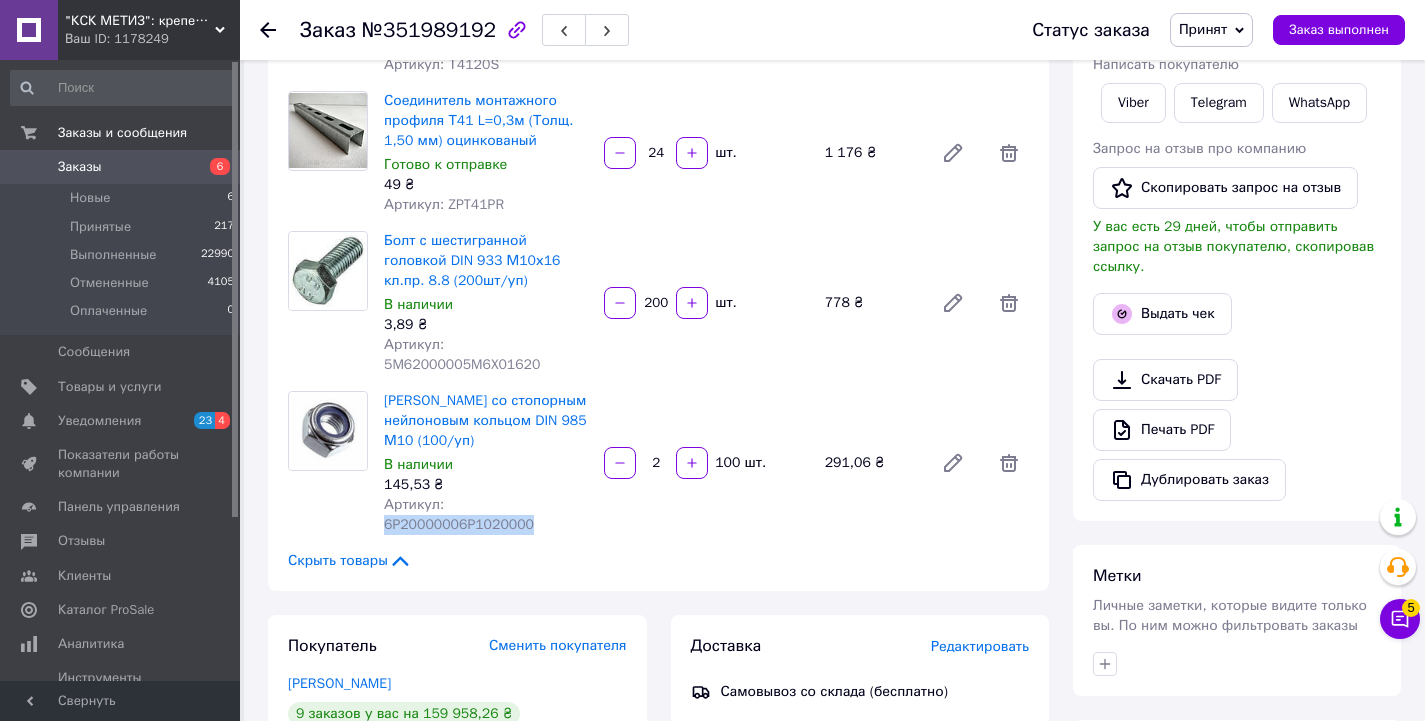 drag, startPoint x: 445, startPoint y: 502, endPoint x: 604, endPoint y: 502, distance: 159 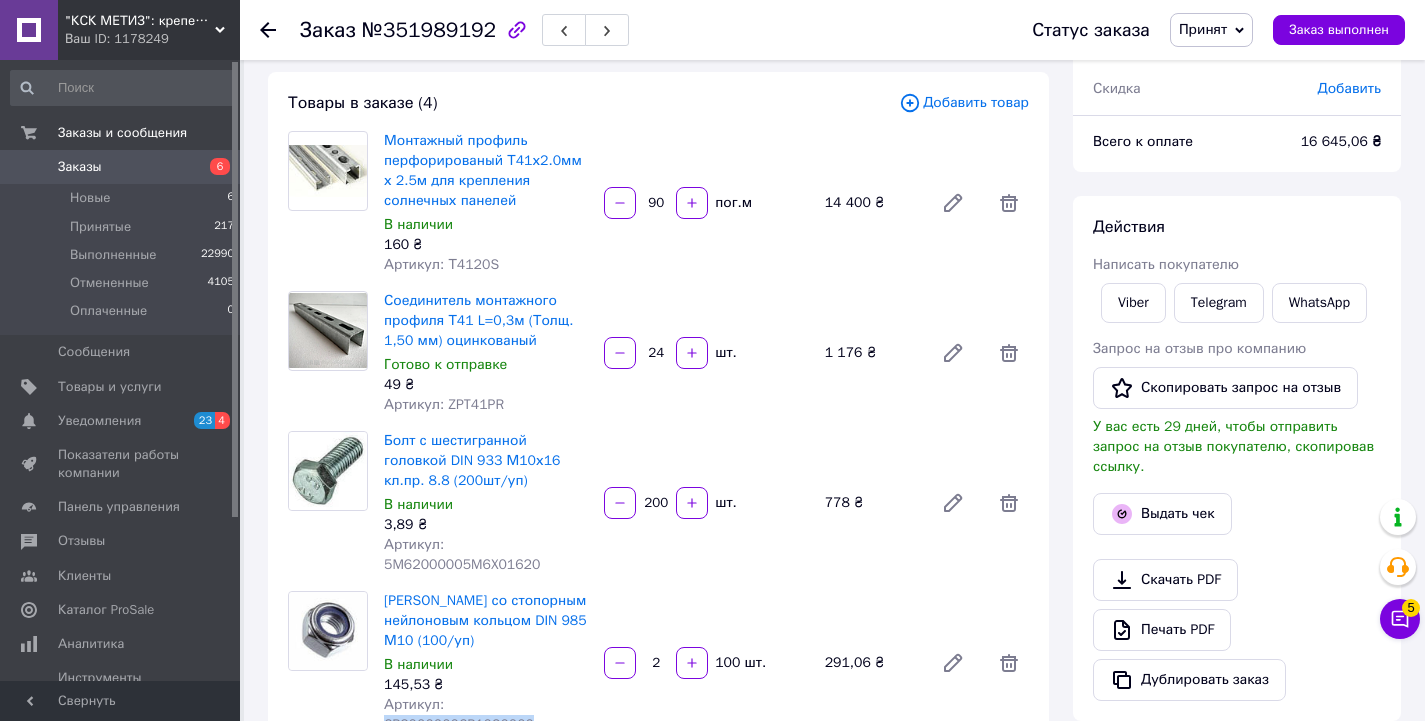 scroll, scrollTop: 200, scrollLeft: 0, axis: vertical 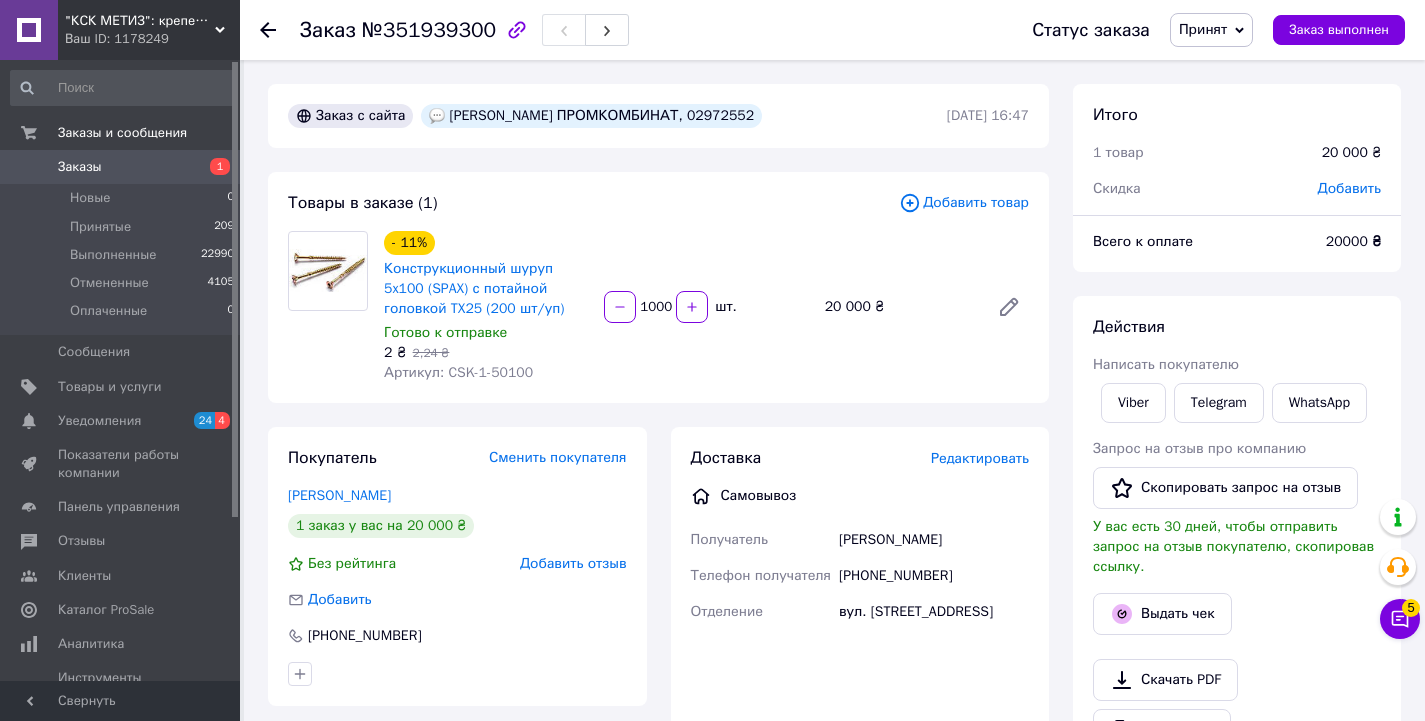 click on "Заказ с сайта Тов ОСТЕРСКИЙ ПРОМКОМБИНАТ,  02972552 09.07.2025 | 16:47 Товары в заказе (1) Добавить товар - 11% Конструкционный шуруп 5x100 (SPAX) с потайной головкой TX25 (200 шт/уп) Готово к отправке 2 ₴   2,24 ₴ Артикул: CSK-1-50100 10000   шт. 20 000 ₴ Покупатель Сменить покупателя Малкуш Сергій 1 заказ у вас на 20 000 ₴ Без рейтинга   Добавить отзыв Добавить +380674015102 Оплата Оплата на реквизиты ООО с НДС Доставка Редактировать Самовывоз Получатель Сергій Телефон получателя +380674015102 Отделение вул. Червоноткацька, 44а, Киев Имя Сергій Телефон получателя +380674015102 Пункт самовывоза Номер накладной" at bounding box center (658, 684) 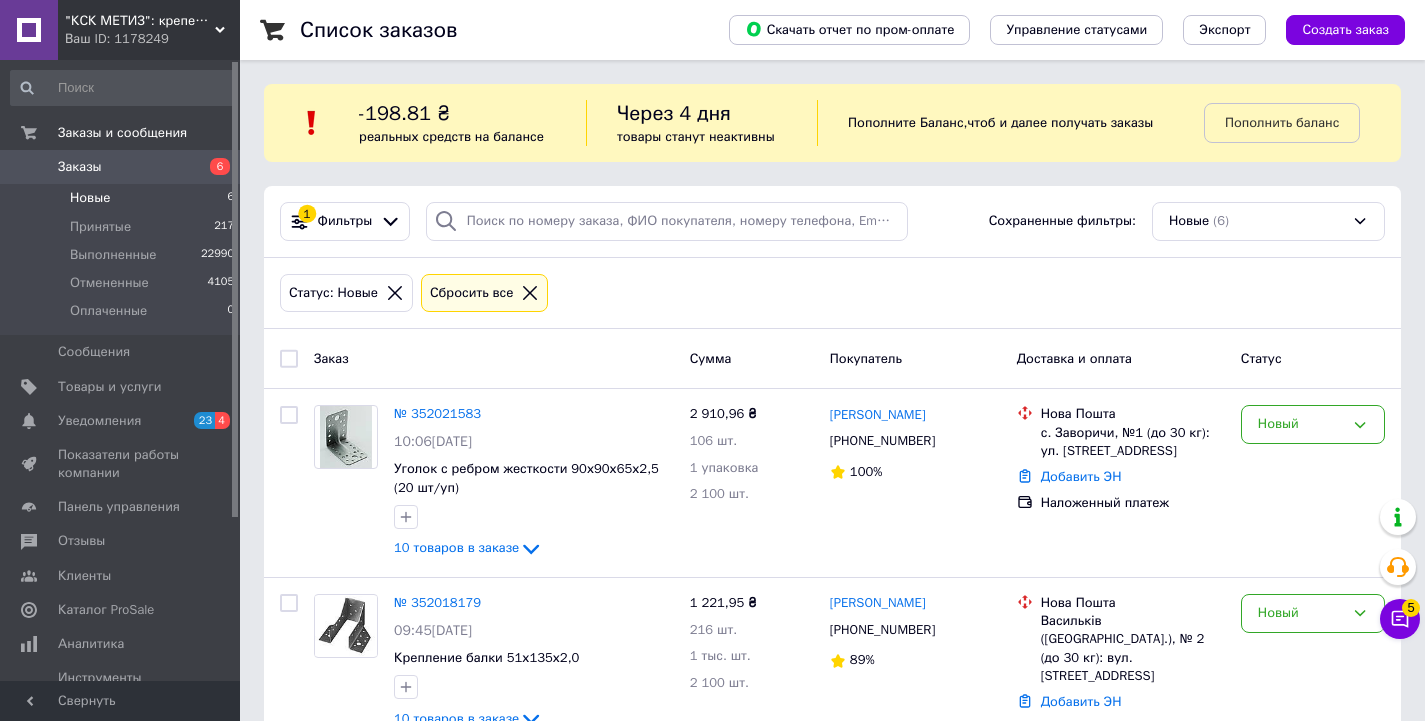 scroll, scrollTop: 0, scrollLeft: 0, axis: both 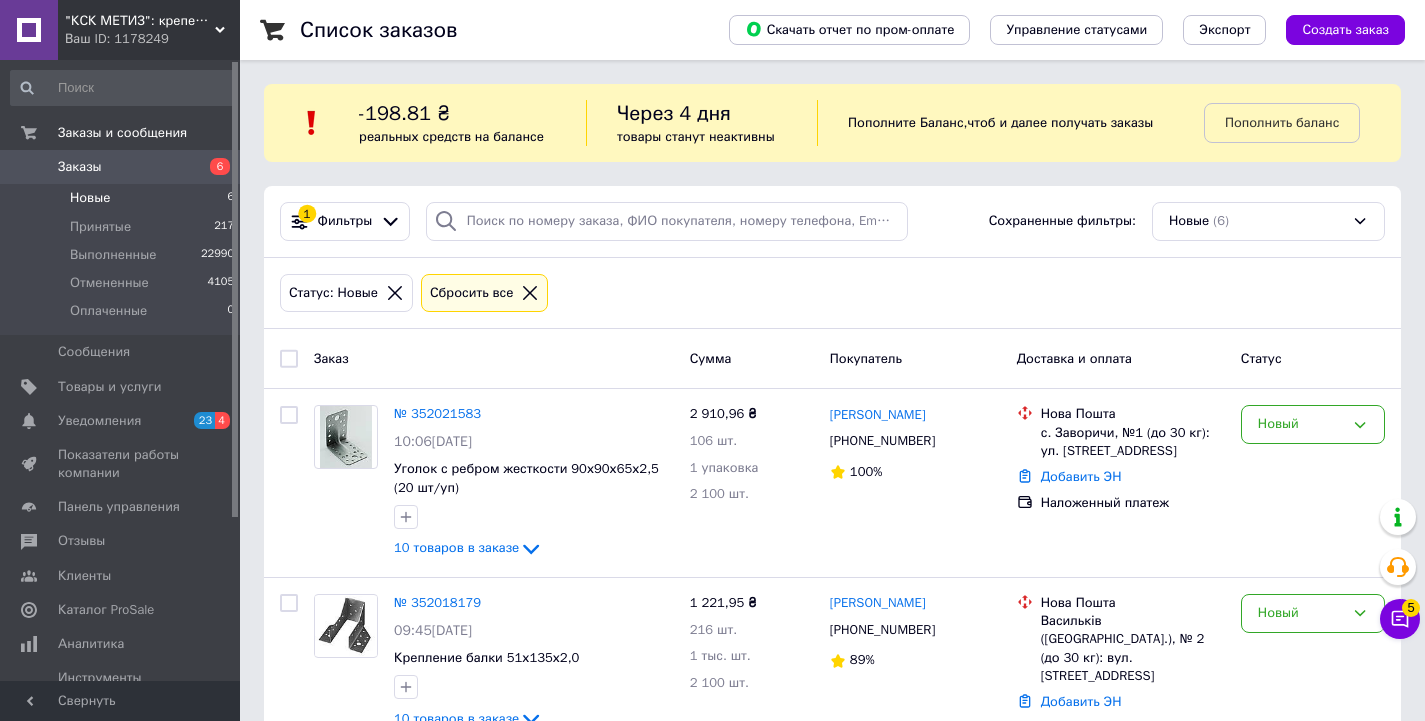 click on "Новые" at bounding box center (90, 198) 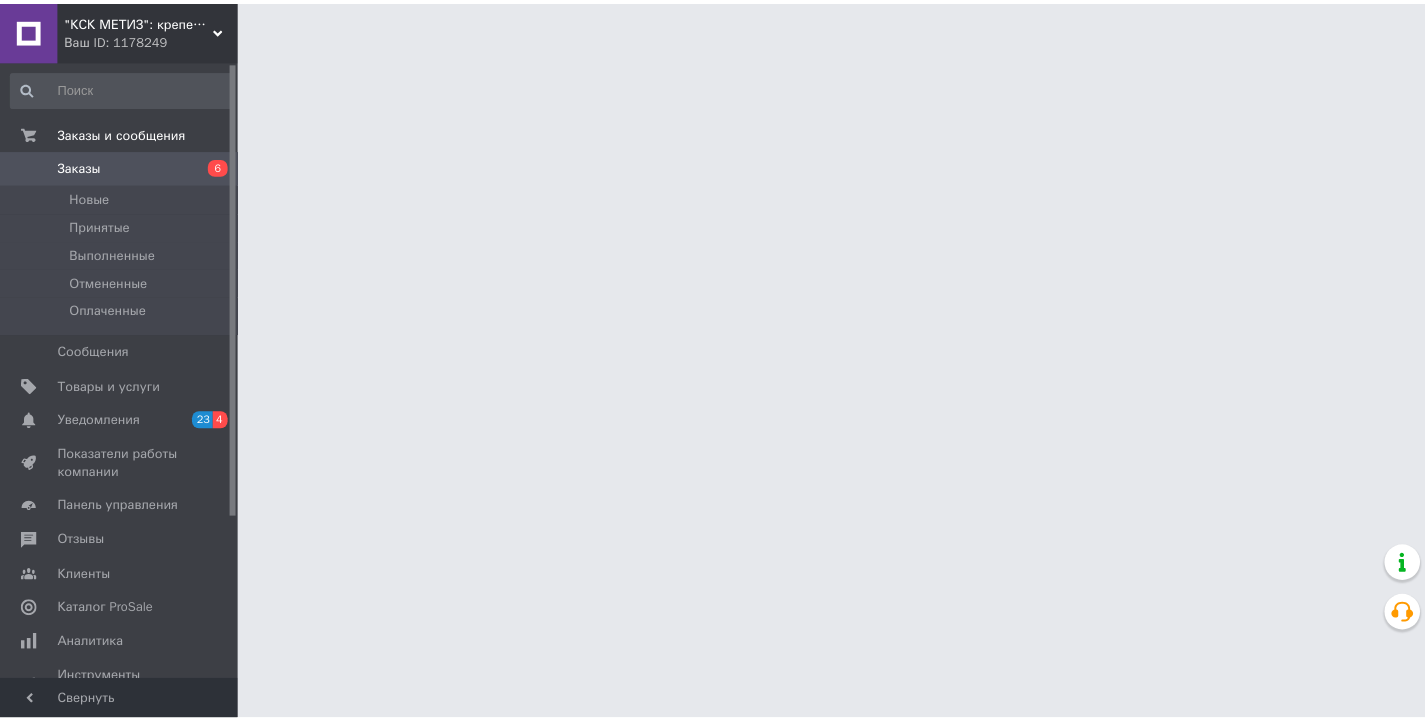 scroll, scrollTop: 0, scrollLeft: 0, axis: both 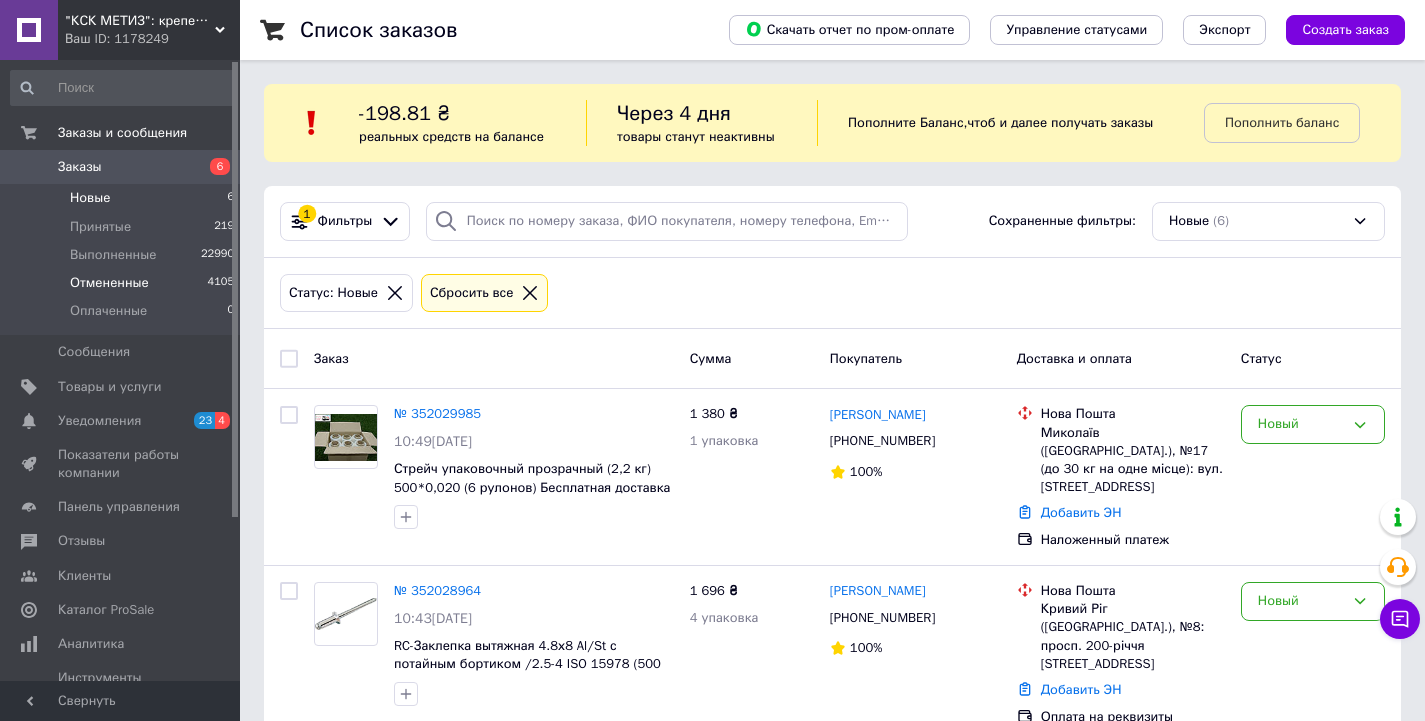 click on "Отмененные" at bounding box center [109, 283] 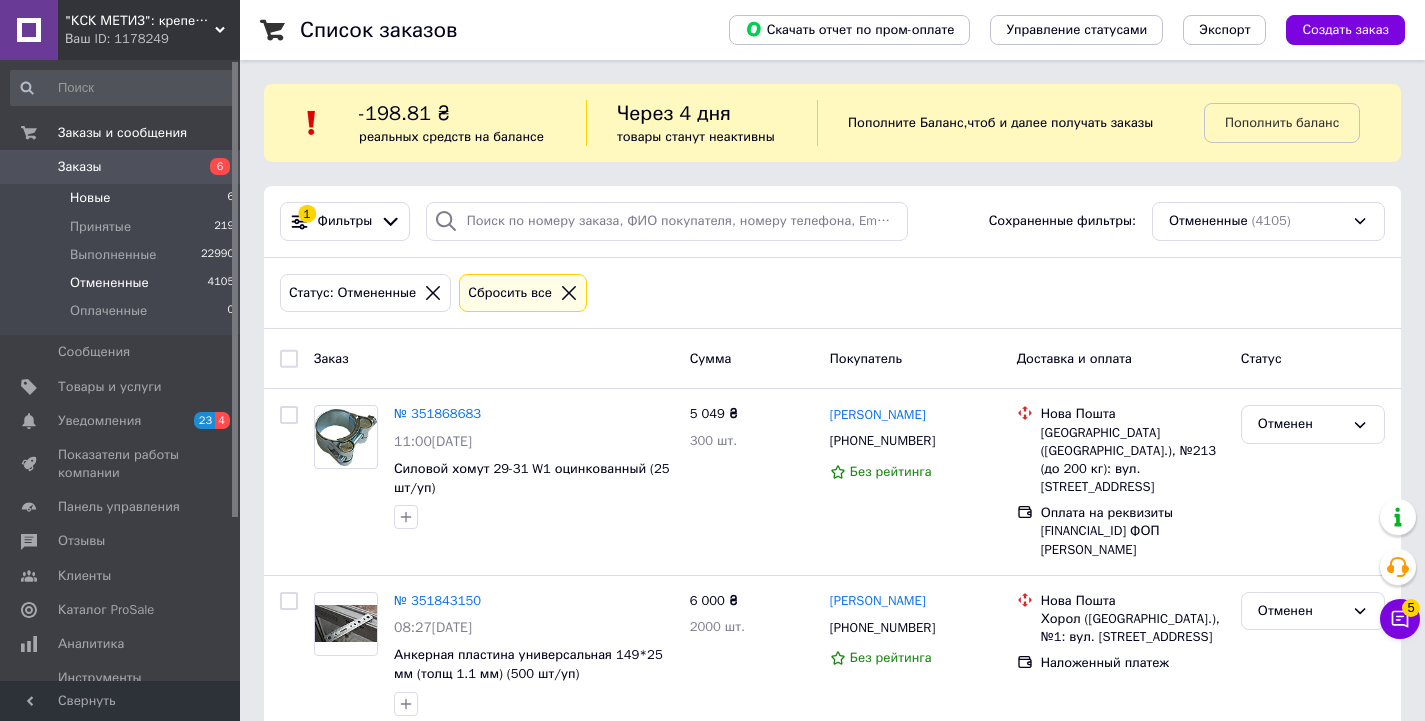 click on "Новые 6" at bounding box center (123, 198) 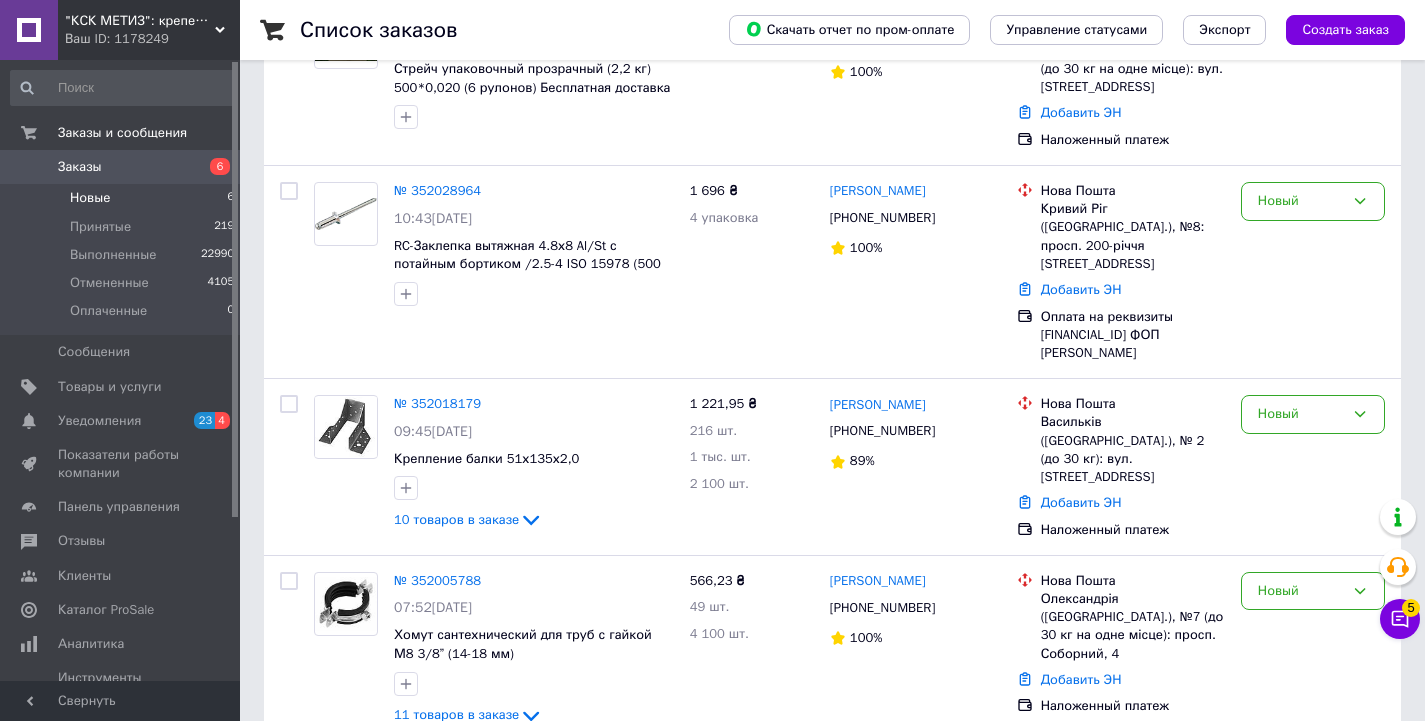scroll, scrollTop: 769, scrollLeft: 0, axis: vertical 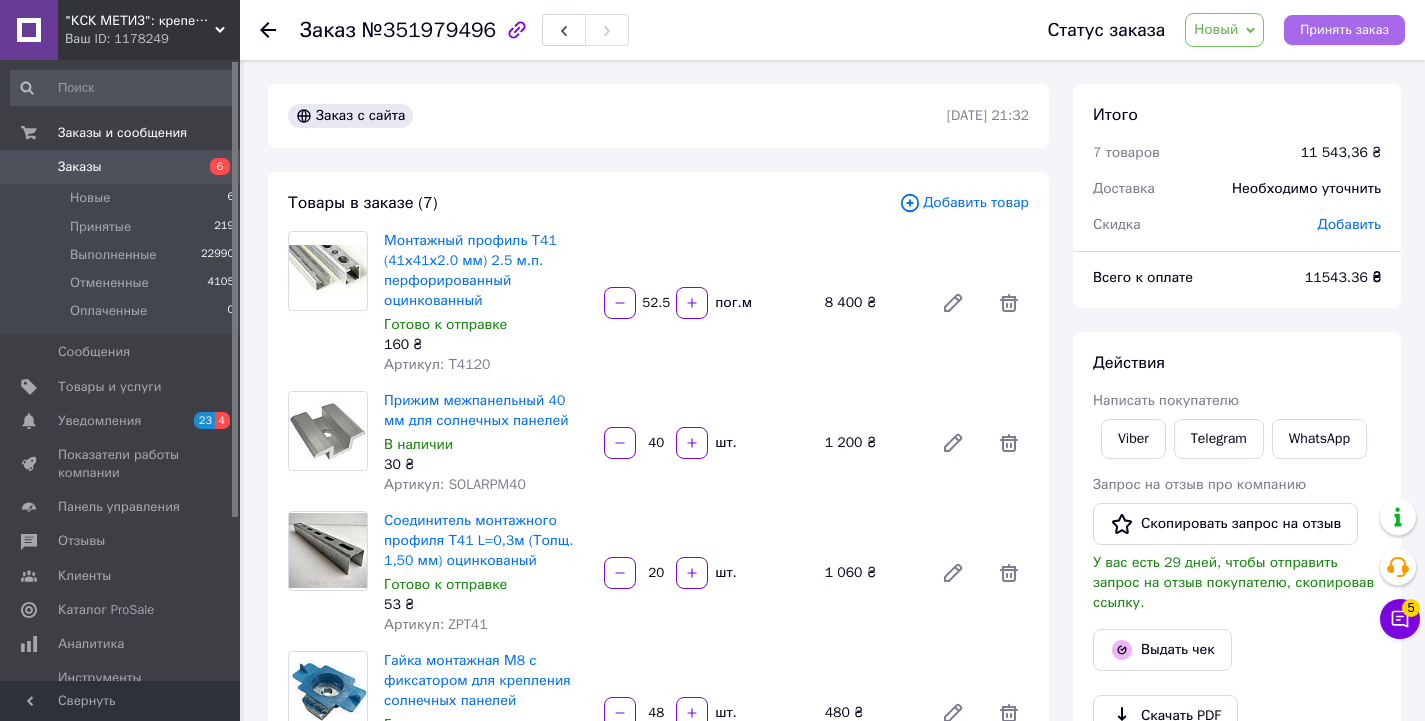 click on "Принять заказ" at bounding box center [1344, 30] 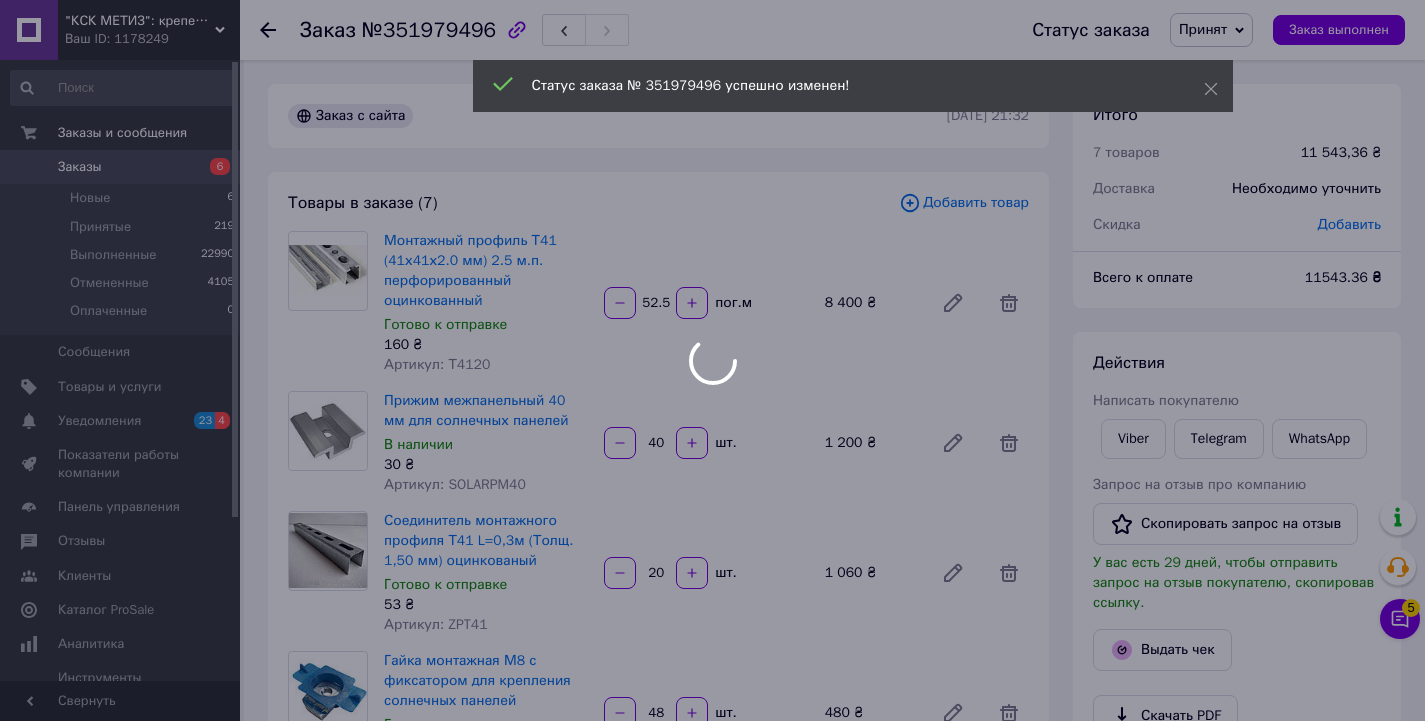 drag, startPoint x: 444, startPoint y: 361, endPoint x: 458, endPoint y: 363, distance: 14.142136 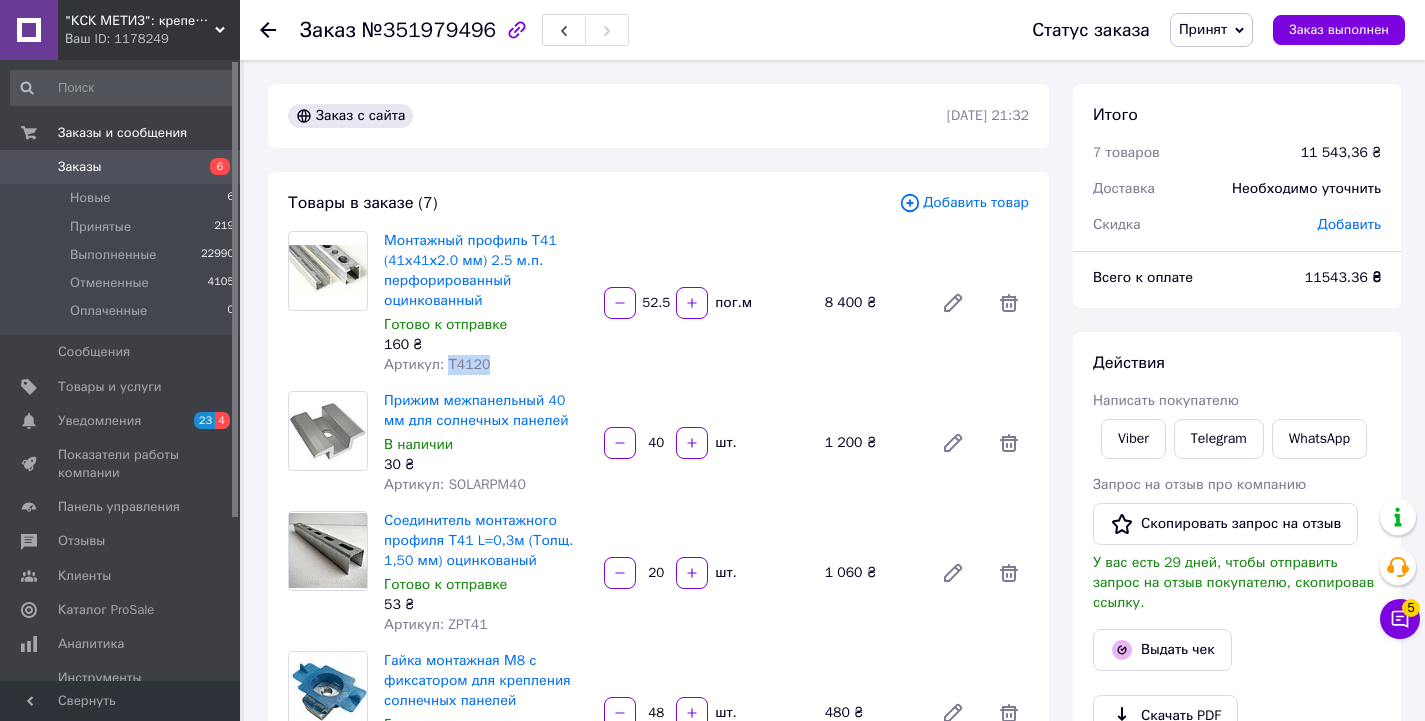 click on "Артикул: Т4120" at bounding box center (486, 365) 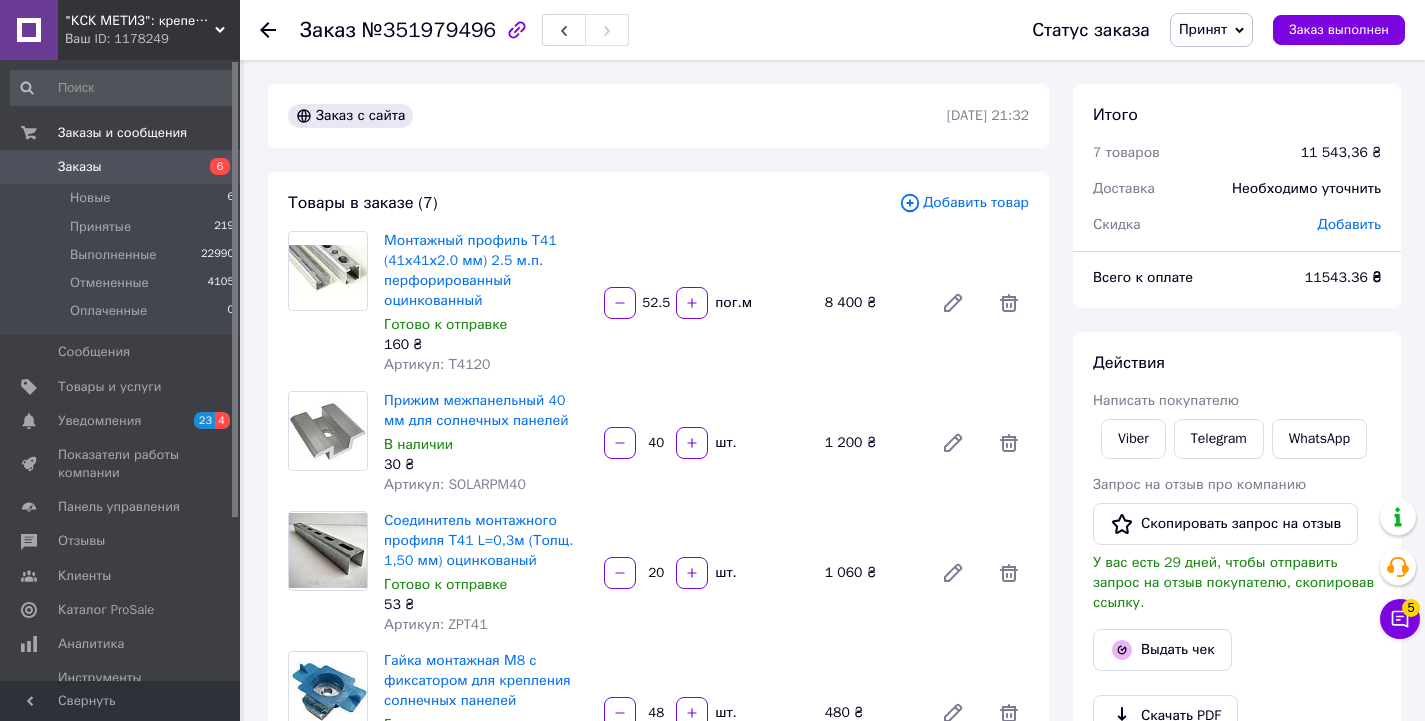 click on "Артикул: Т4120" at bounding box center (437, 364) 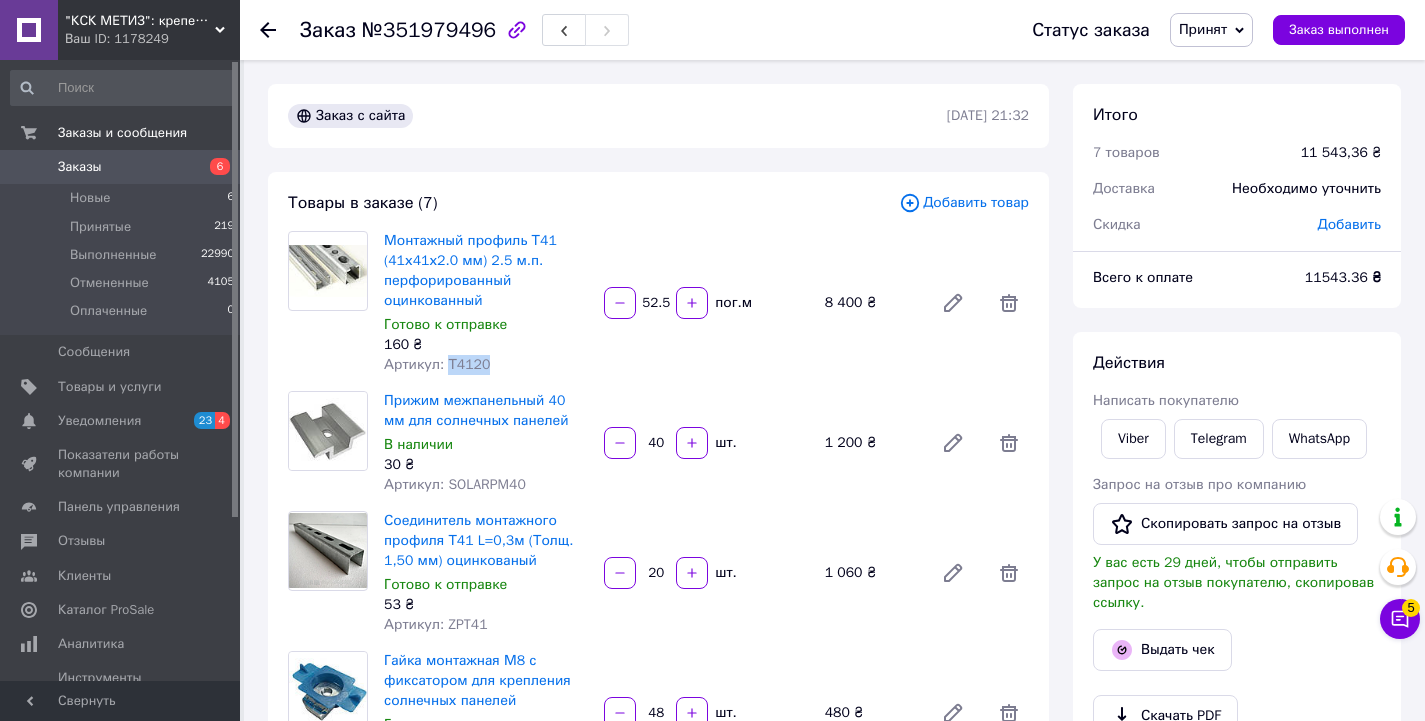 drag, startPoint x: 444, startPoint y: 362, endPoint x: 489, endPoint y: 368, distance: 45.39824 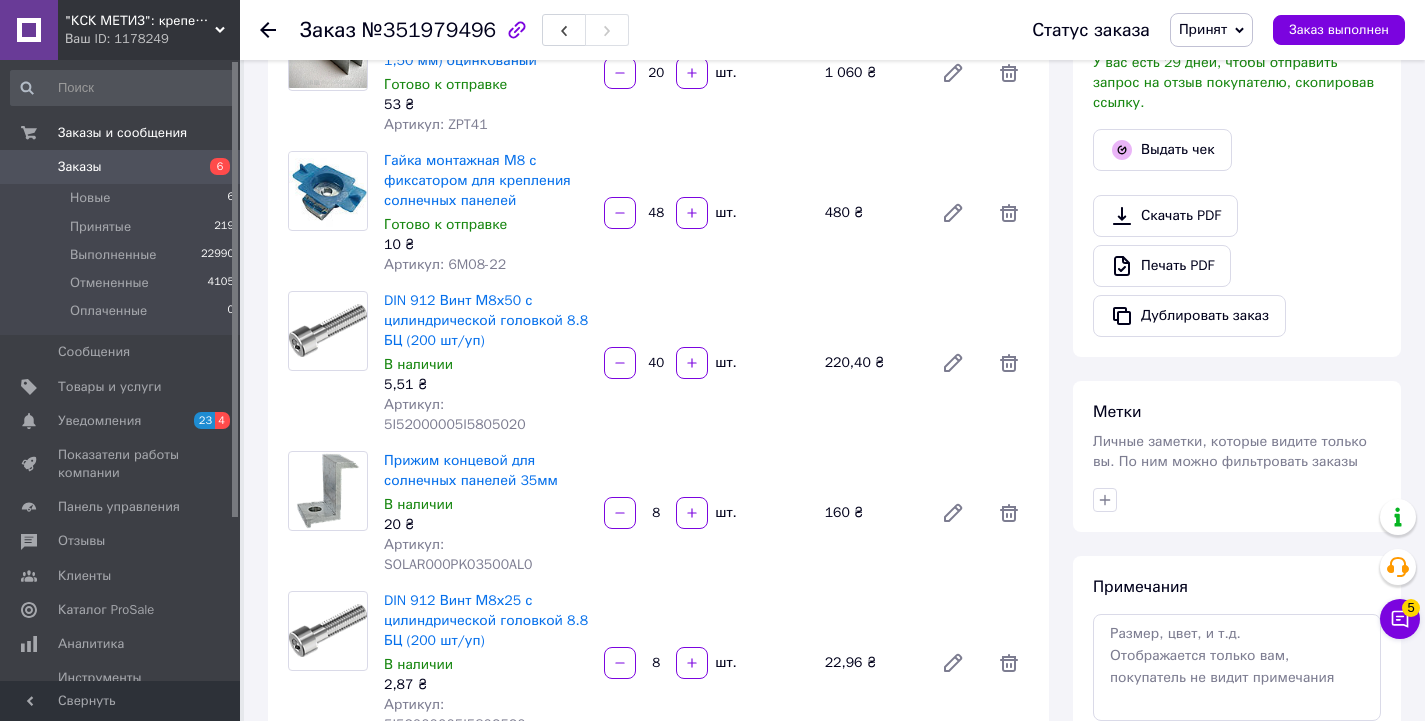 scroll, scrollTop: 900, scrollLeft: 0, axis: vertical 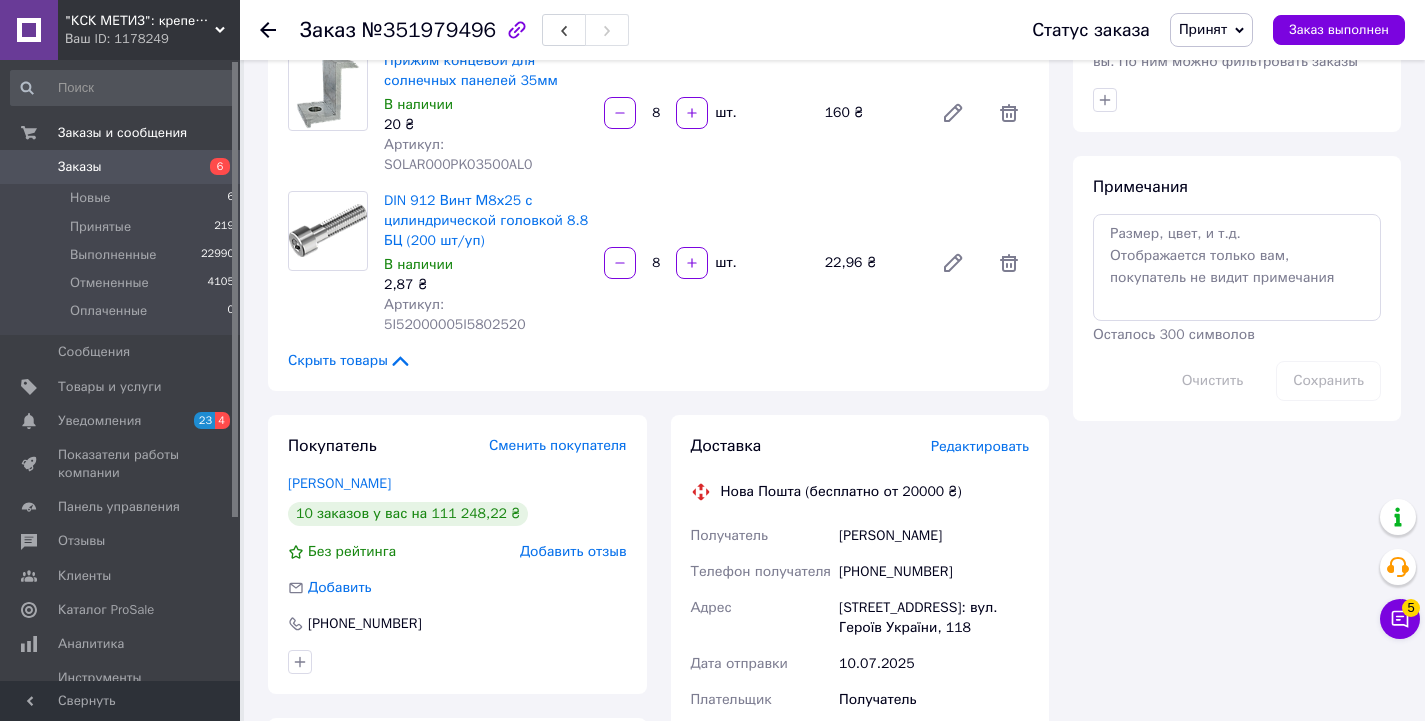 drag, startPoint x: 830, startPoint y: 474, endPoint x: 963, endPoint y: 485, distance: 133.45412 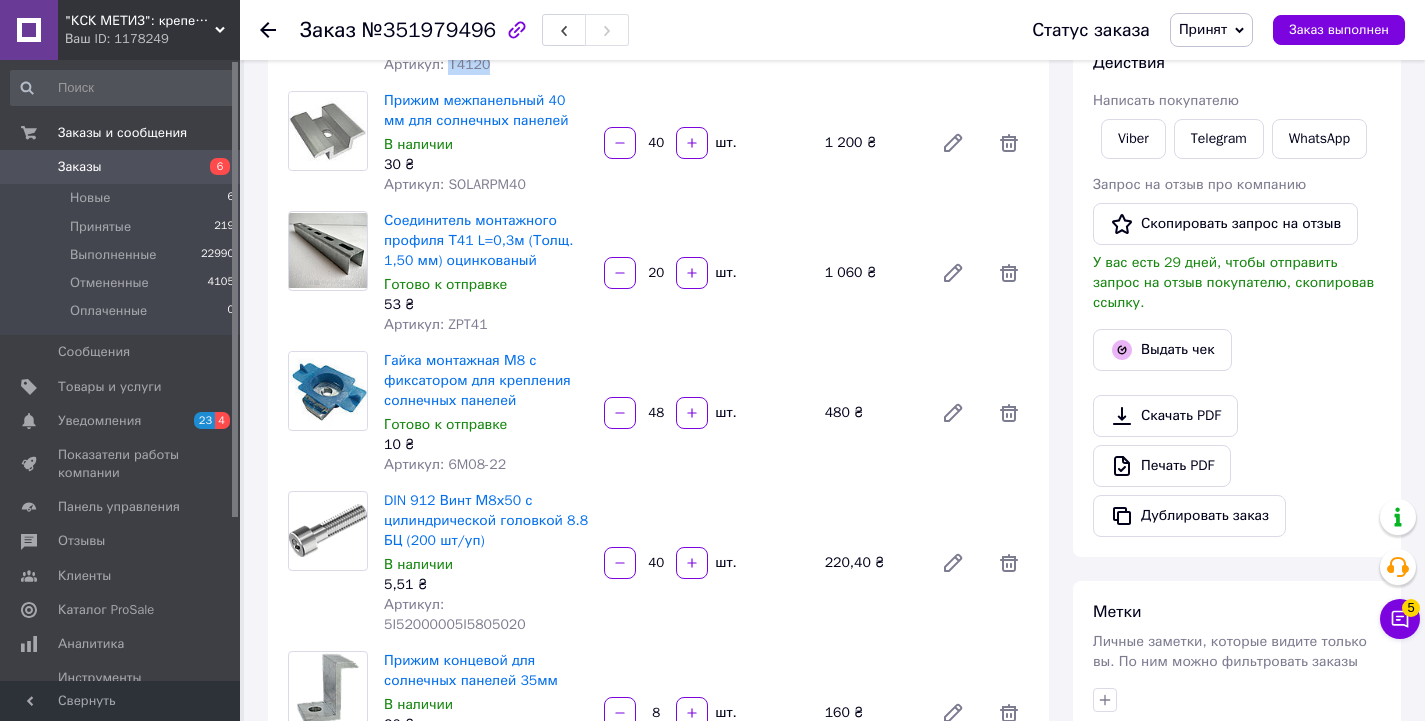 scroll, scrollTop: 0, scrollLeft: 0, axis: both 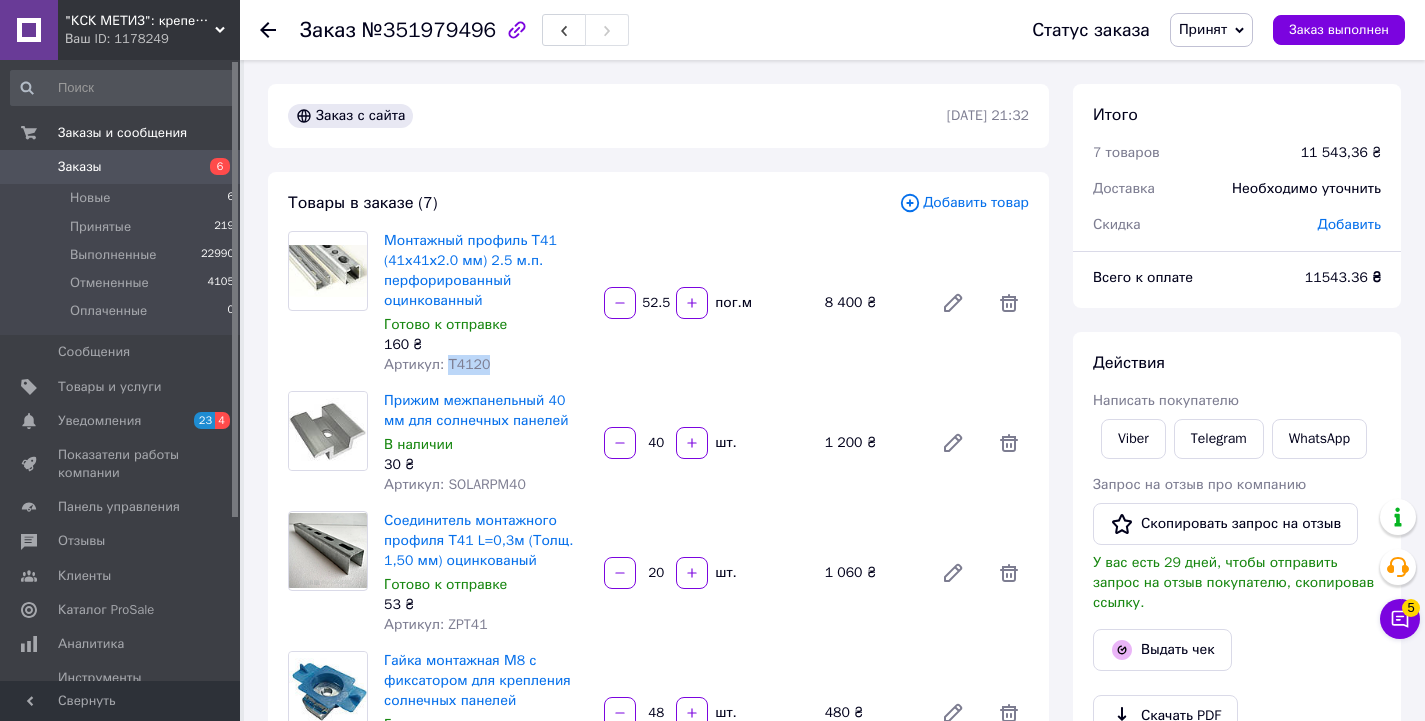 drag, startPoint x: 445, startPoint y: 361, endPoint x: 484, endPoint y: 369, distance: 39.812057 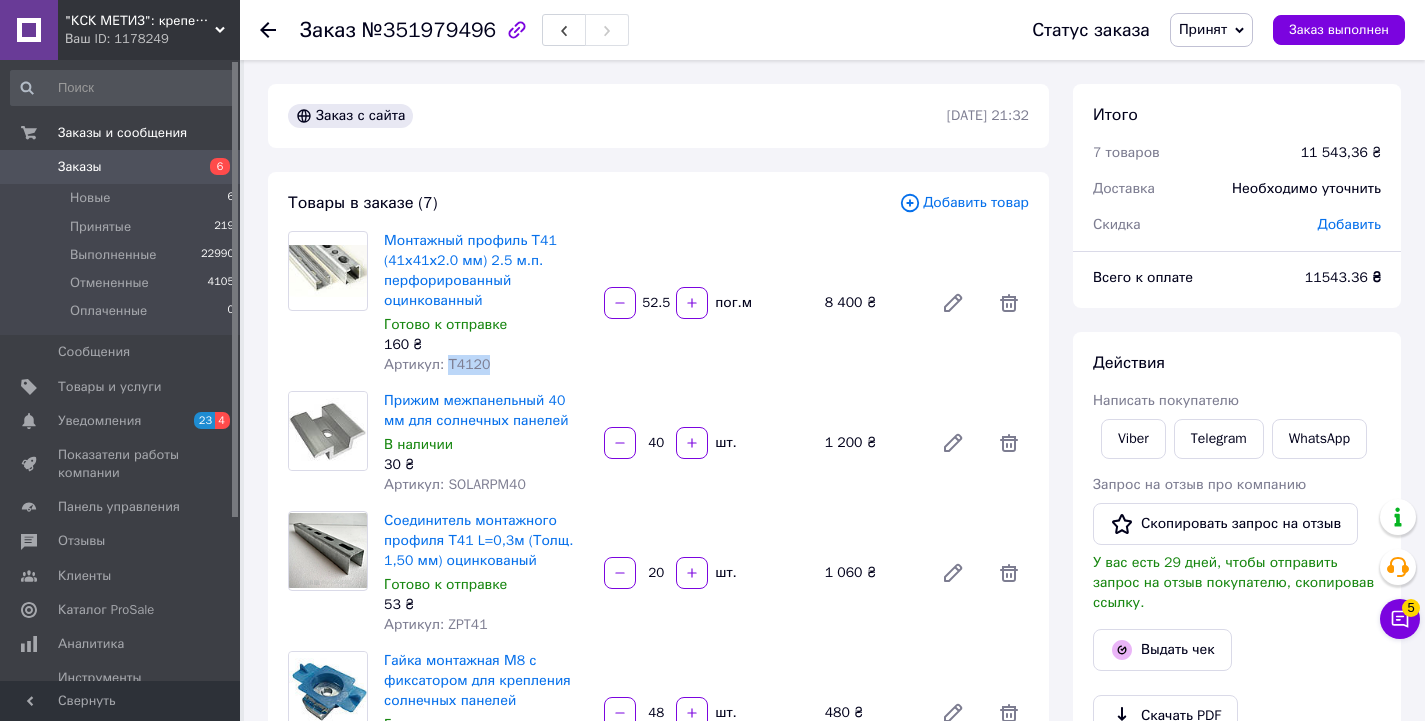 scroll, scrollTop: 100, scrollLeft: 0, axis: vertical 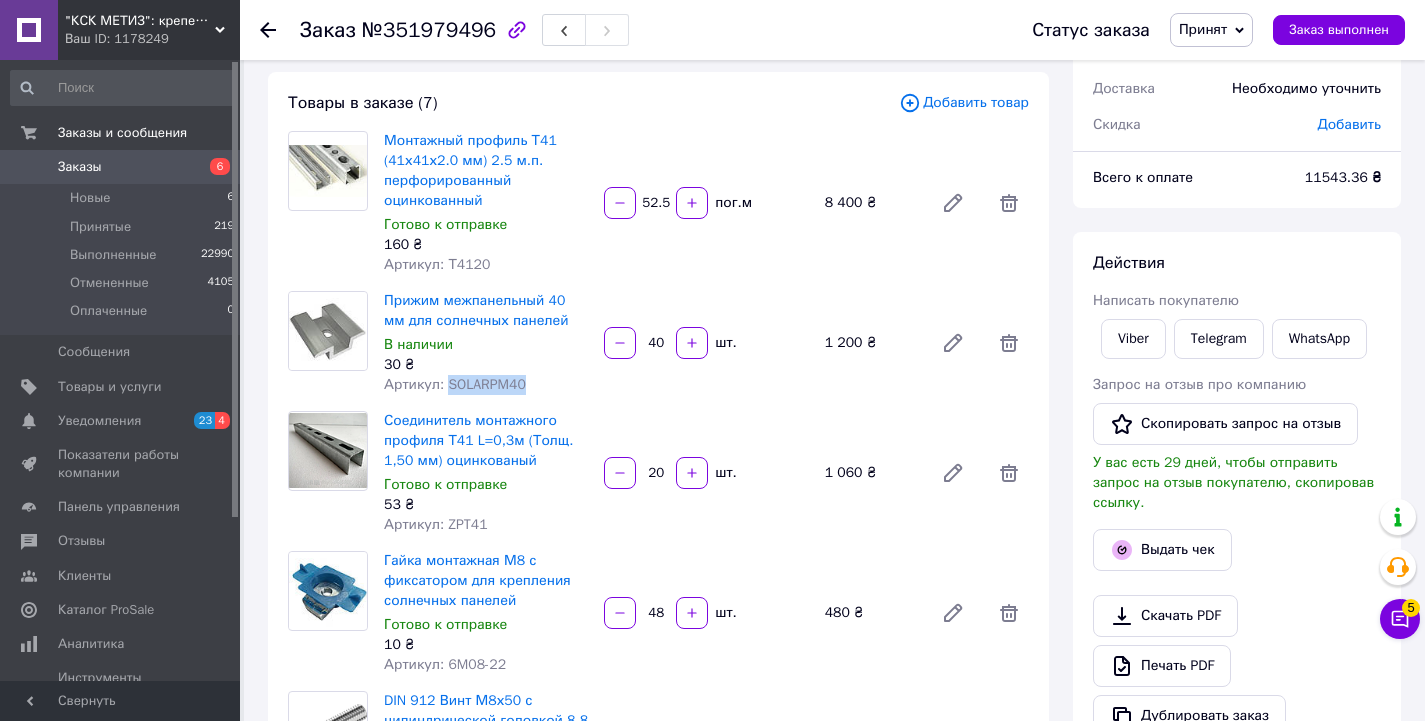 drag, startPoint x: 444, startPoint y: 384, endPoint x: 518, endPoint y: 390, distance: 74.24284 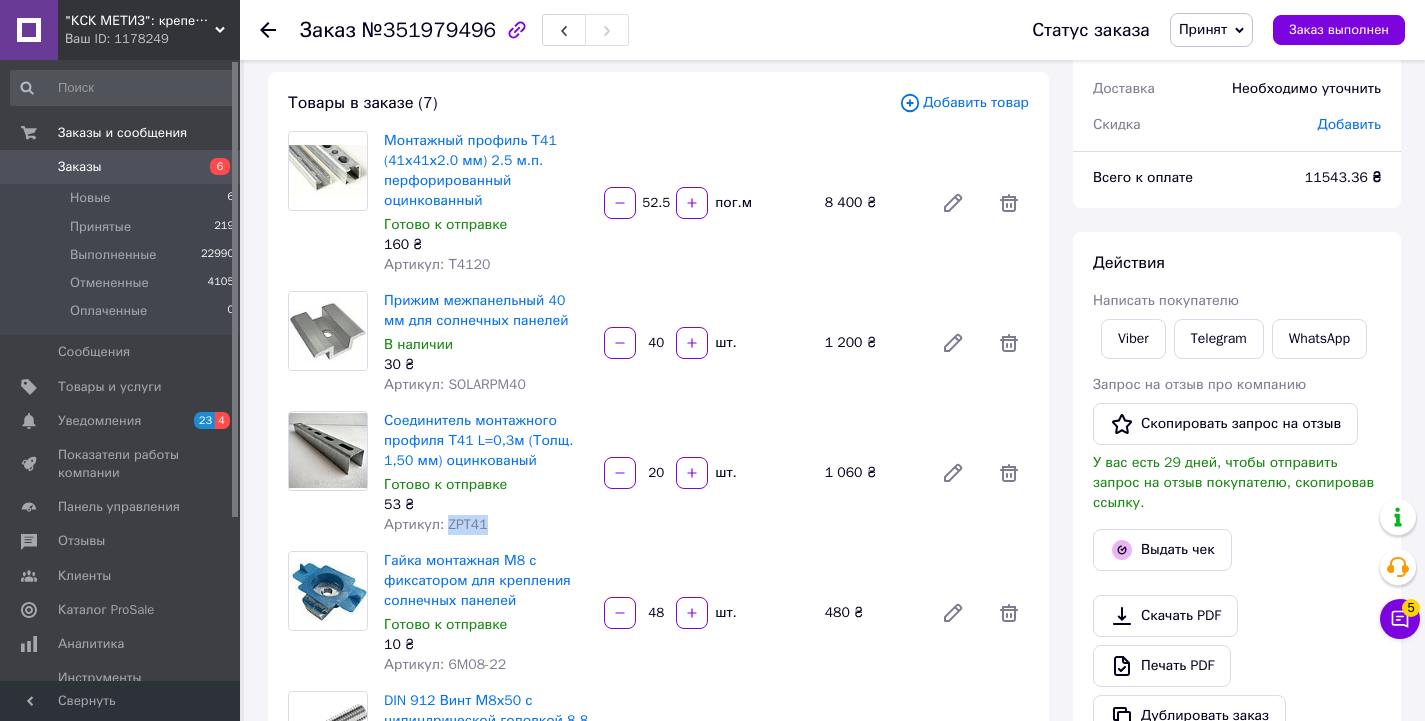 drag, startPoint x: 446, startPoint y: 525, endPoint x: 497, endPoint y: 524, distance: 51.009804 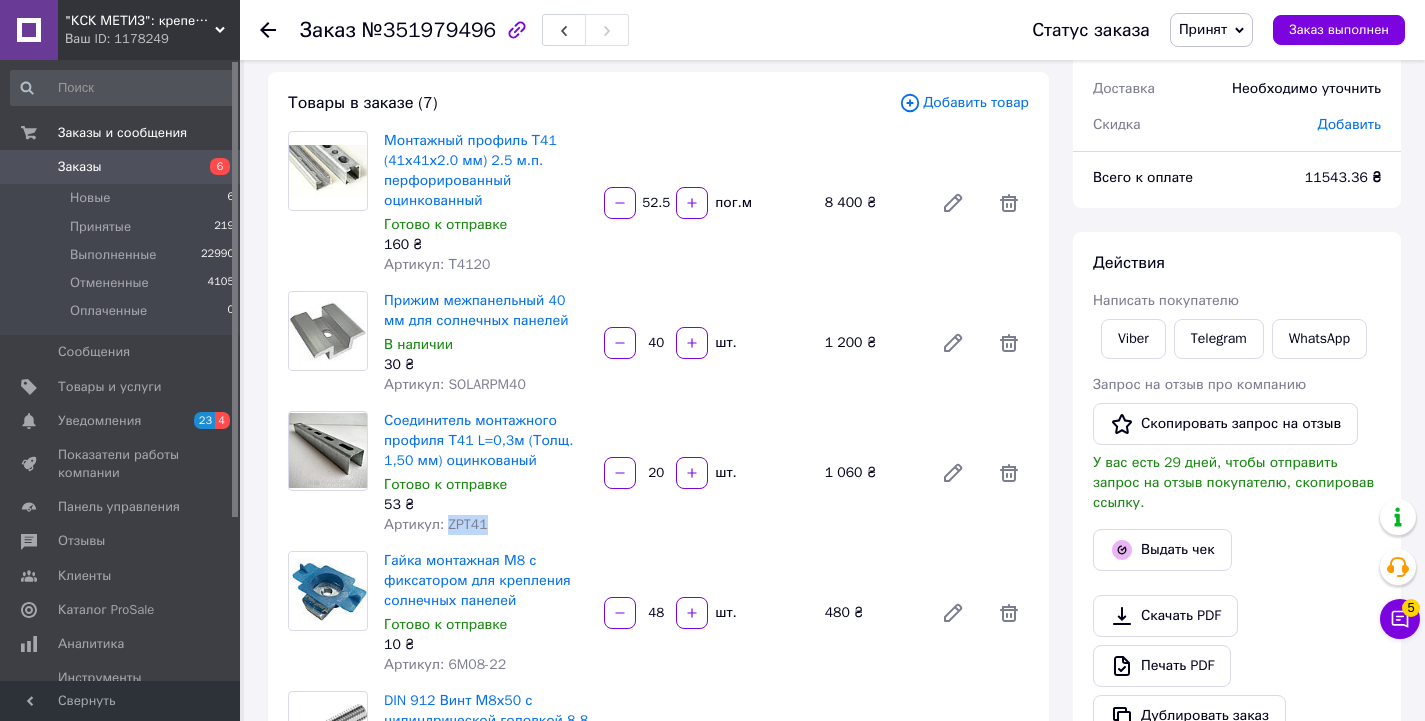 copy on "ZPT41" 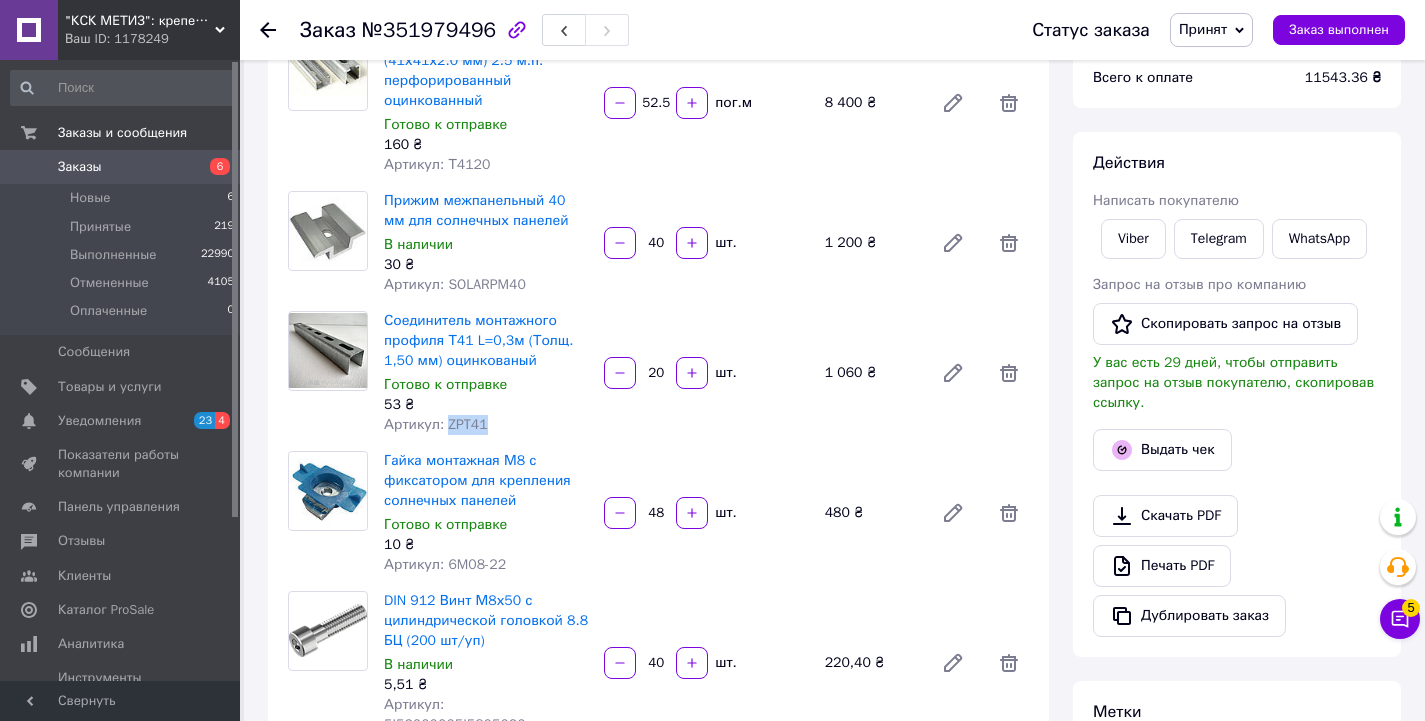scroll, scrollTop: 400, scrollLeft: 0, axis: vertical 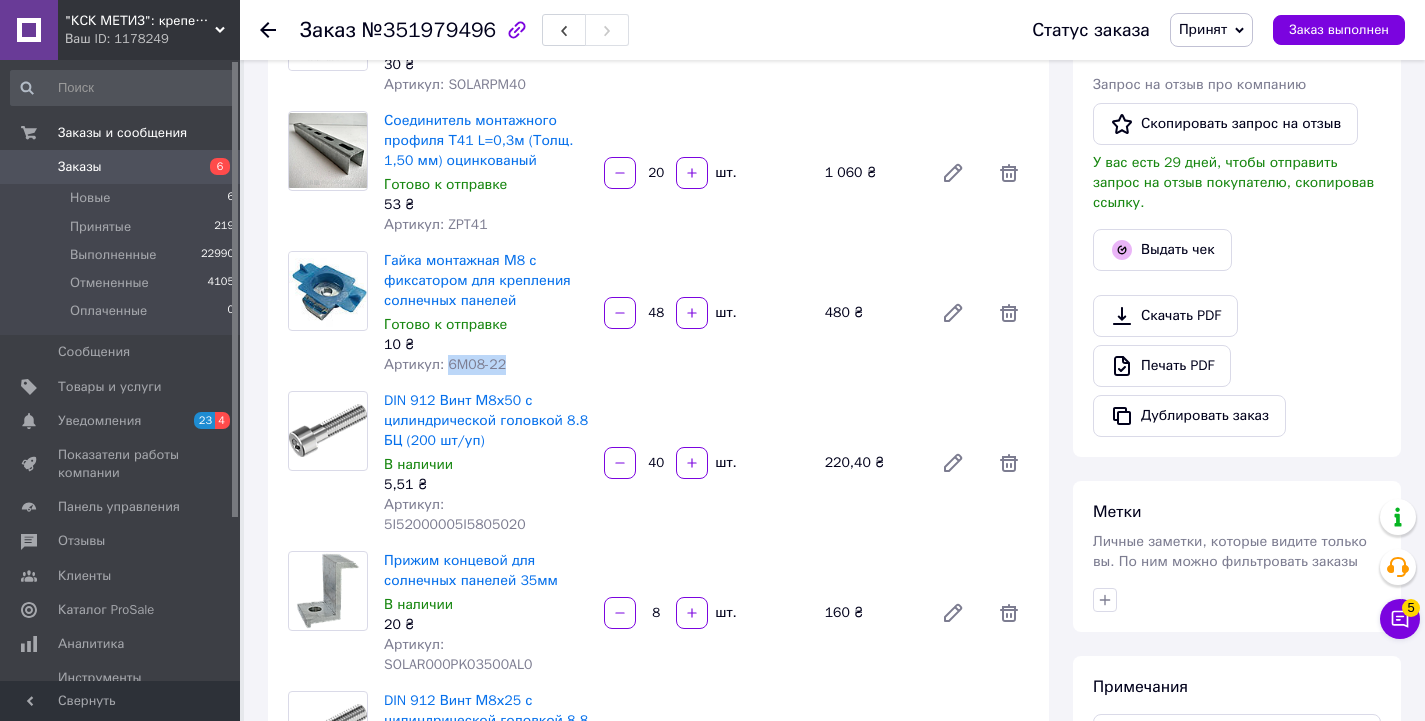 drag, startPoint x: 446, startPoint y: 370, endPoint x: 489, endPoint y: 373, distance: 43.104523 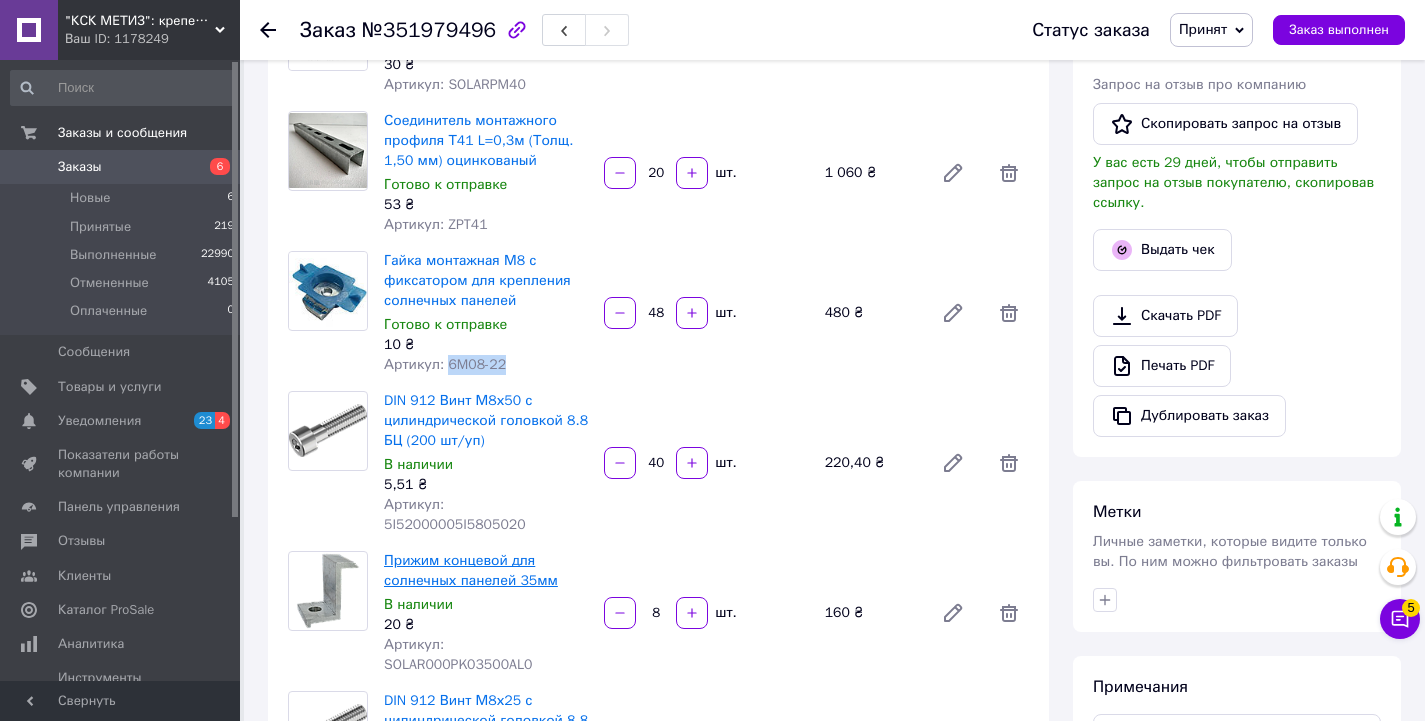 scroll, scrollTop: 500, scrollLeft: 0, axis: vertical 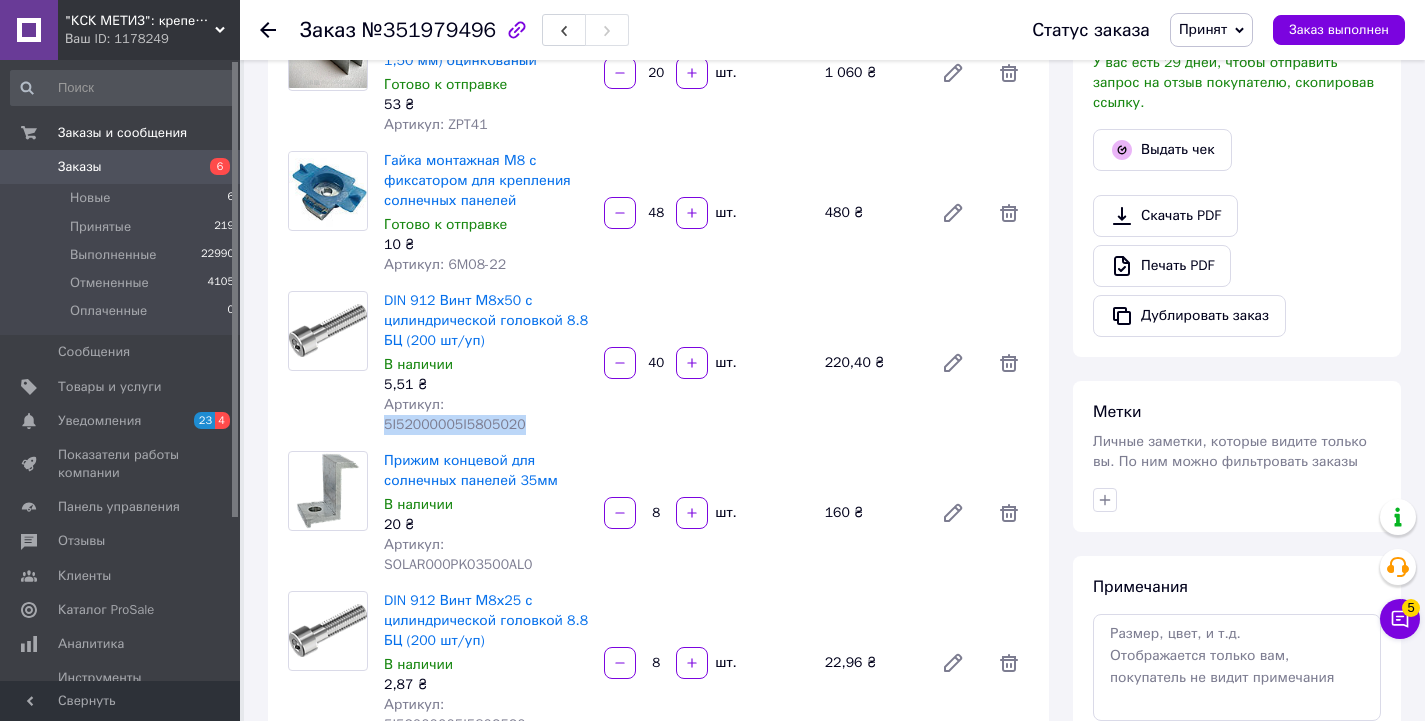 drag, startPoint x: 443, startPoint y: 408, endPoint x: 587, endPoint y: 407, distance: 144.00348 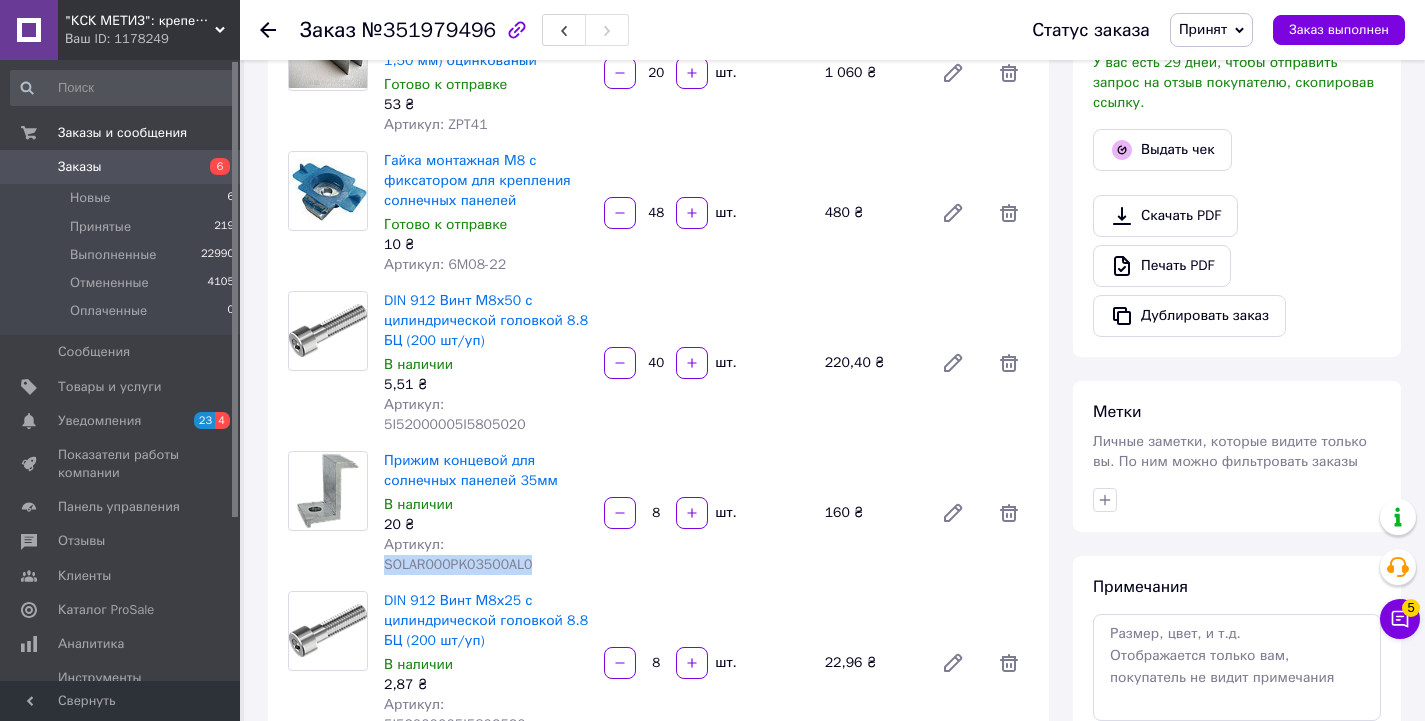 drag, startPoint x: 444, startPoint y: 525, endPoint x: 586, endPoint y: 523, distance: 142.01408 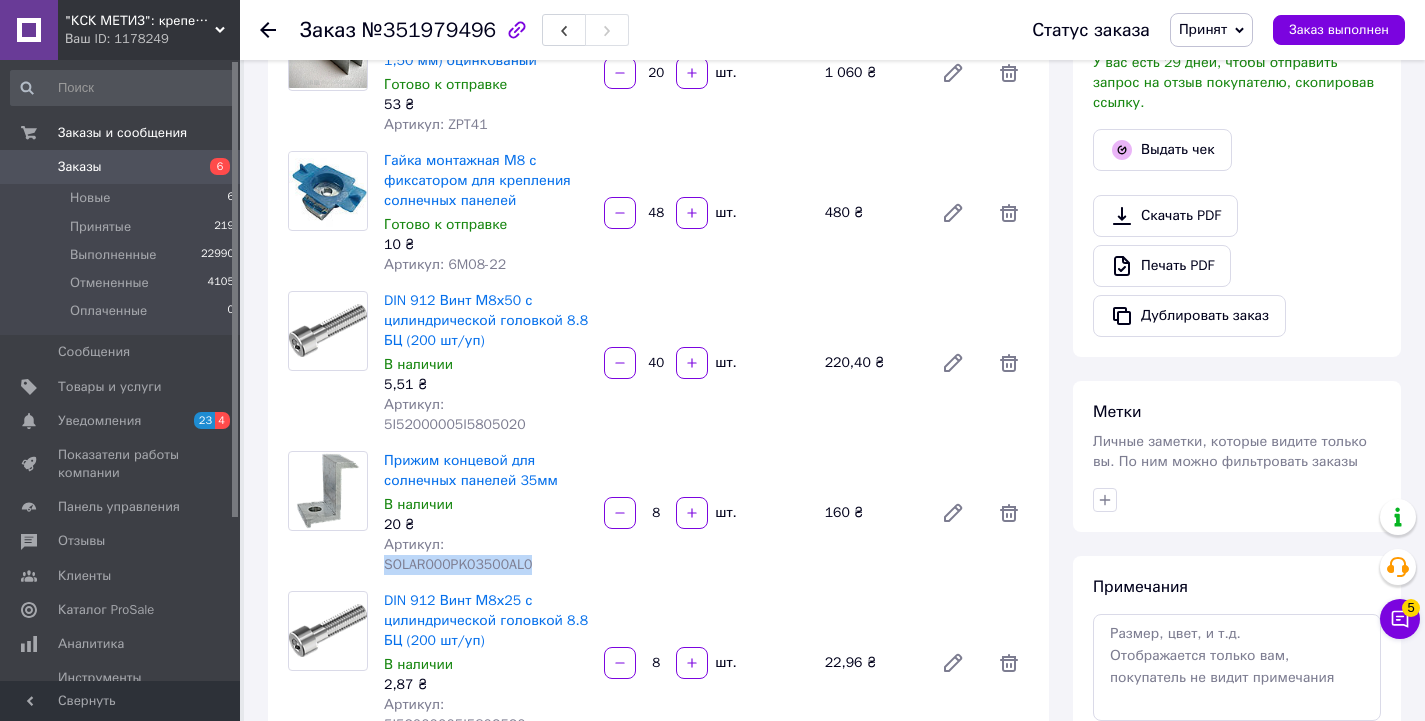 copy on "SOLAR000PK03500AL0" 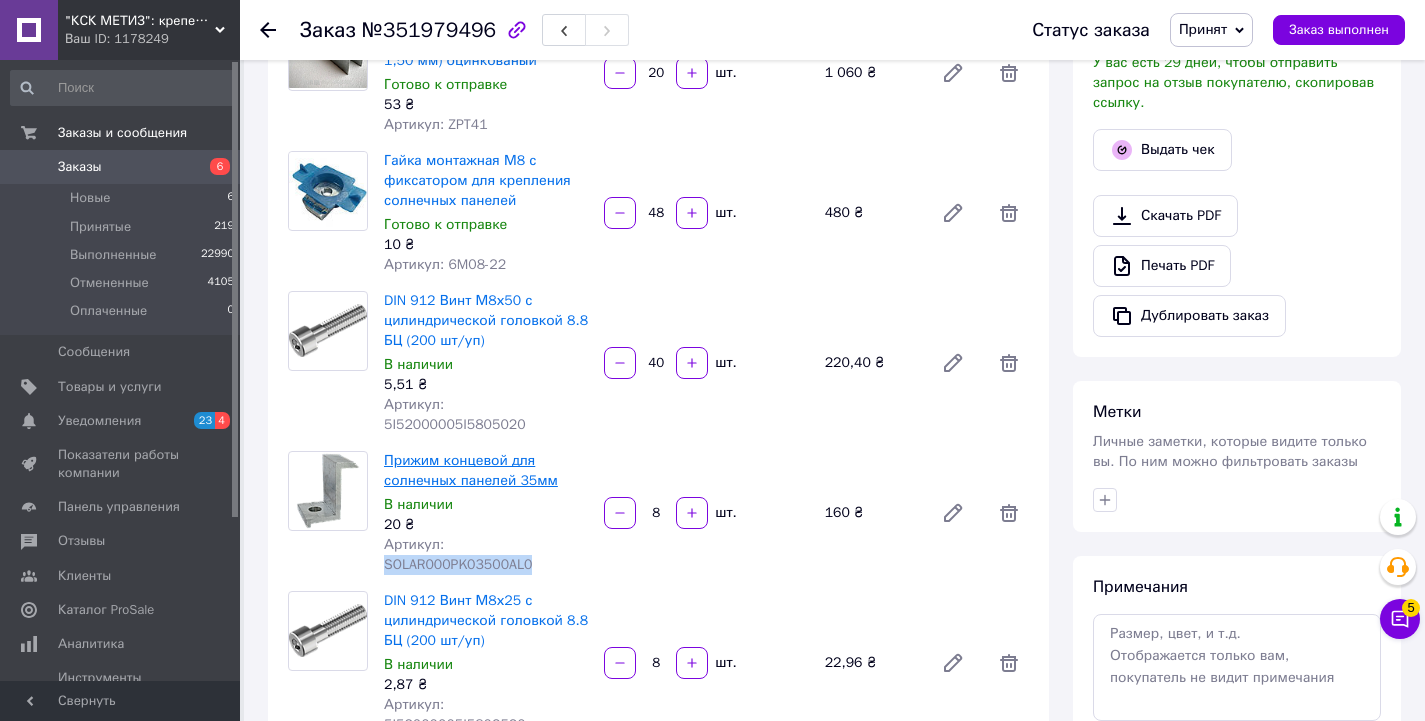 scroll, scrollTop: 800, scrollLeft: 0, axis: vertical 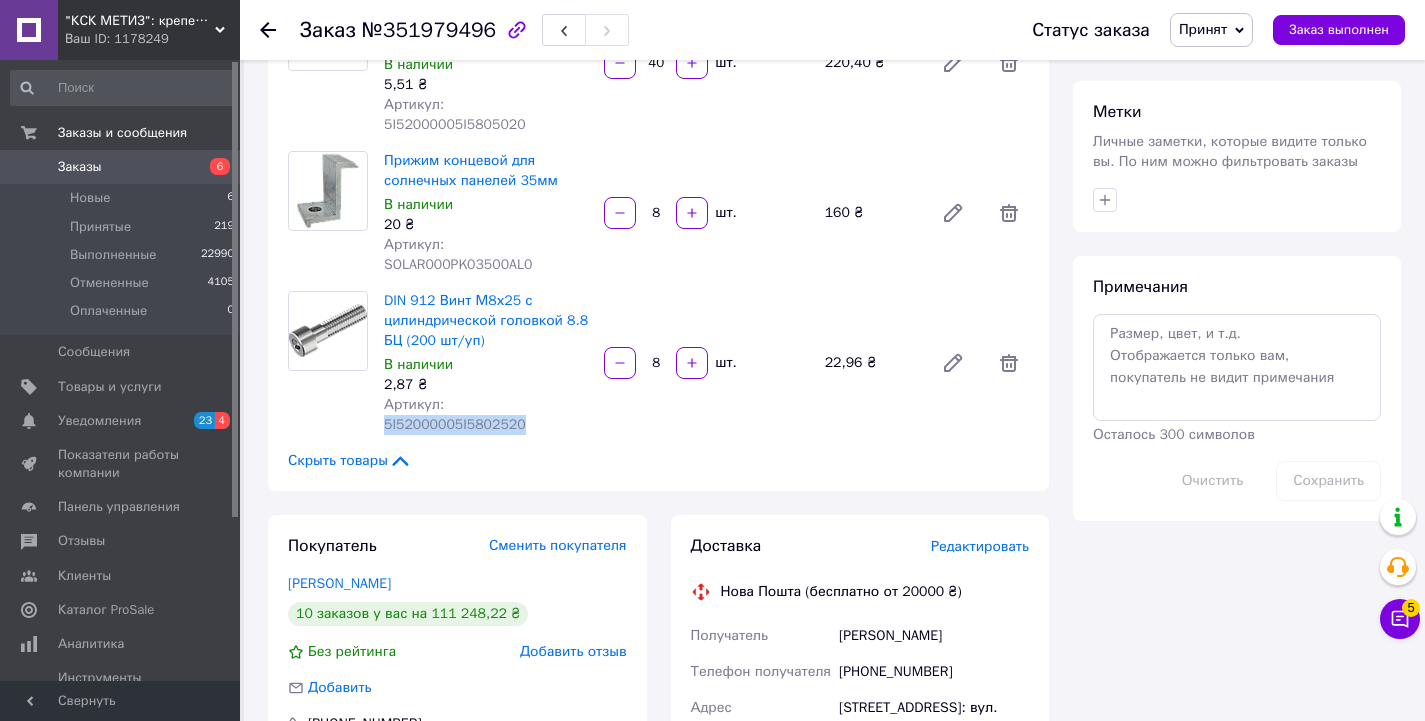 drag, startPoint x: 442, startPoint y: 362, endPoint x: 574, endPoint y: 365, distance: 132.03409 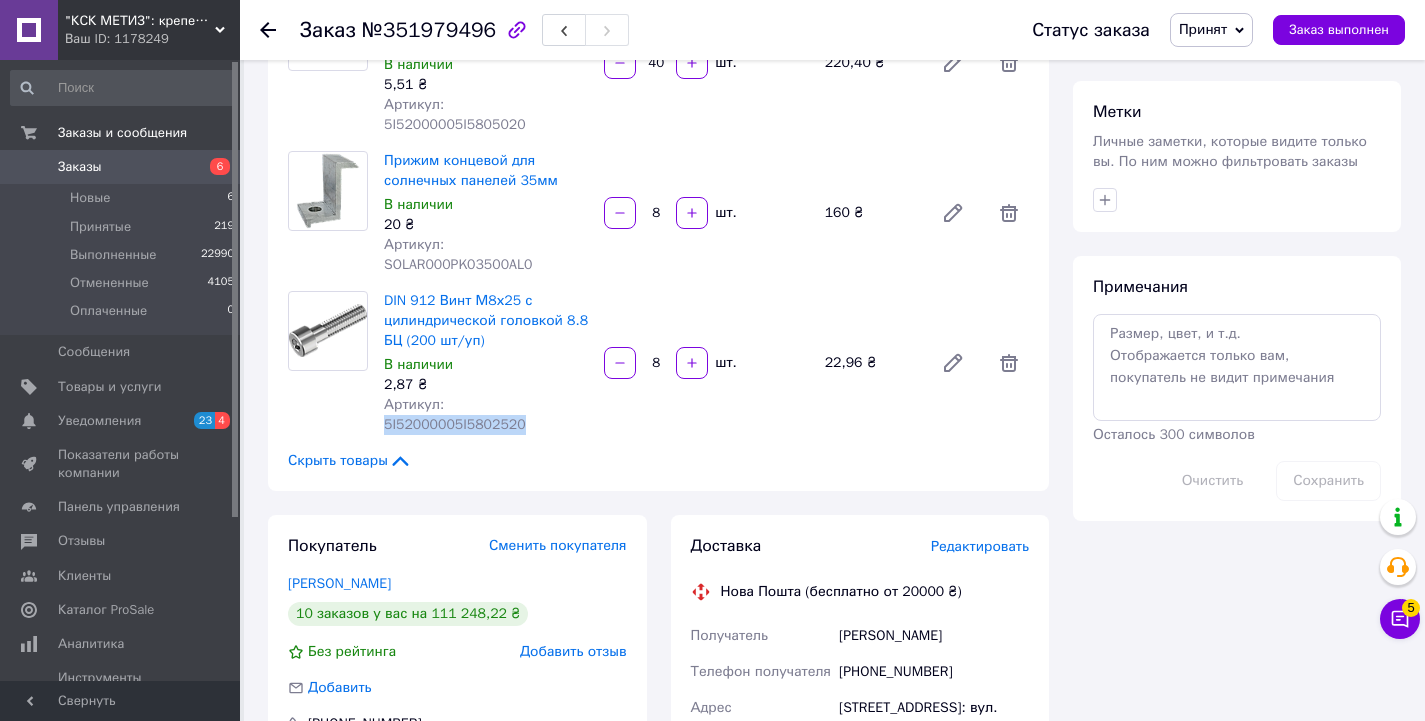 click on "Артикул: 5I52000005I5802520" at bounding box center [486, 415] 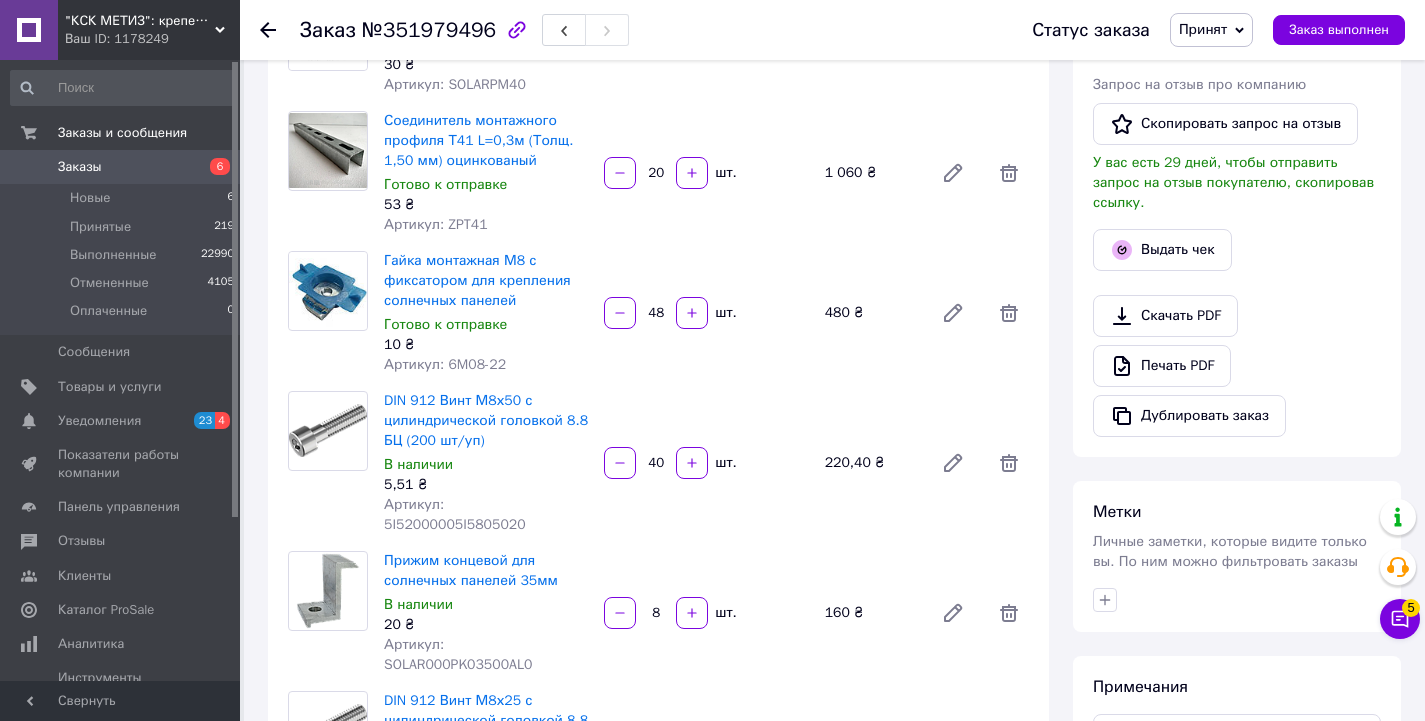 scroll, scrollTop: 600, scrollLeft: 0, axis: vertical 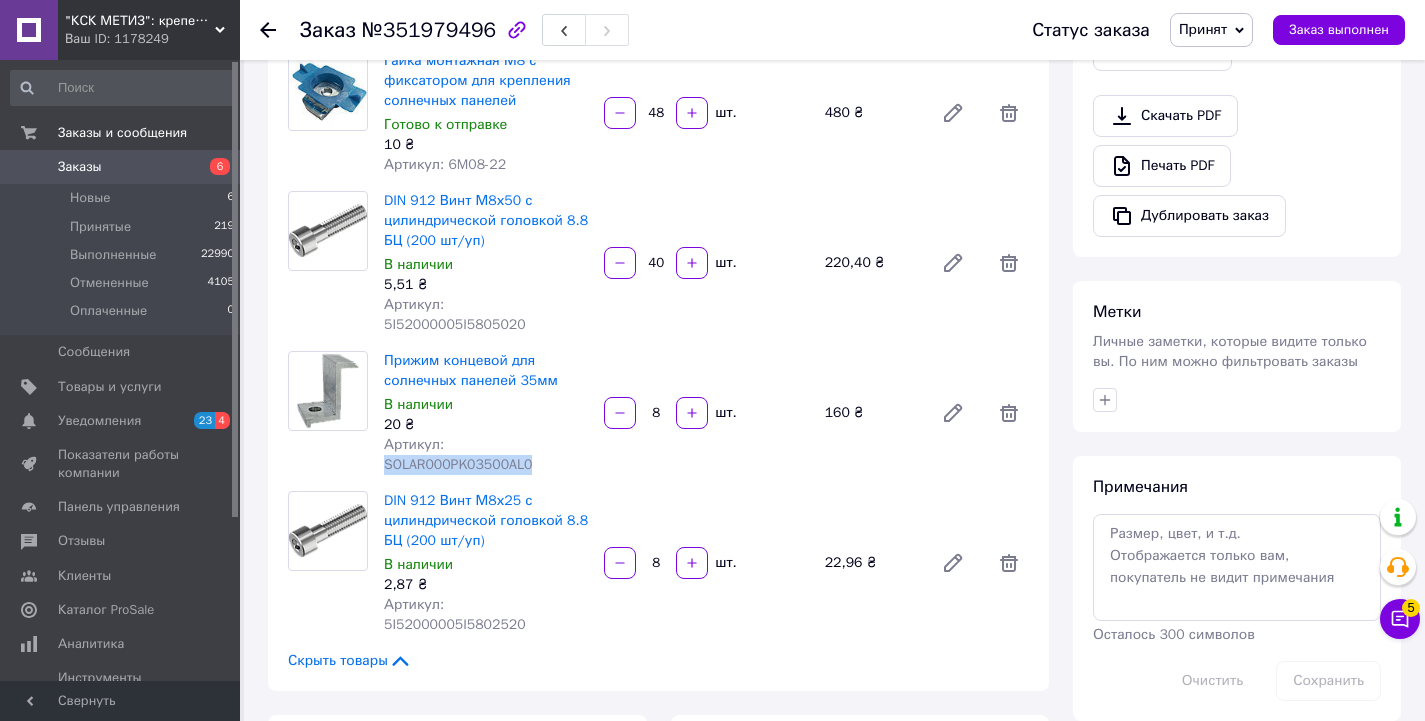 drag, startPoint x: 447, startPoint y: 426, endPoint x: 589, endPoint y: 426, distance: 142 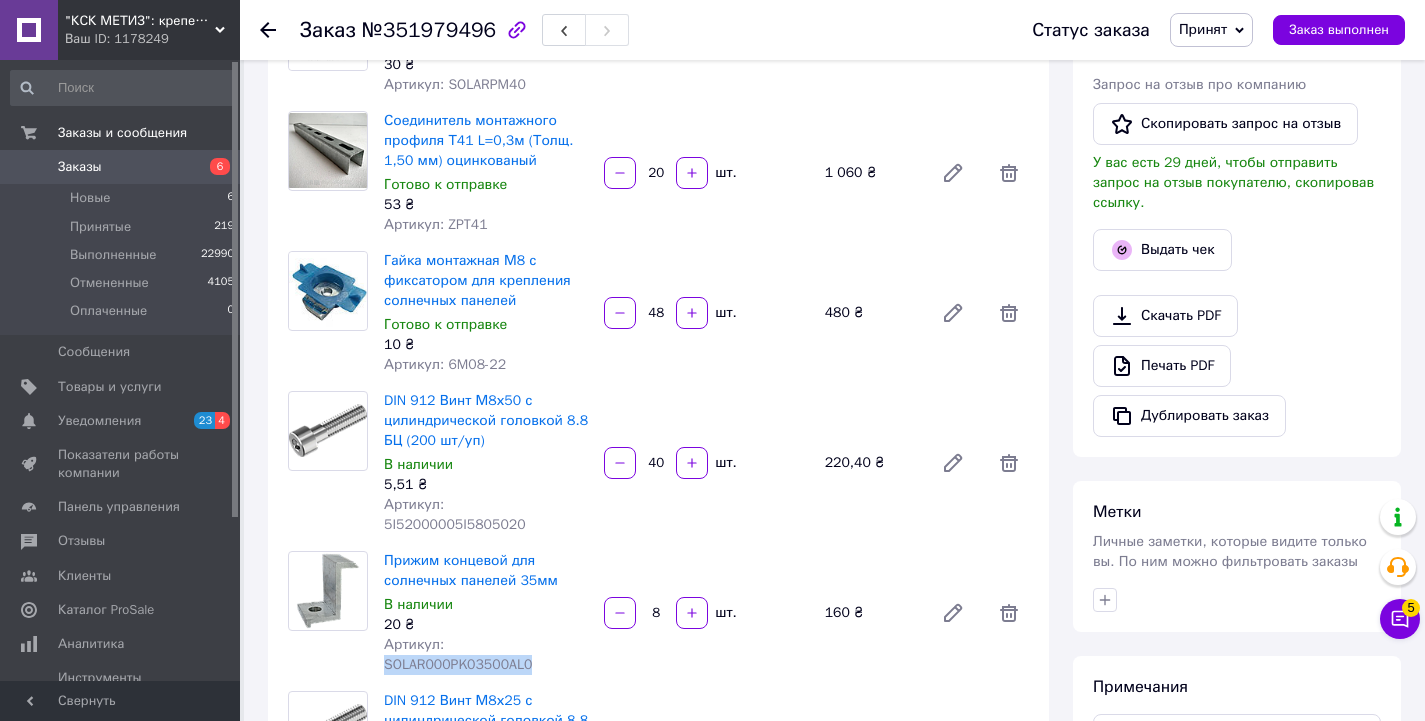scroll, scrollTop: 100, scrollLeft: 0, axis: vertical 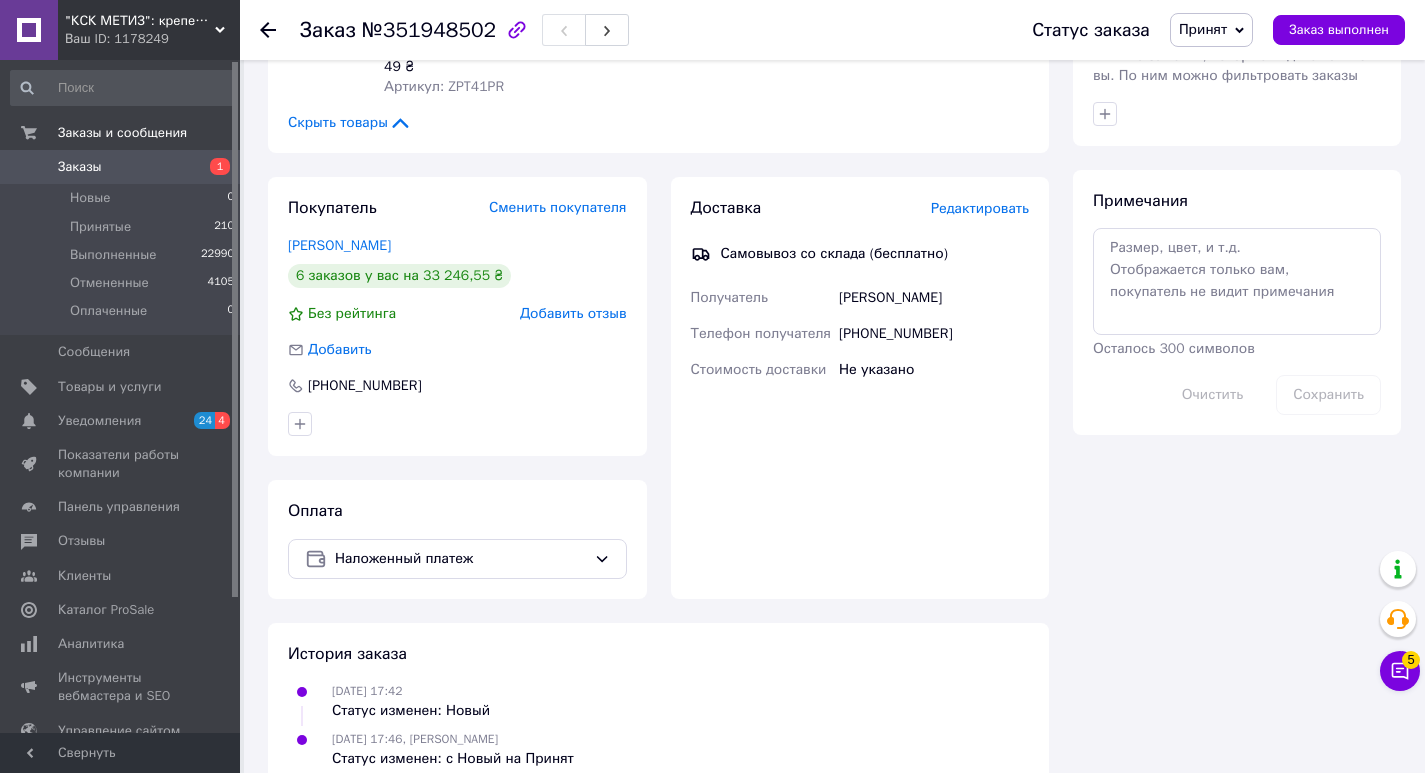 drag, startPoint x: 275, startPoint y: 208, endPoint x: 439, endPoint y: 206, distance: 164.01219 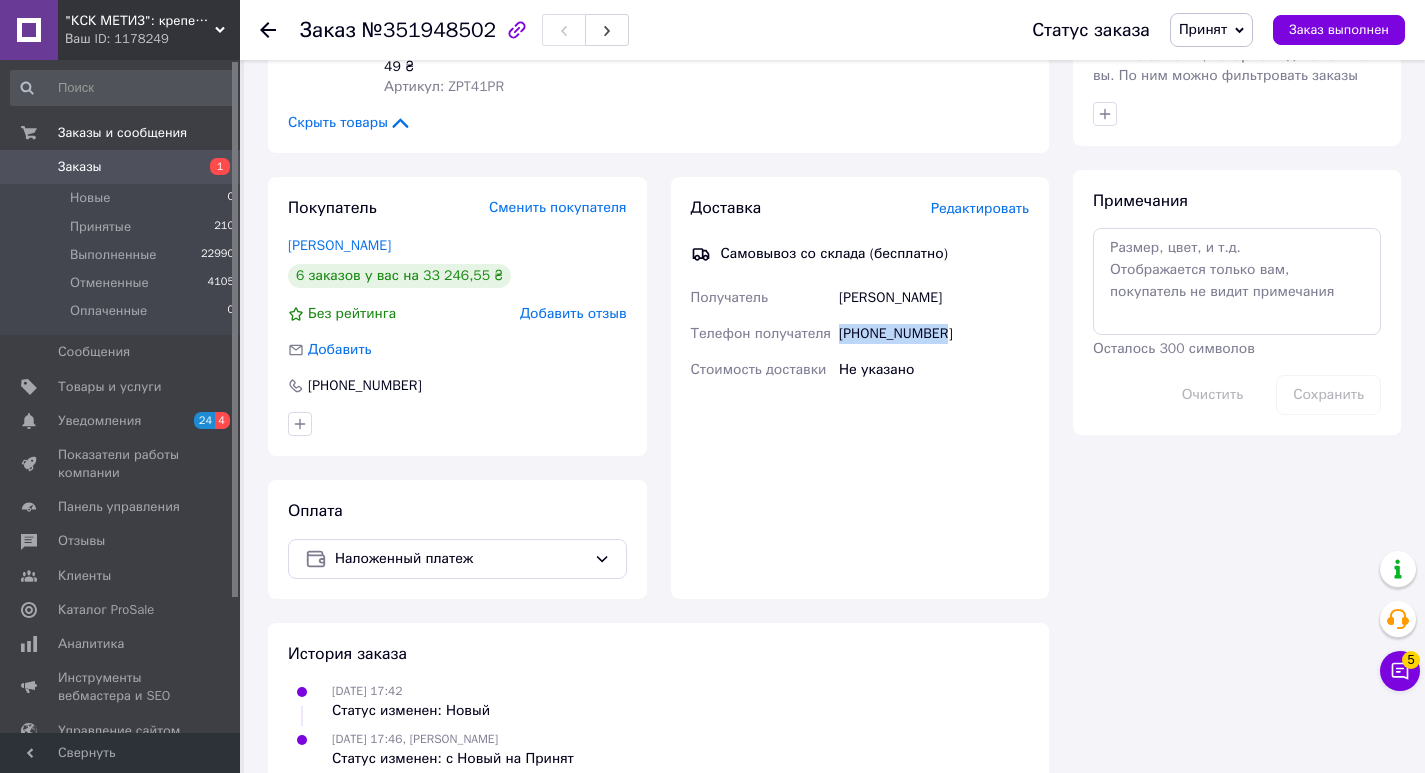 drag, startPoint x: 840, startPoint y: 293, endPoint x: 943, endPoint y: 299, distance: 103.17461 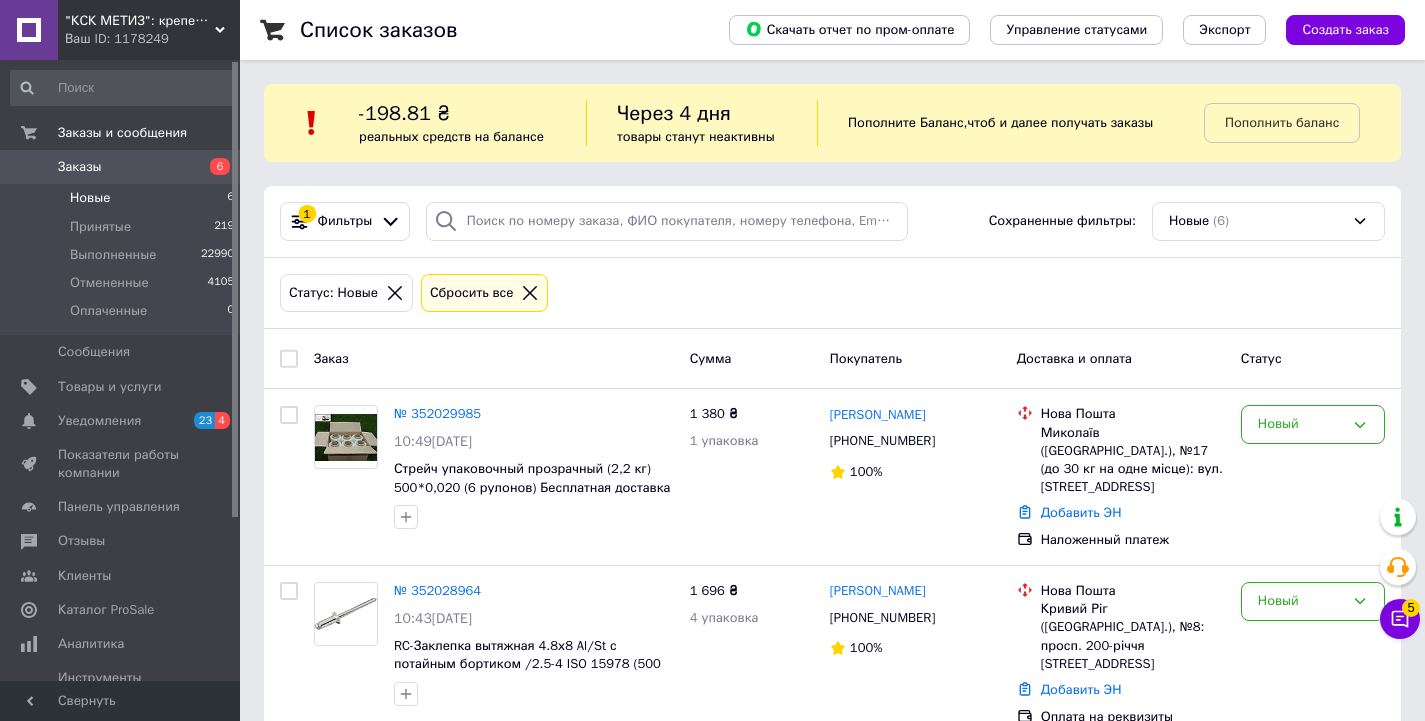 scroll, scrollTop: 0, scrollLeft: 0, axis: both 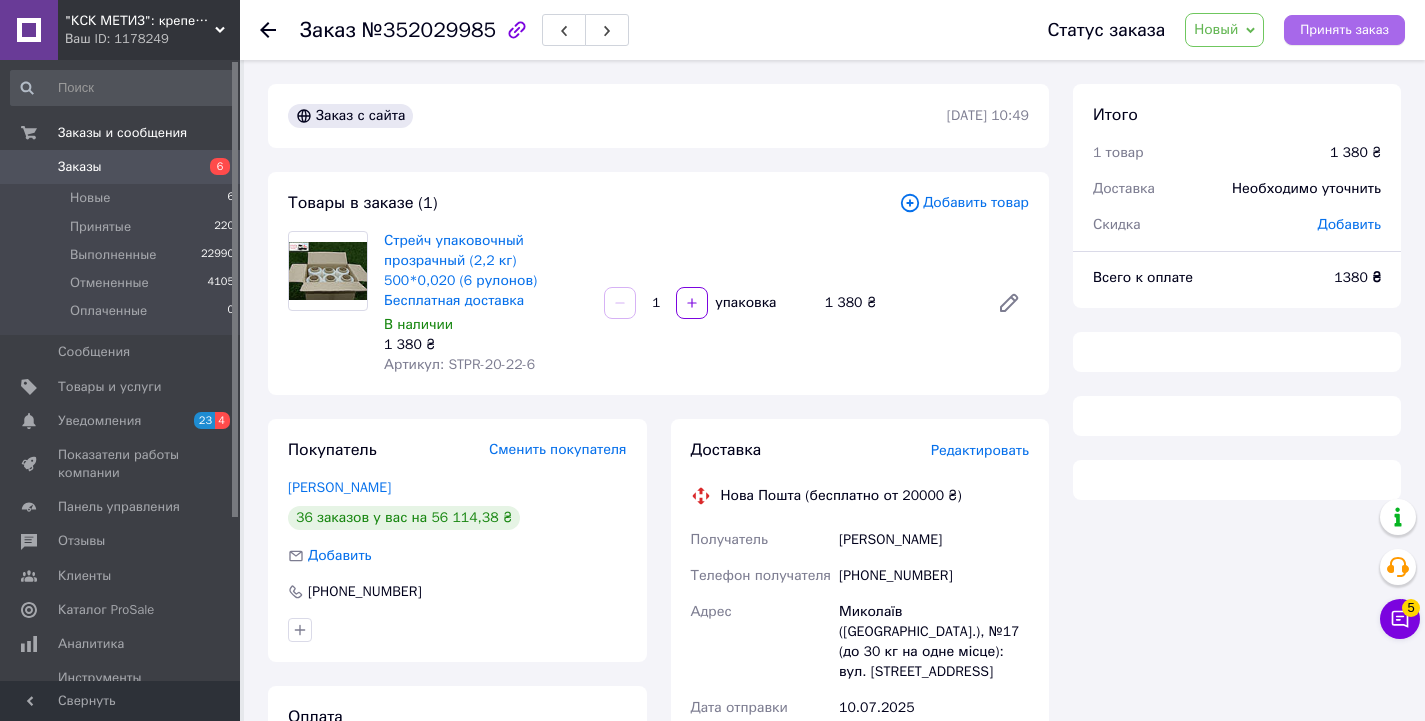 click on "Принять заказ" at bounding box center [1344, 30] 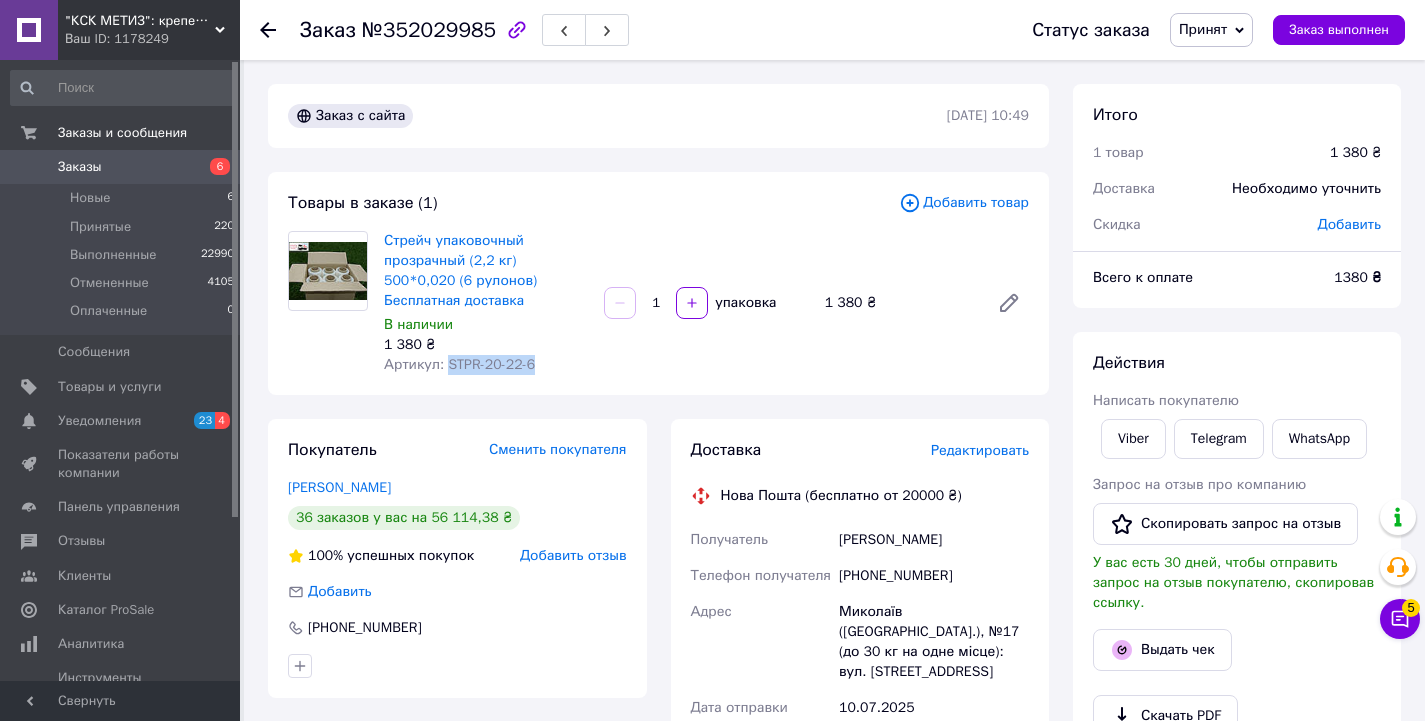 drag, startPoint x: 445, startPoint y: 362, endPoint x: 558, endPoint y: 380, distance: 114.424644 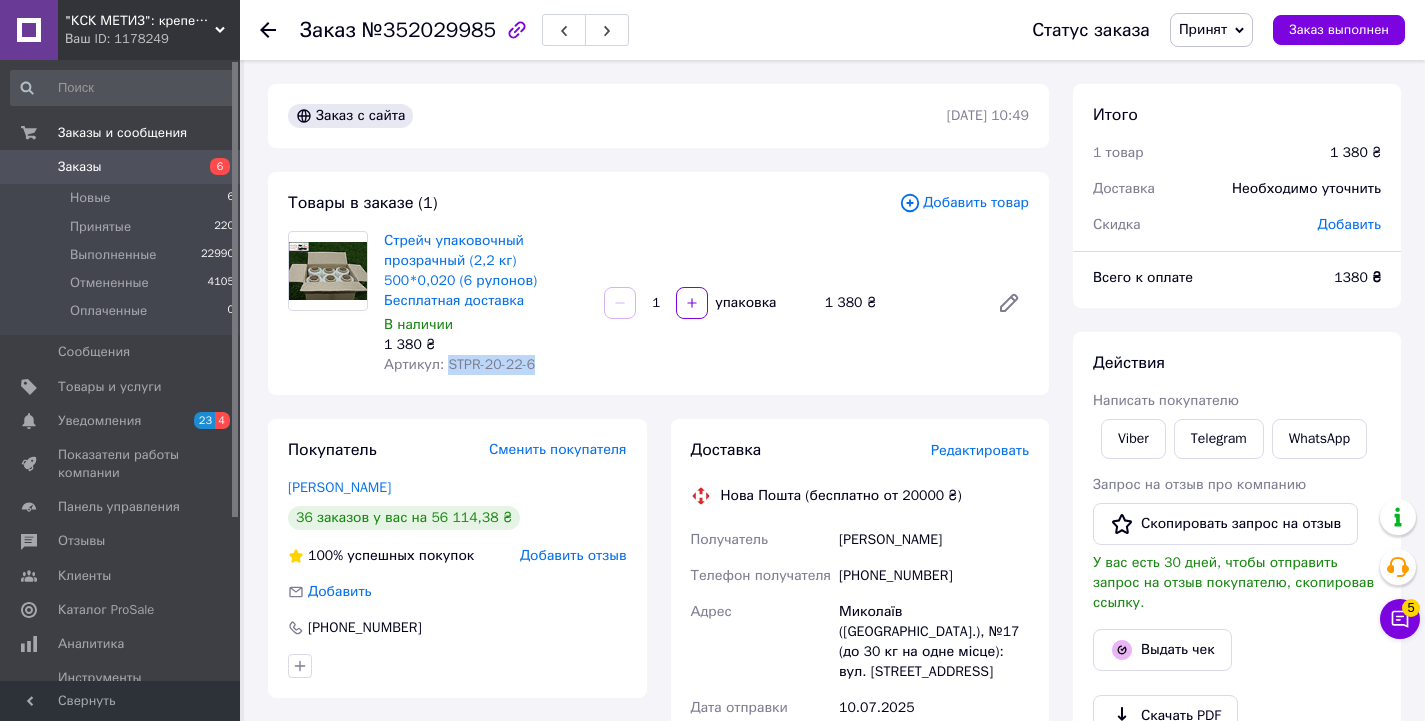 copy on "STPR-20-22-6" 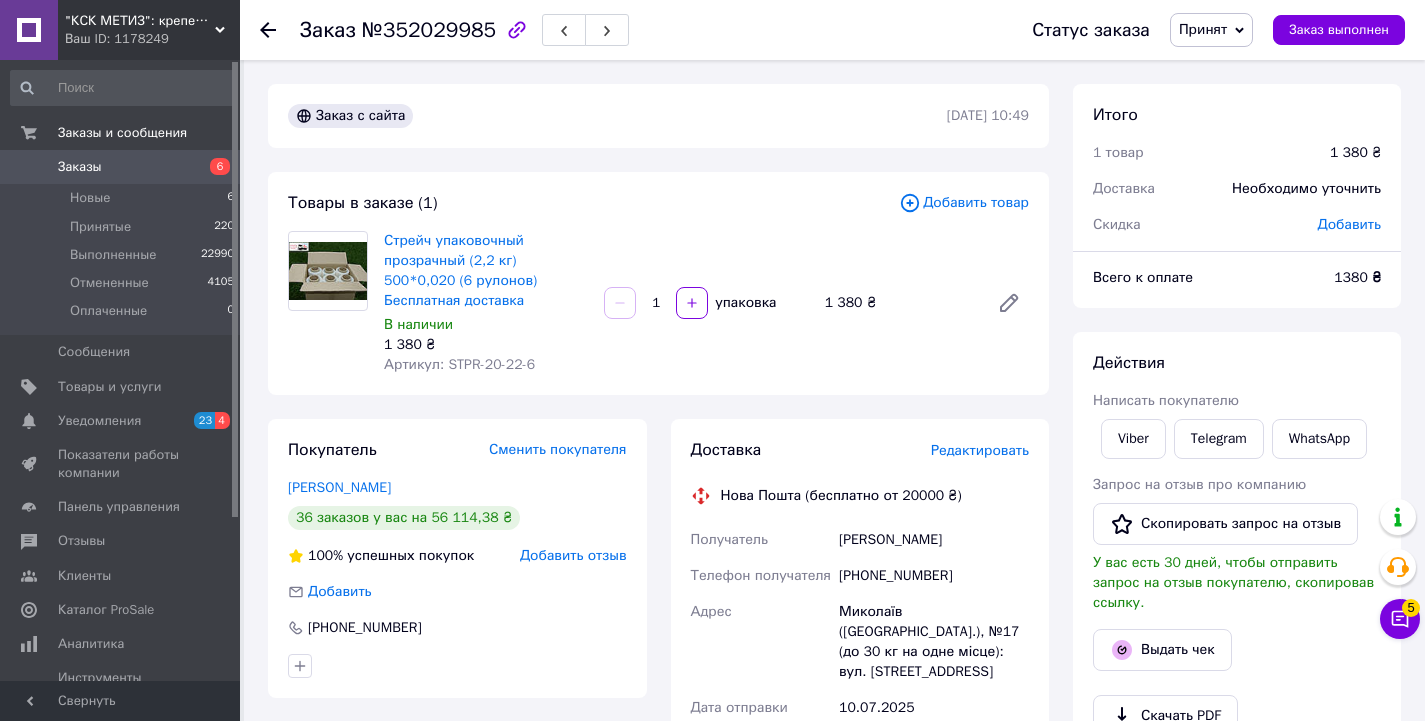 drag, startPoint x: 840, startPoint y: 548, endPoint x: 837, endPoint y: 560, distance: 12.369317 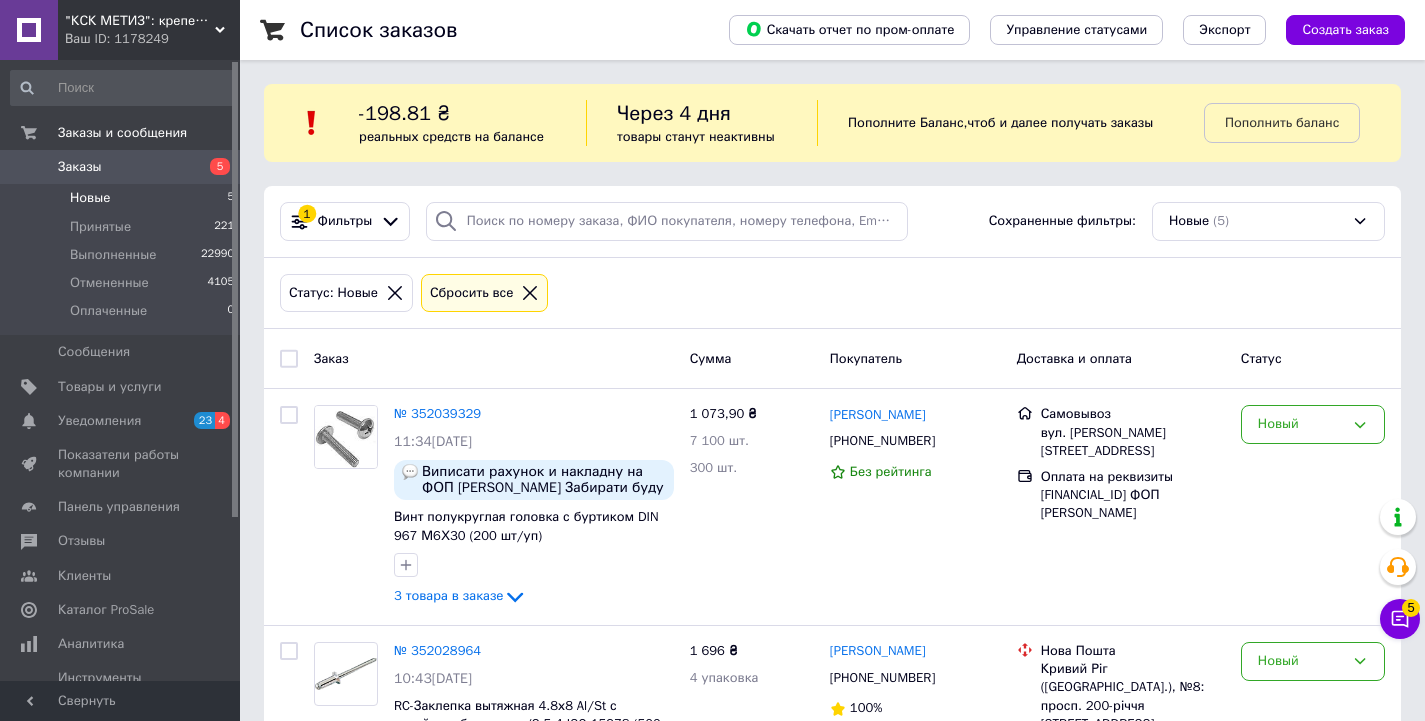 scroll, scrollTop: 0, scrollLeft: 0, axis: both 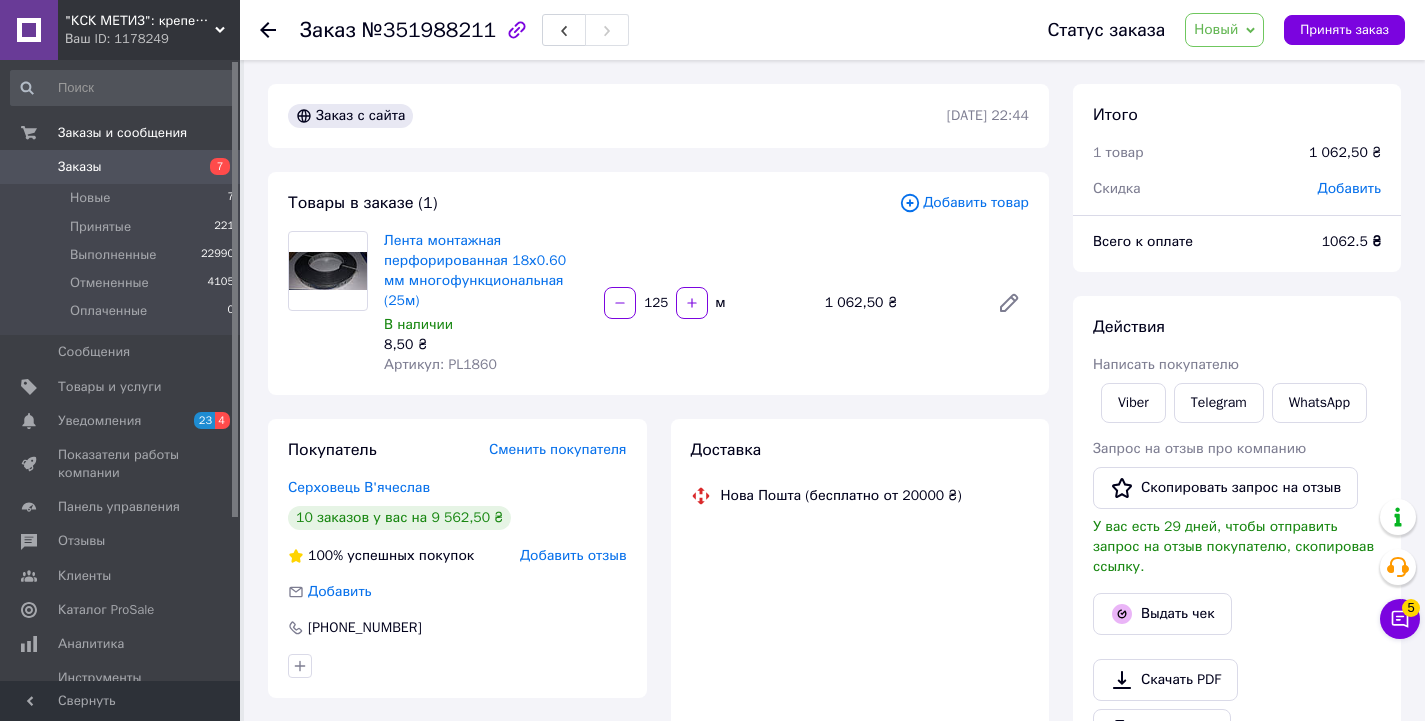 drag, startPoint x: 1321, startPoint y: 30, endPoint x: 1191, endPoint y: 85, distance: 141.15594 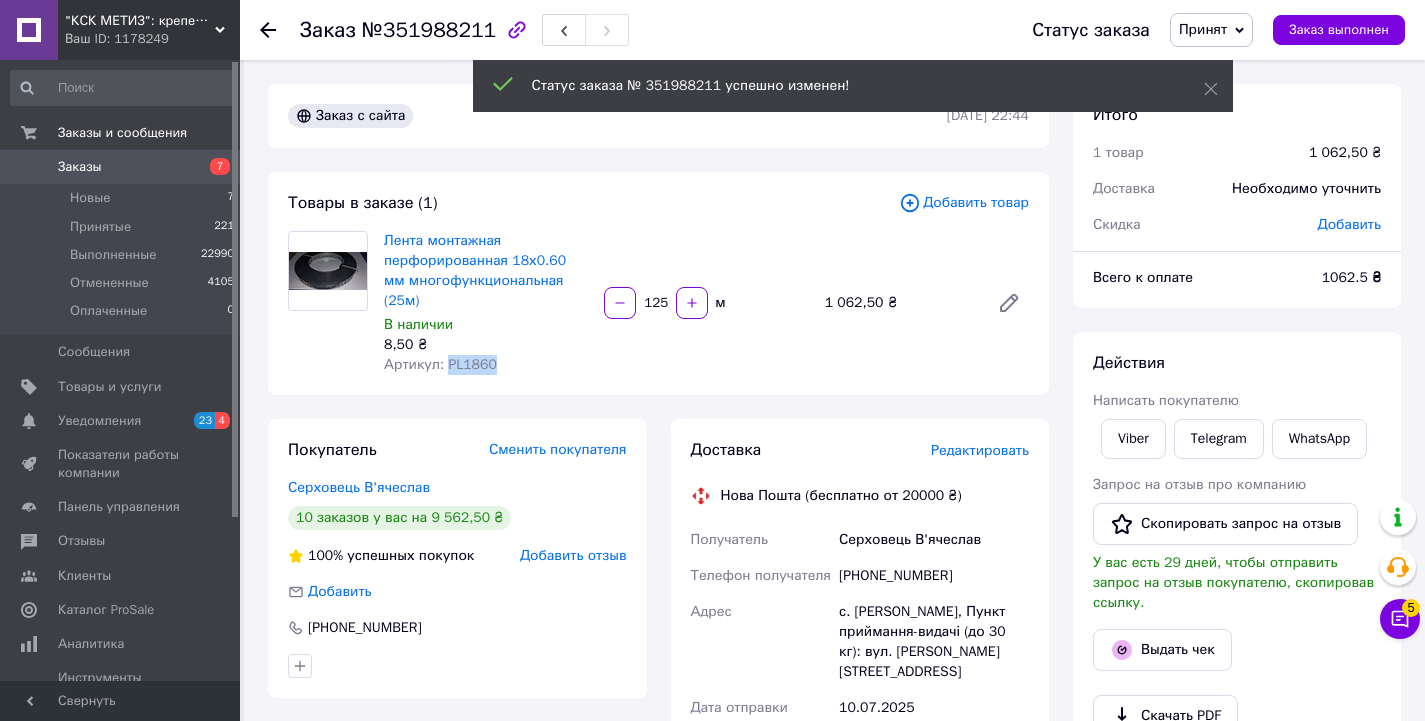 drag, startPoint x: 444, startPoint y: 347, endPoint x: 491, endPoint y: 350, distance: 47.095646 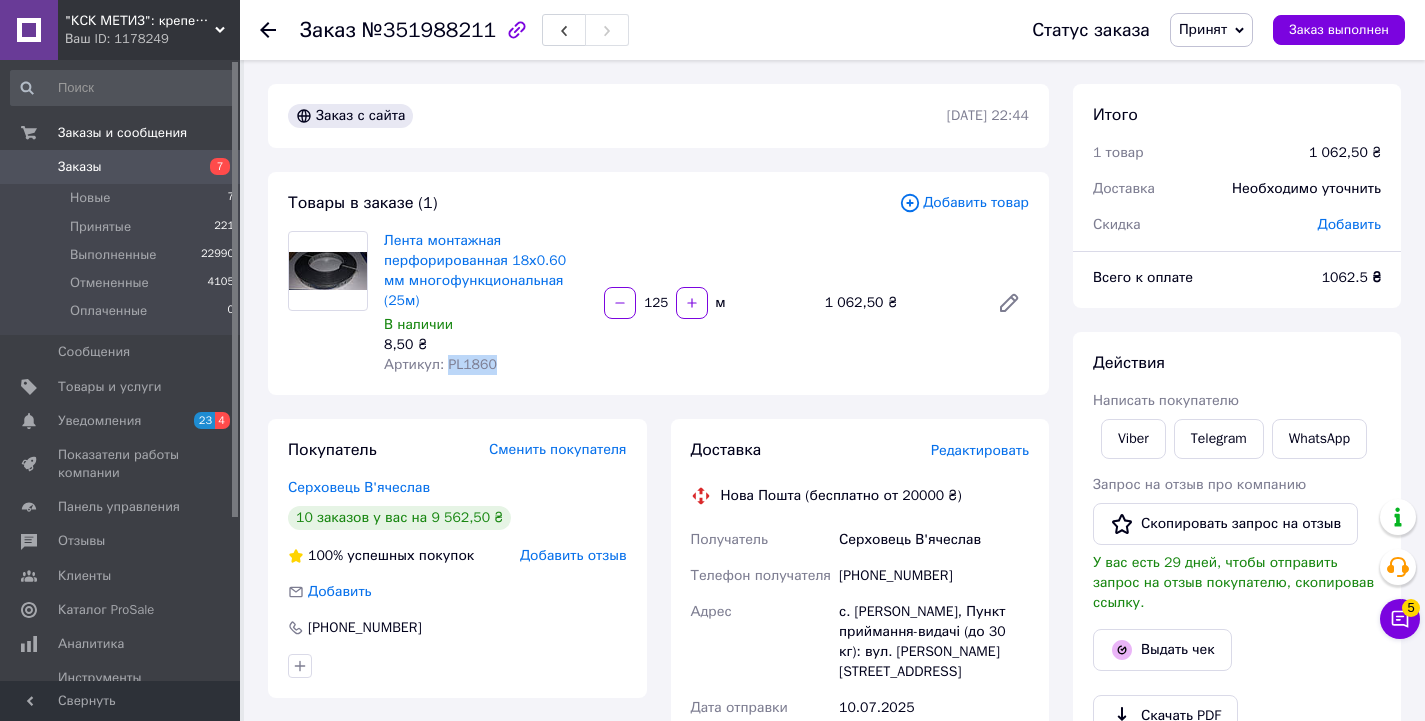 copy on "PL1860" 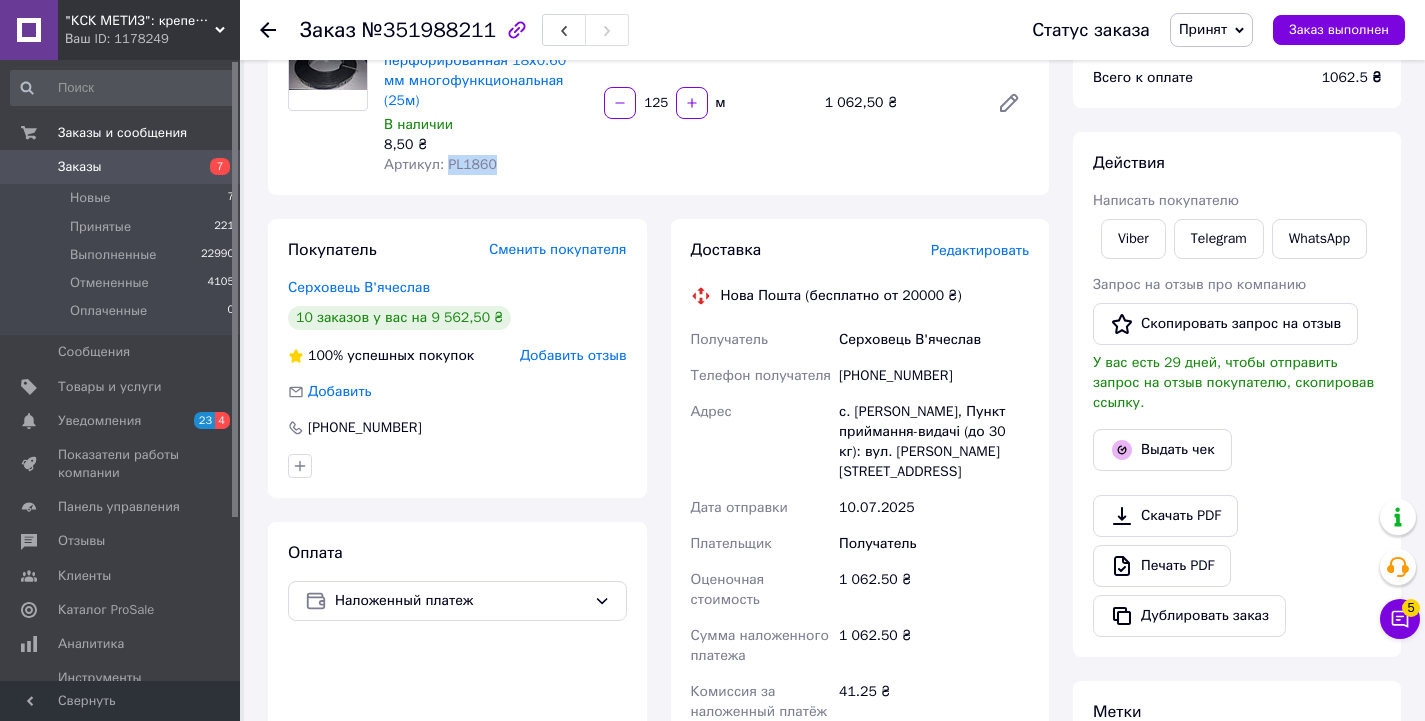 scroll, scrollTop: 100, scrollLeft: 0, axis: vertical 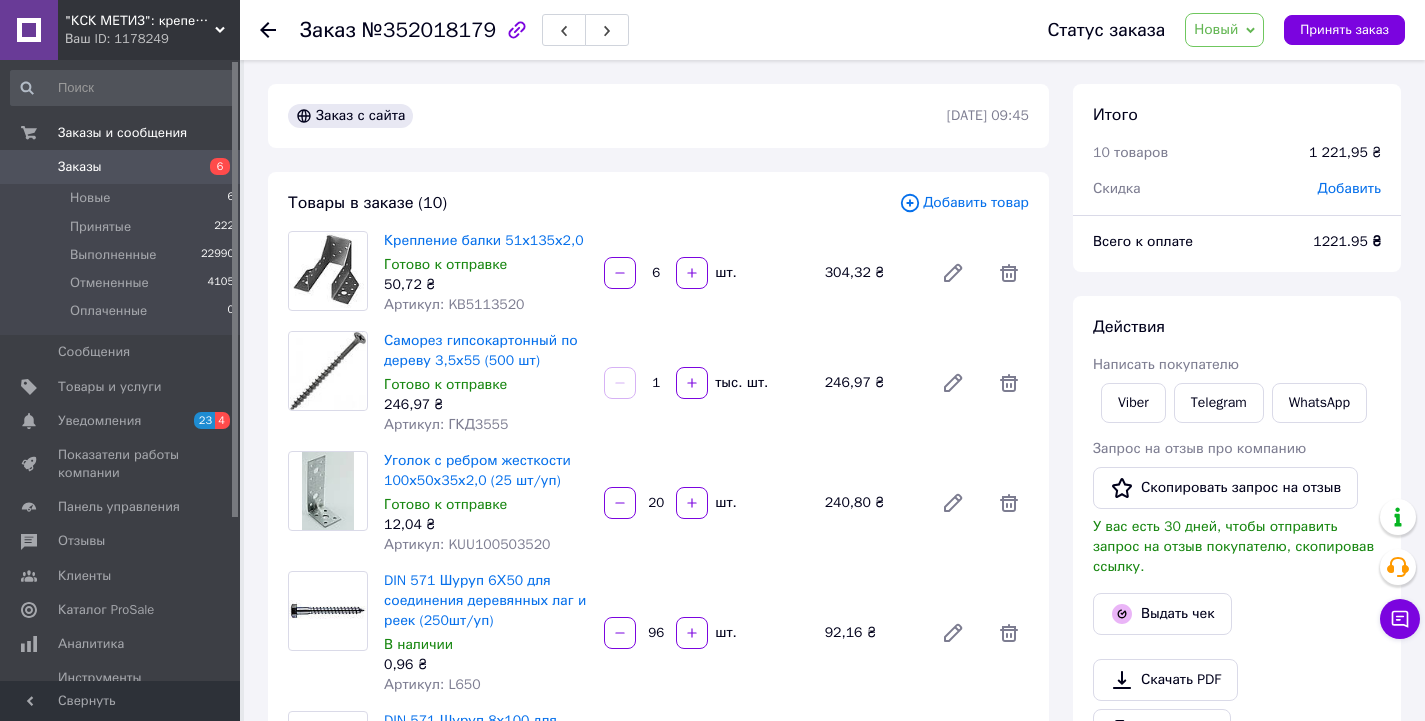 drag, startPoint x: 1315, startPoint y: 33, endPoint x: 964, endPoint y: 251, distance: 413.1888 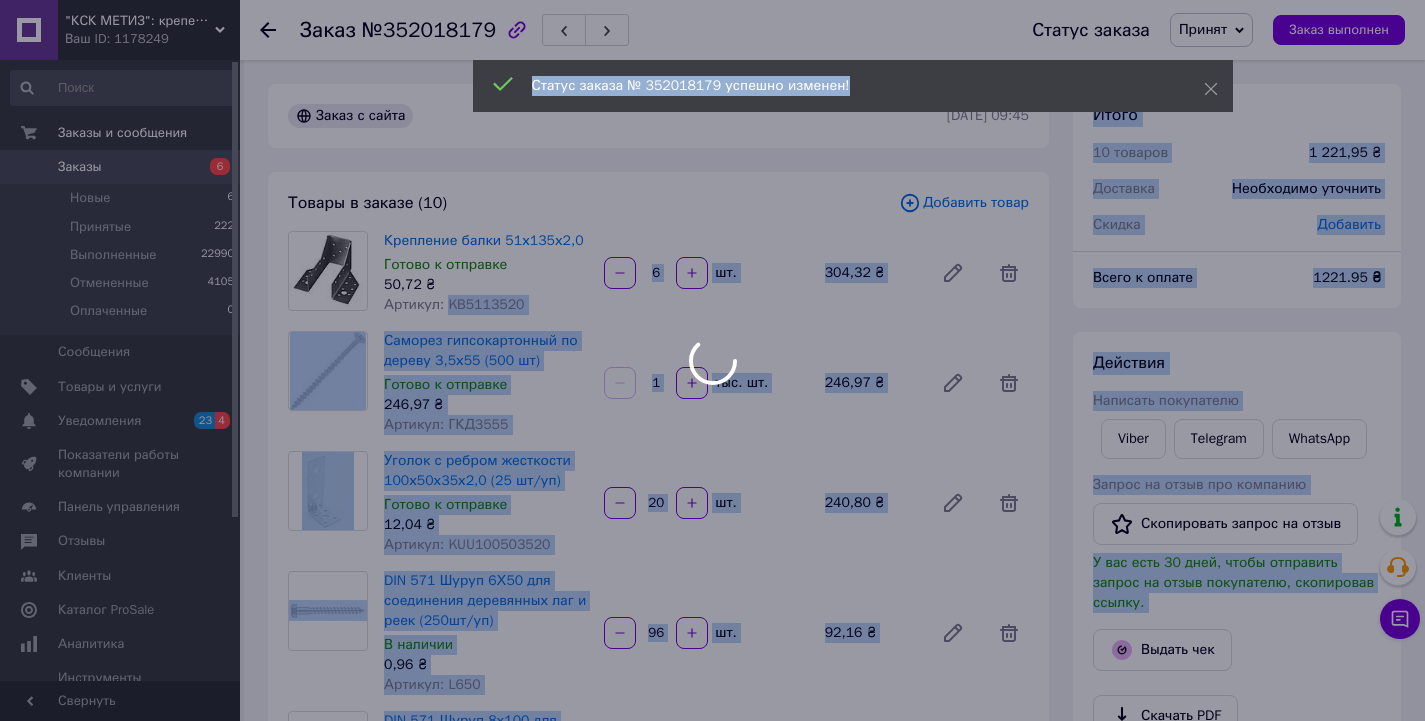 drag, startPoint x: 470, startPoint y: 308, endPoint x: 505, endPoint y: 306, distance: 35.057095 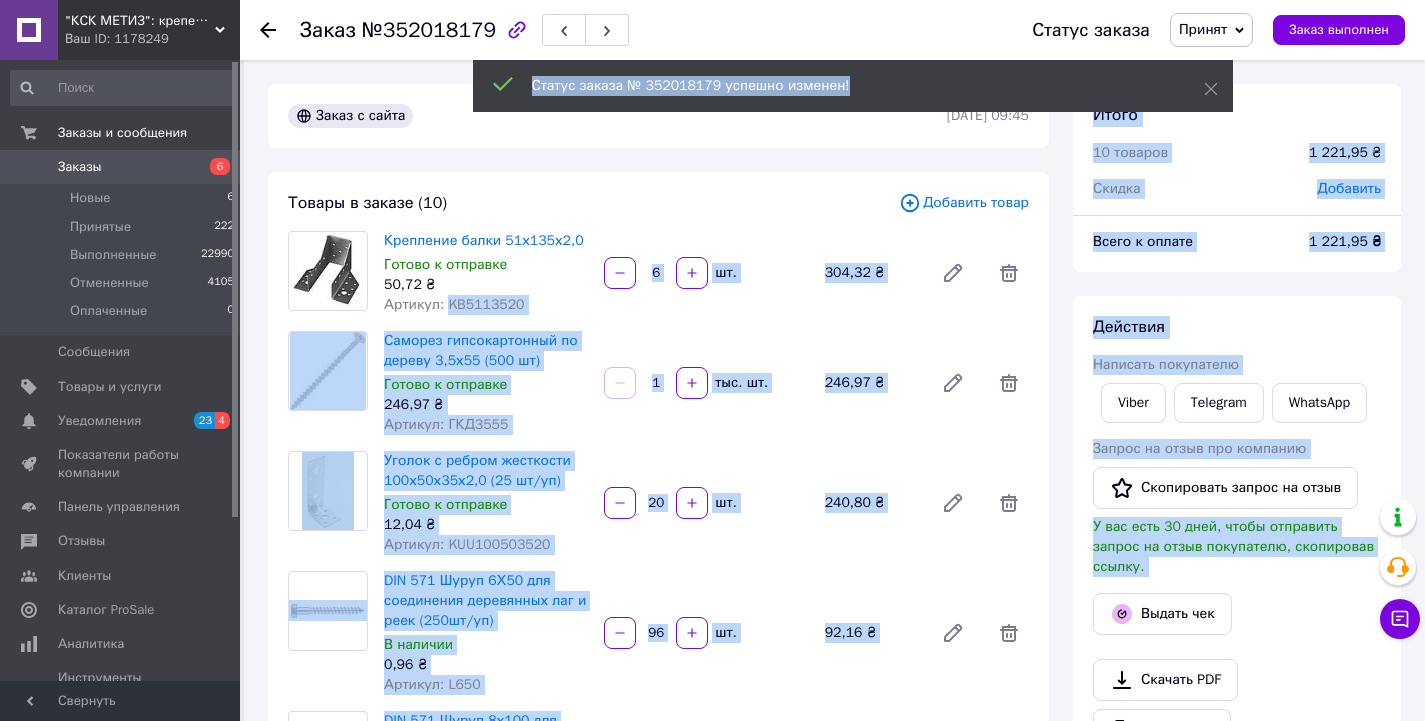 click on "Артикул: KB5113520" at bounding box center [454, 304] 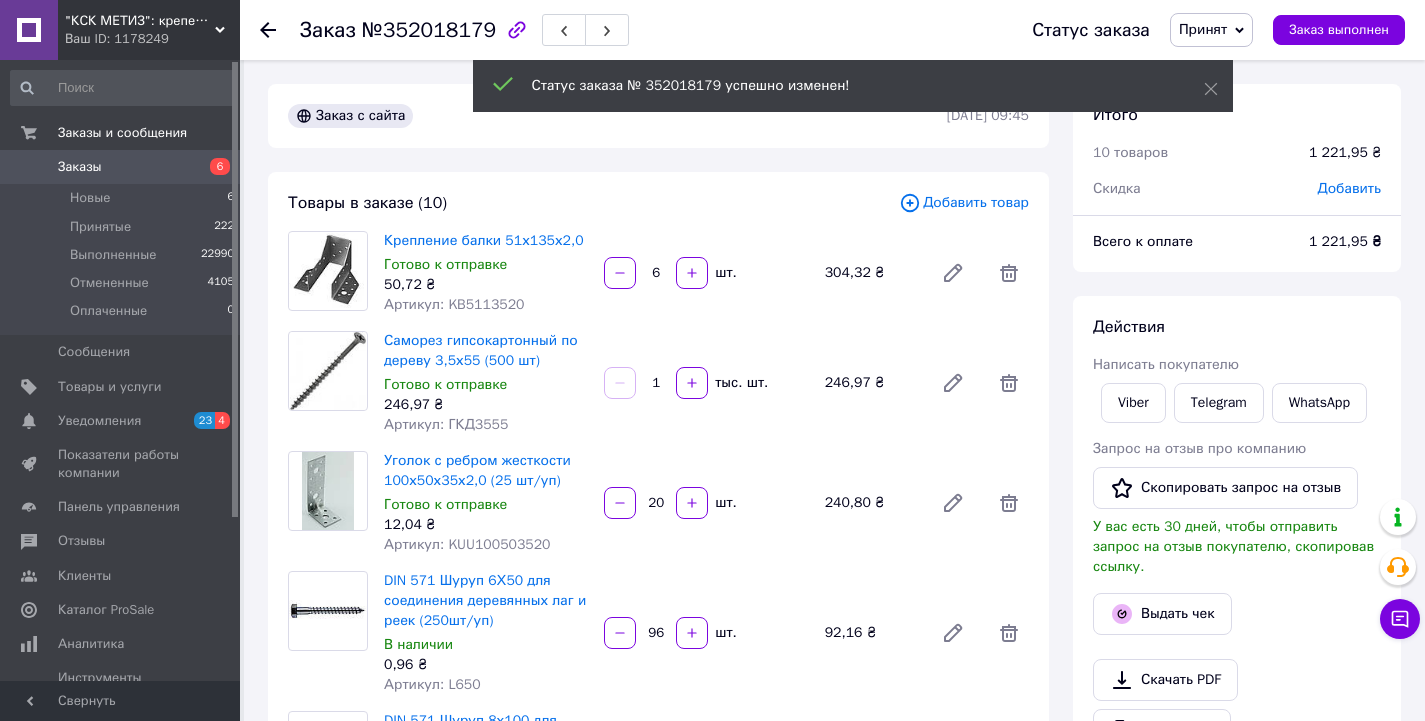 click on "Артикул: KB5113520" at bounding box center (454, 304) 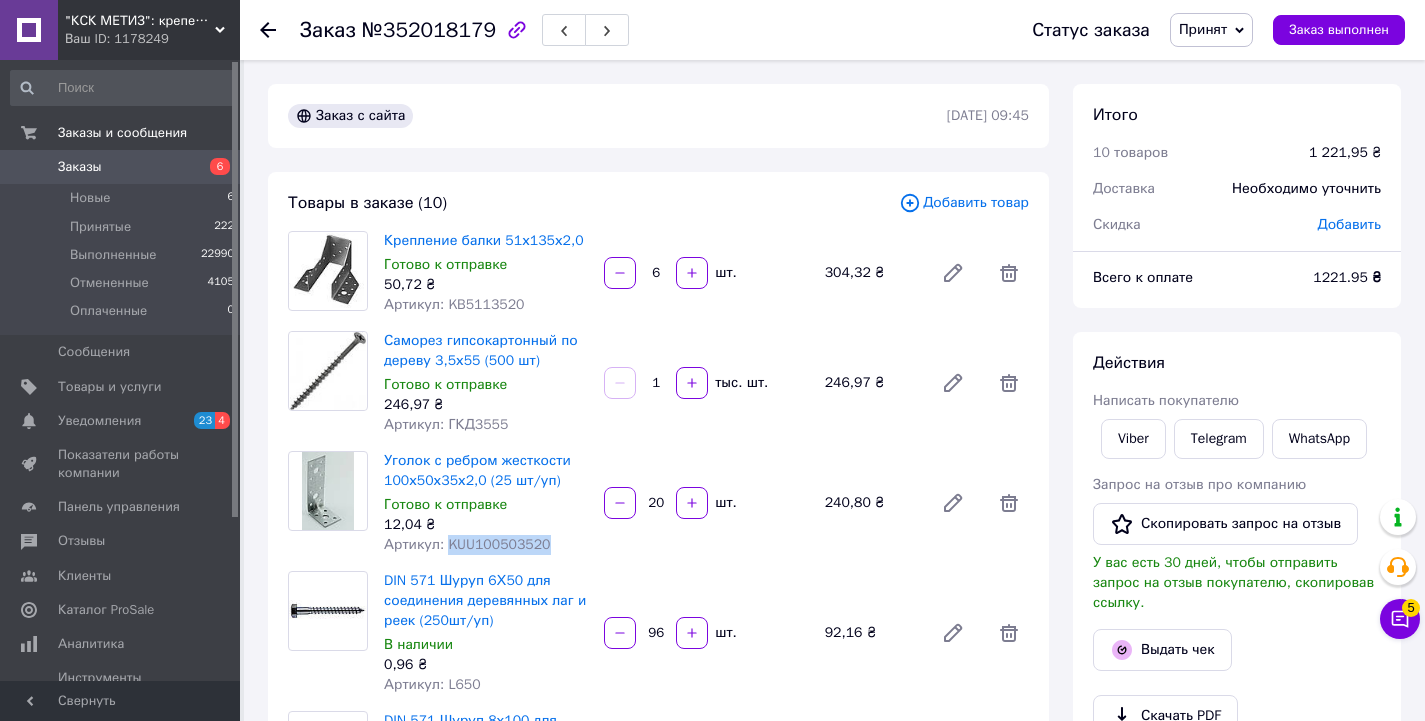 drag, startPoint x: 445, startPoint y: 548, endPoint x: 552, endPoint y: 548, distance: 107 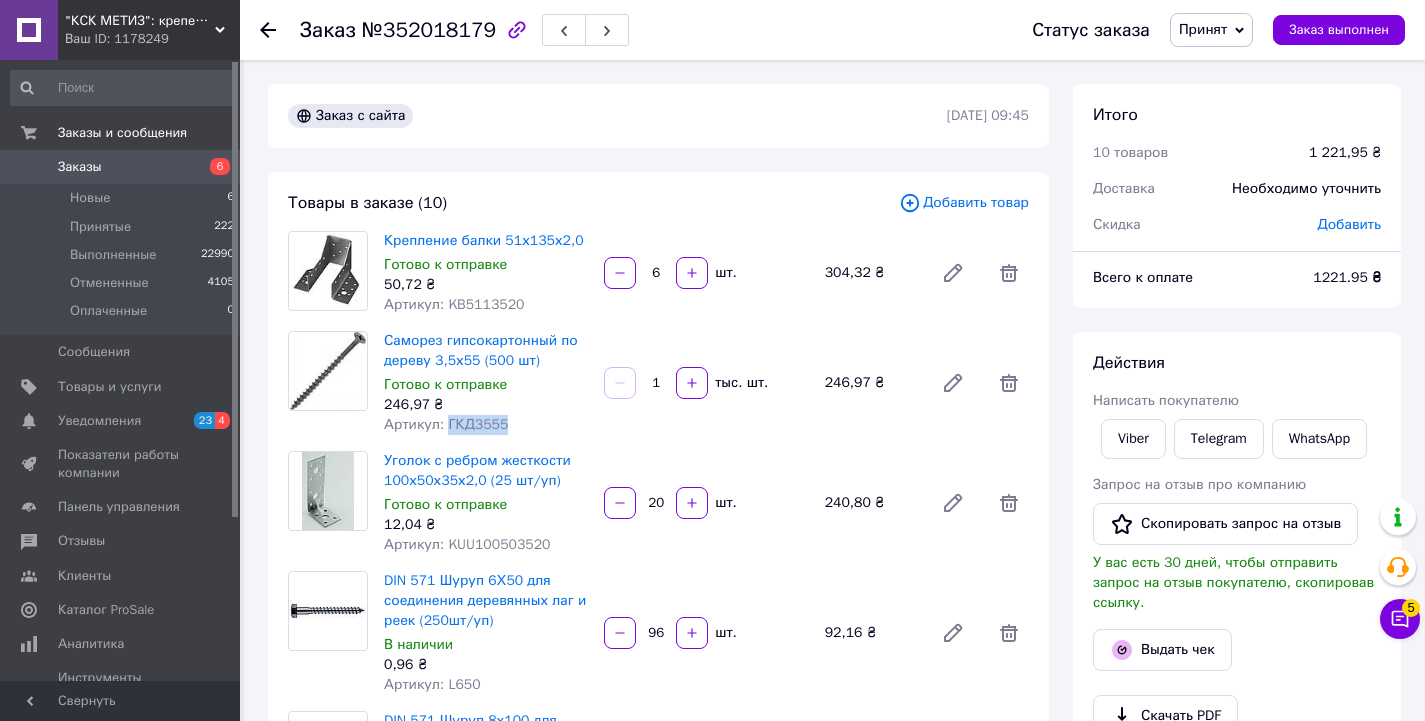 drag, startPoint x: 446, startPoint y: 426, endPoint x: 506, endPoint y: 432, distance: 60.299255 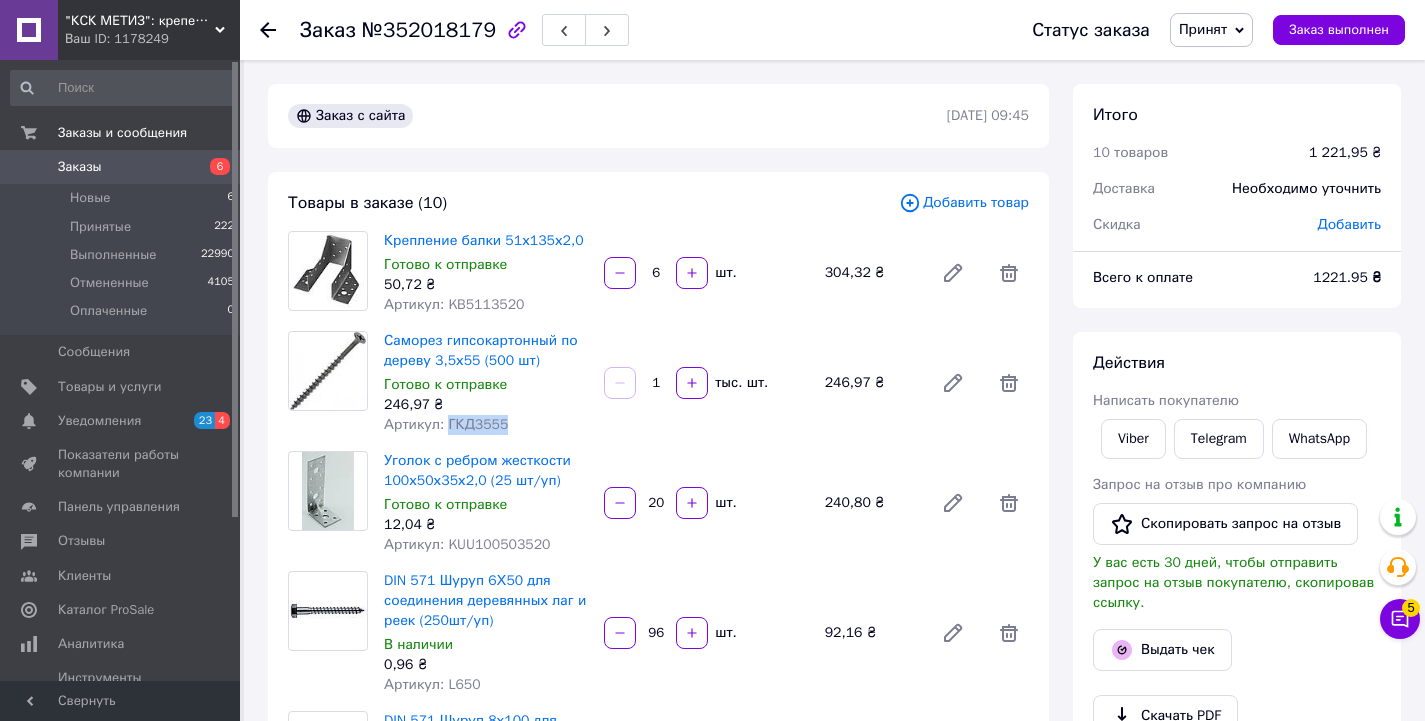 scroll, scrollTop: 200, scrollLeft: 0, axis: vertical 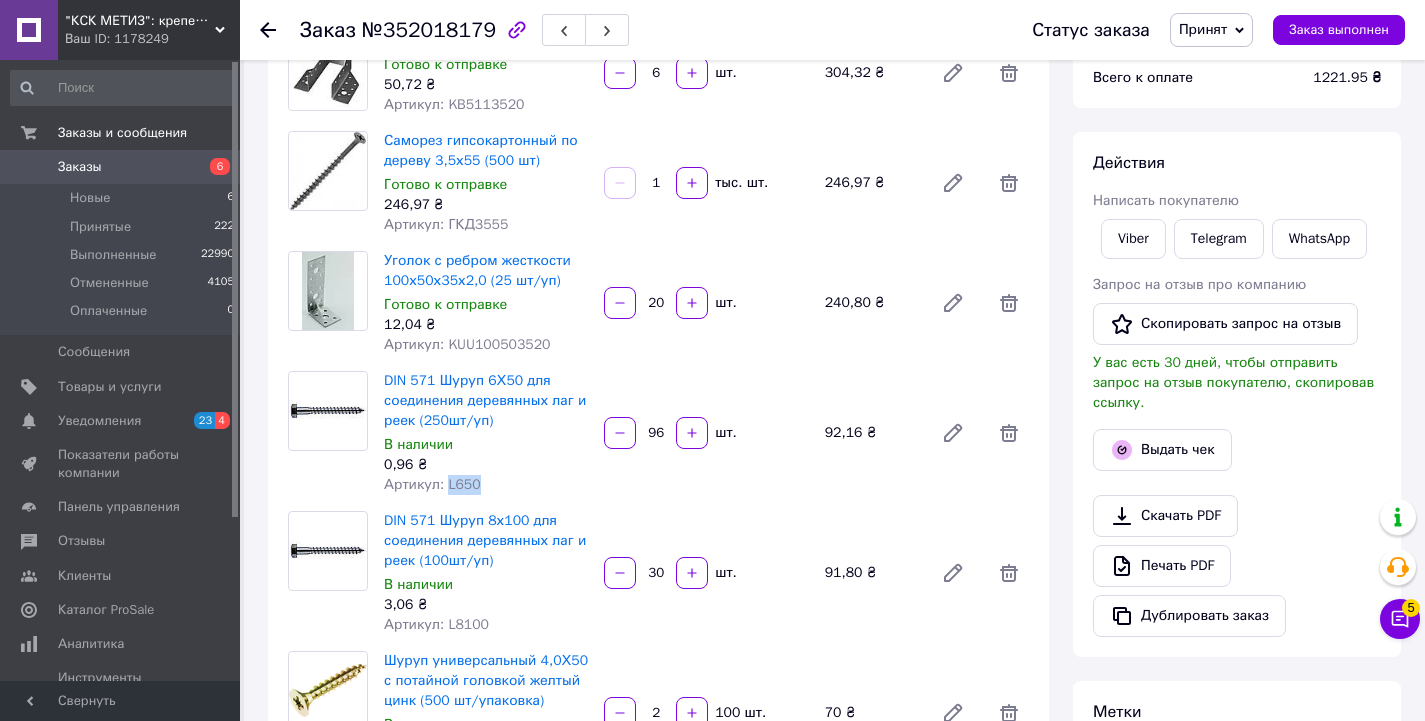drag, startPoint x: 445, startPoint y: 484, endPoint x: 494, endPoint y: 489, distance: 49.25444 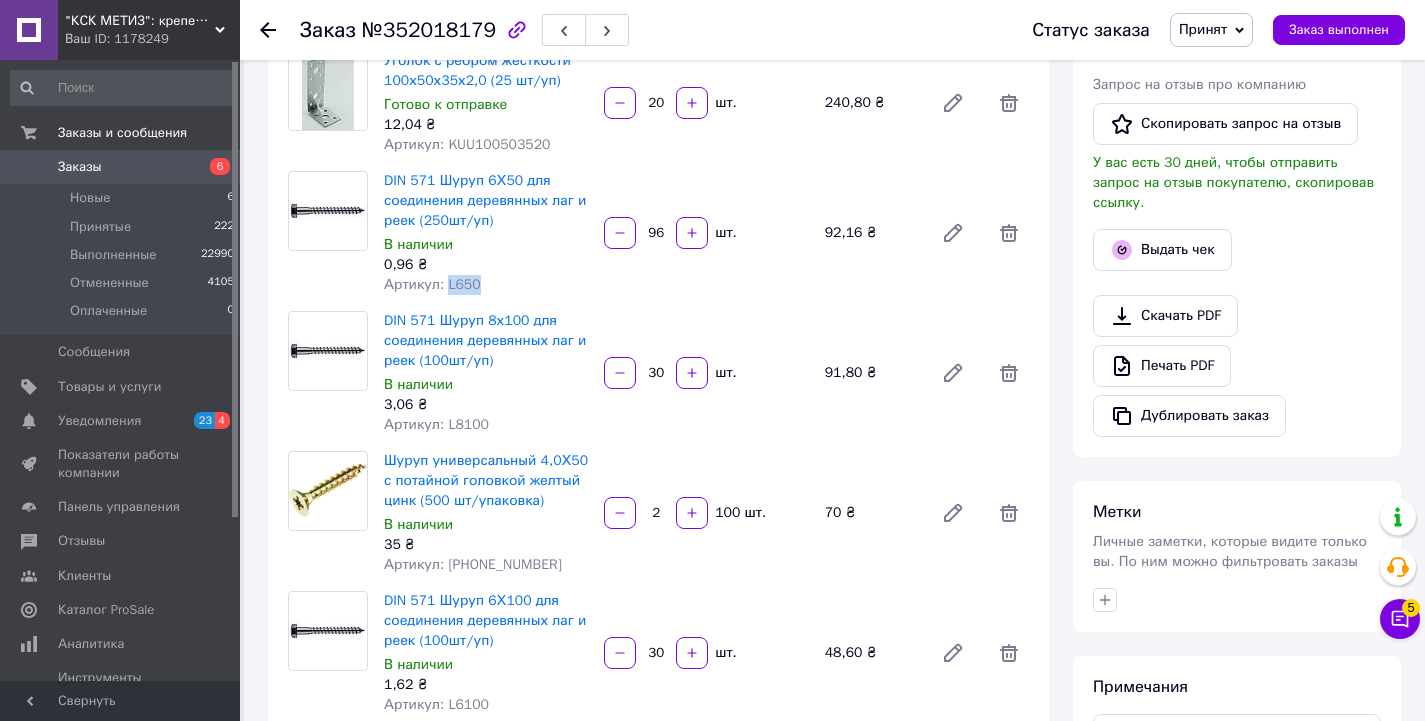 scroll, scrollTop: 500, scrollLeft: 0, axis: vertical 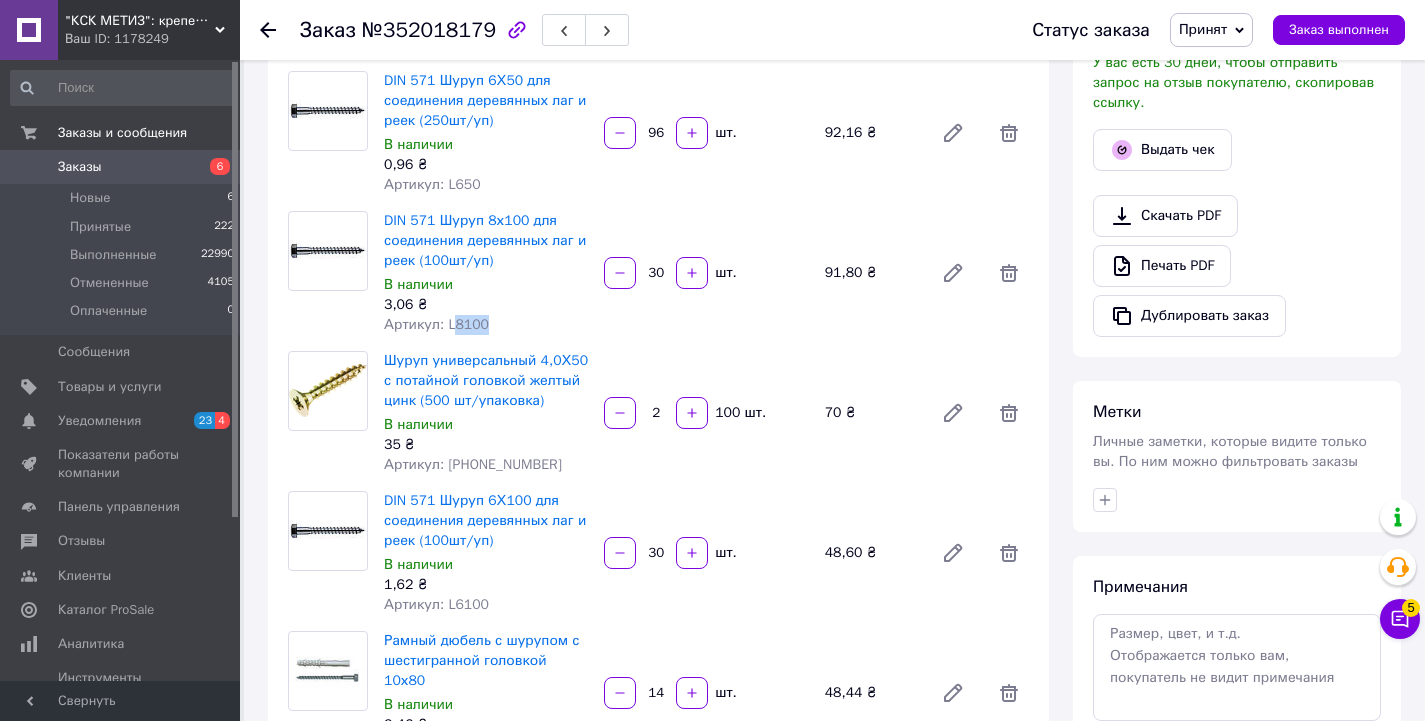 drag, startPoint x: 453, startPoint y: 326, endPoint x: 496, endPoint y: 329, distance: 43.104523 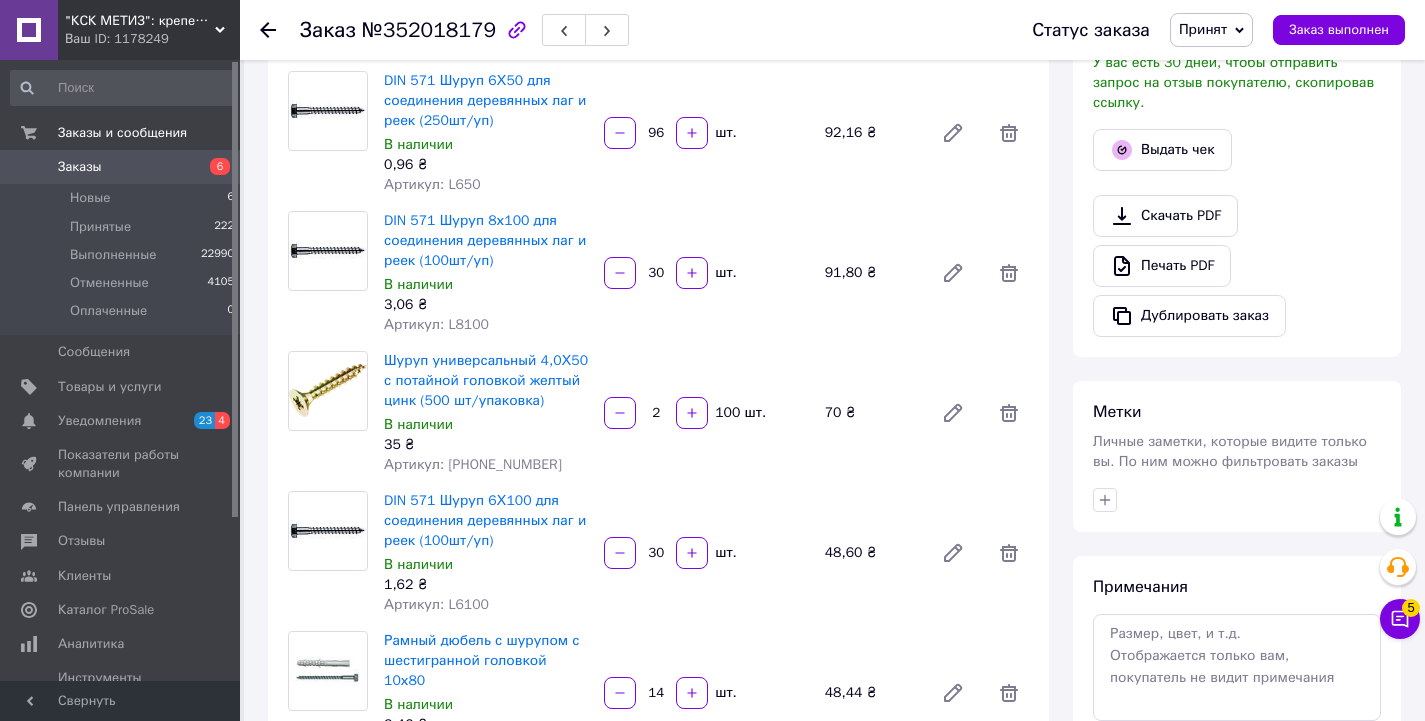 click on "Артикул: L8100" at bounding box center [436, 324] 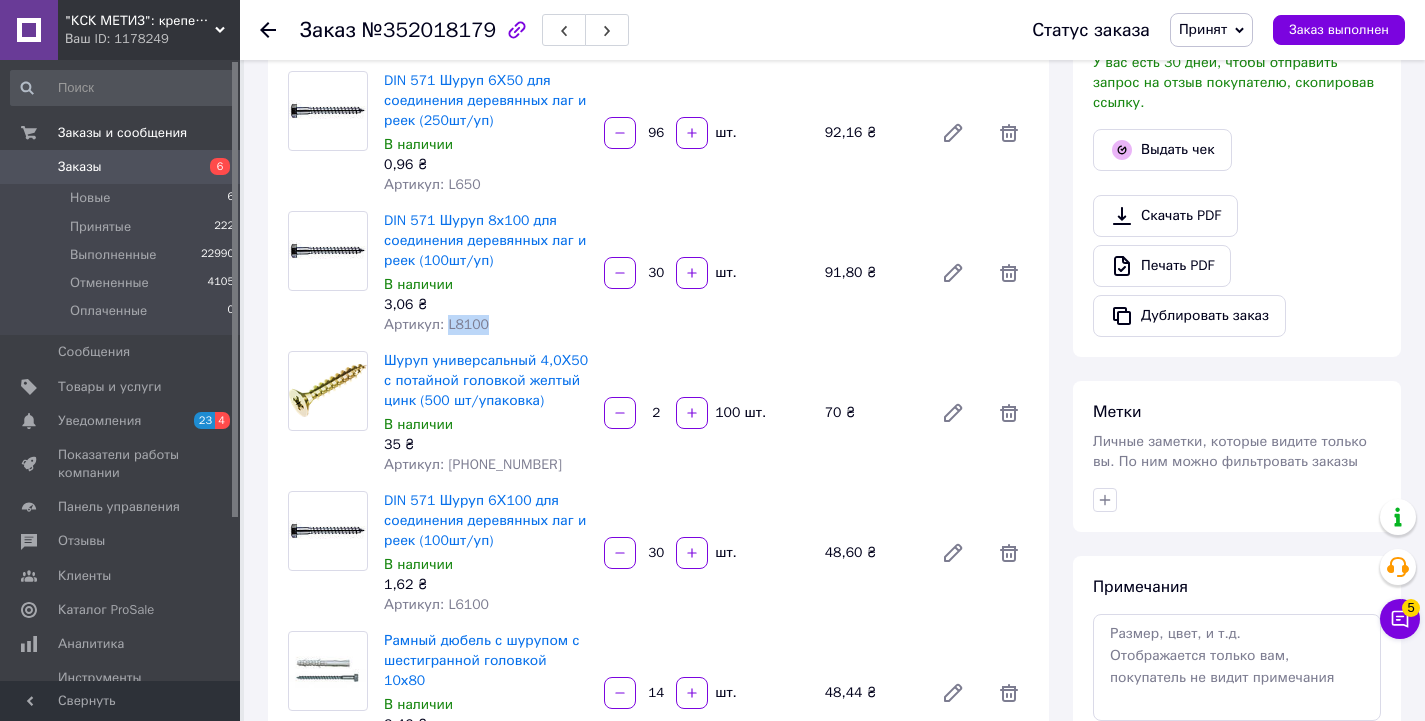 drag, startPoint x: 442, startPoint y: 324, endPoint x: 488, endPoint y: 327, distance: 46.09772 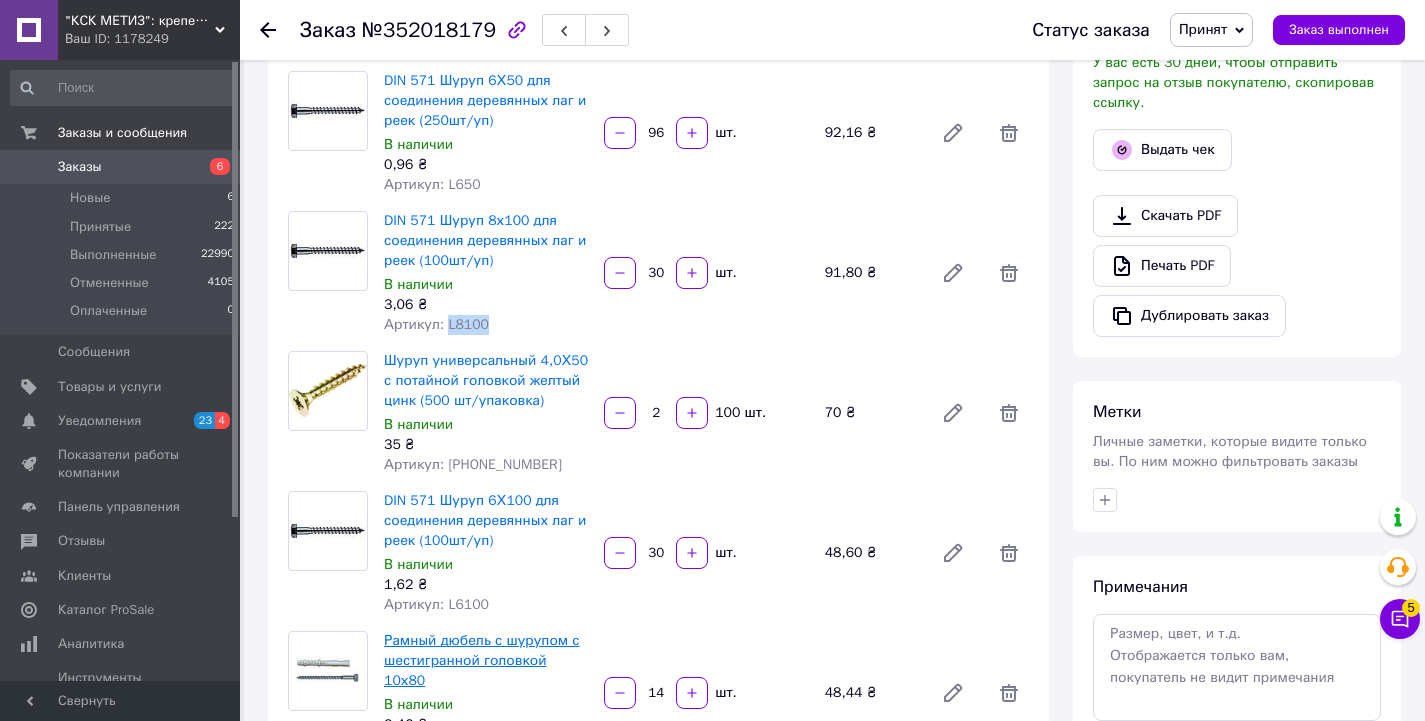 scroll, scrollTop: 600, scrollLeft: 0, axis: vertical 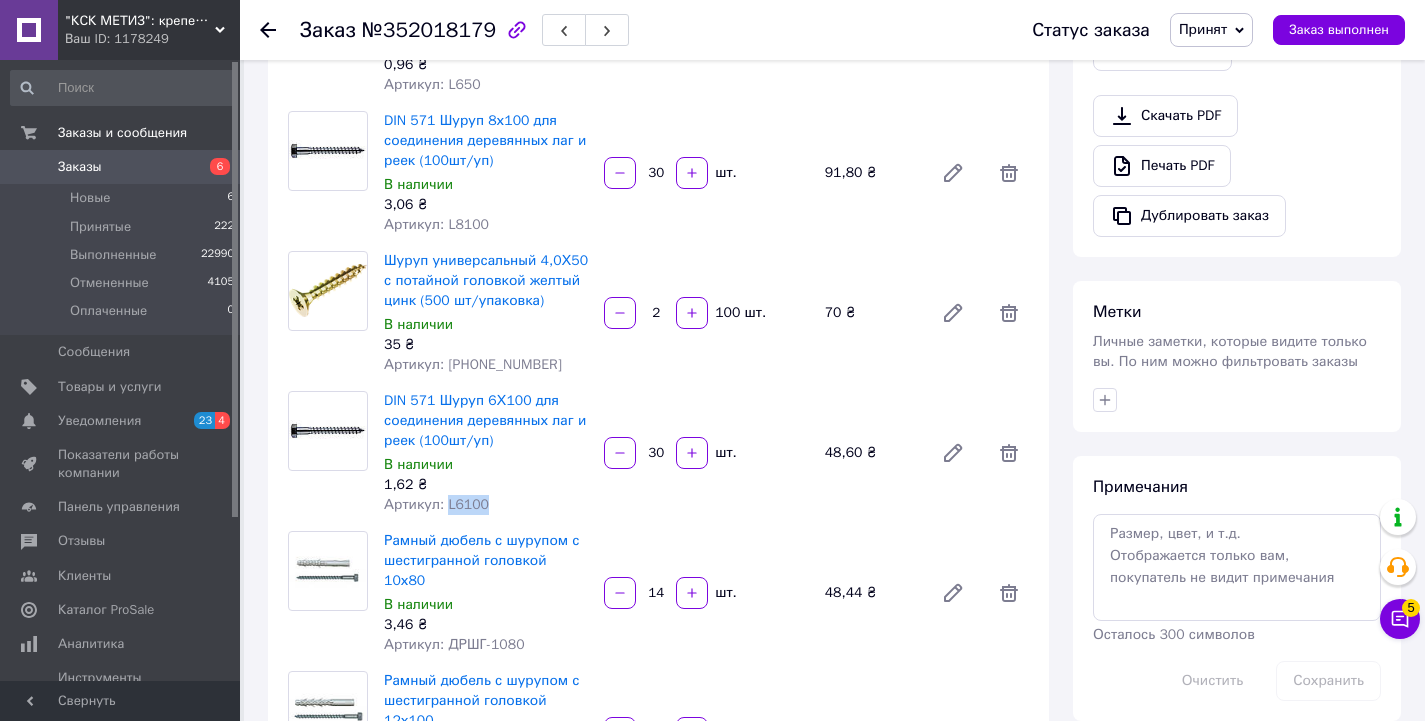 drag, startPoint x: 443, startPoint y: 501, endPoint x: 480, endPoint y: 508, distance: 37.65634 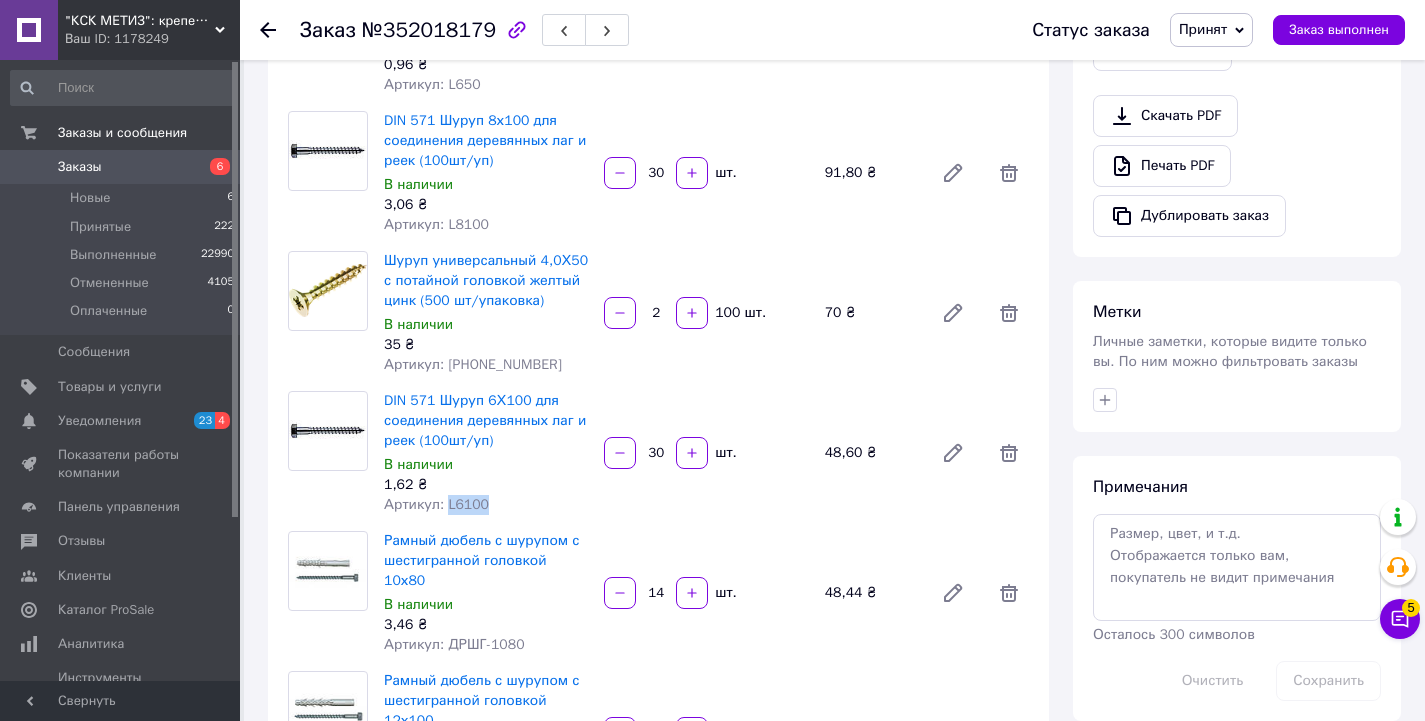 copy on "L6100" 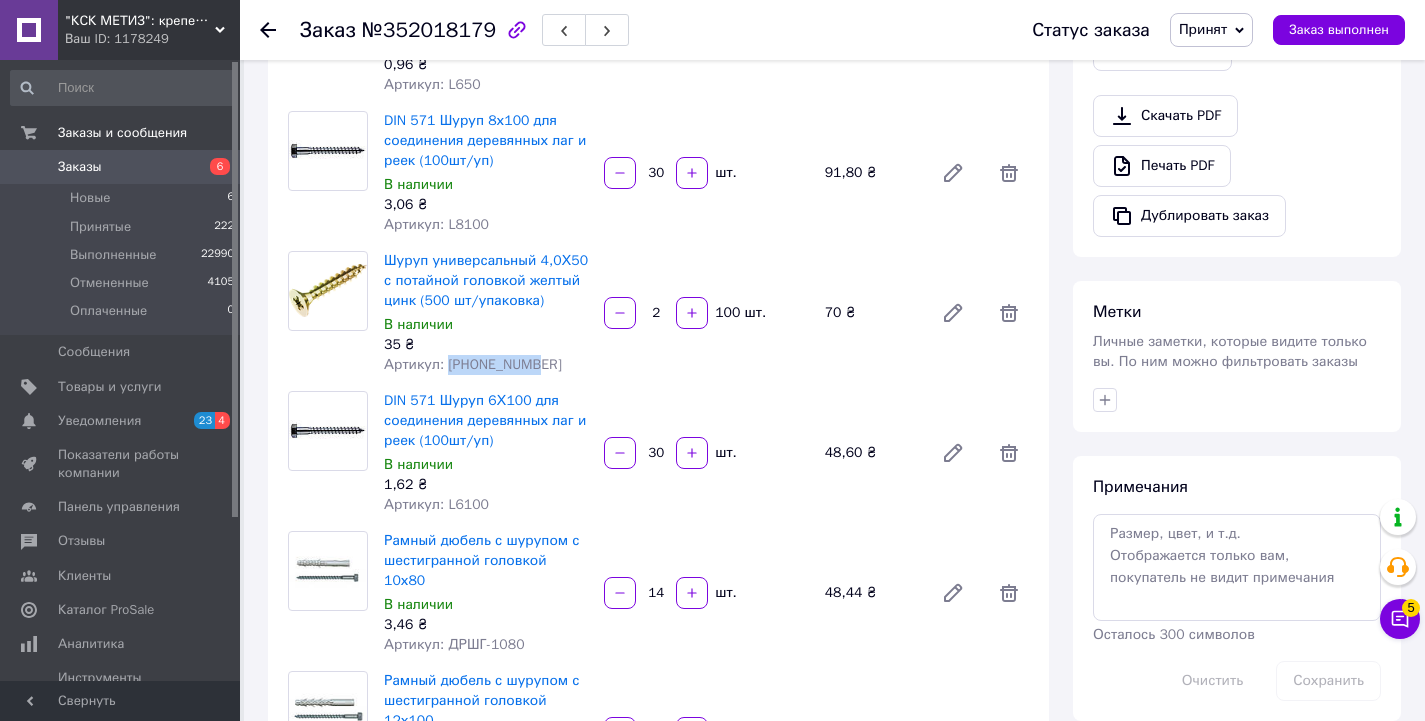 drag, startPoint x: 443, startPoint y: 368, endPoint x: 542, endPoint y: 367, distance: 99.00505 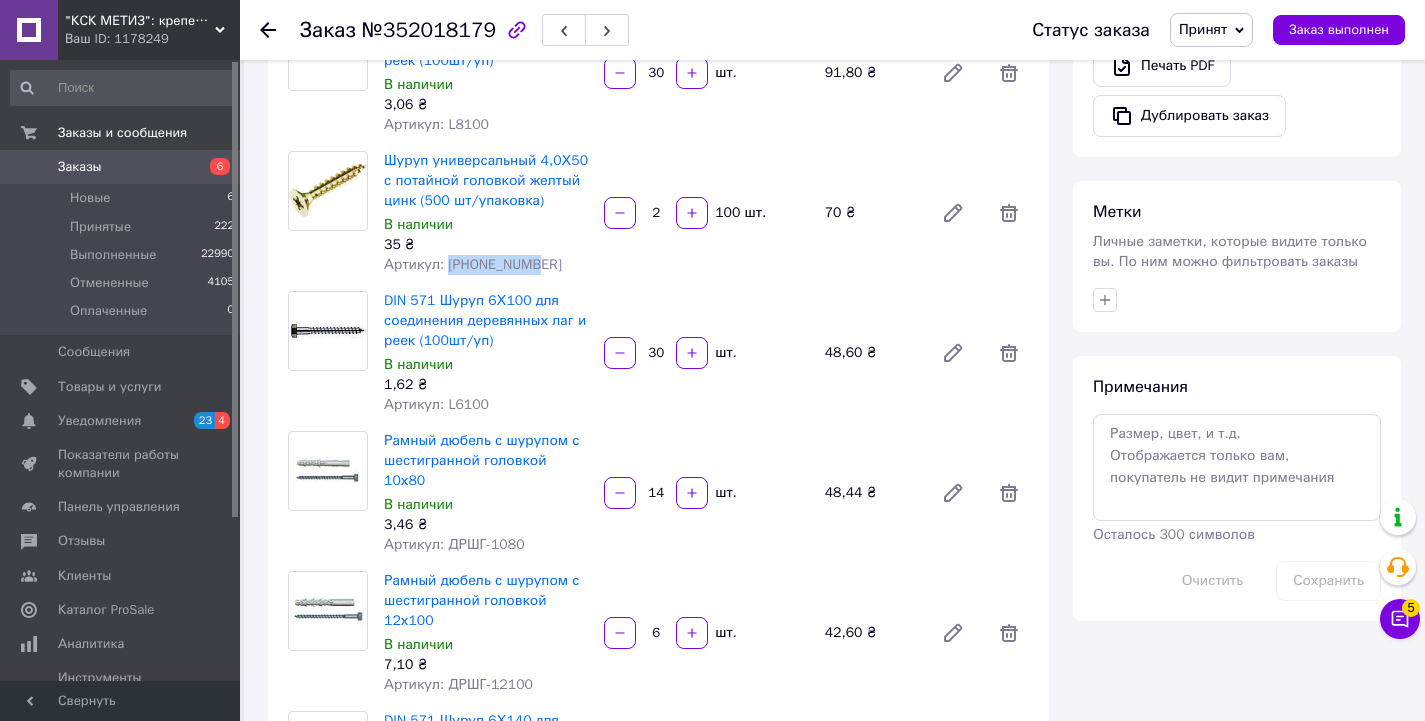 scroll, scrollTop: 900, scrollLeft: 0, axis: vertical 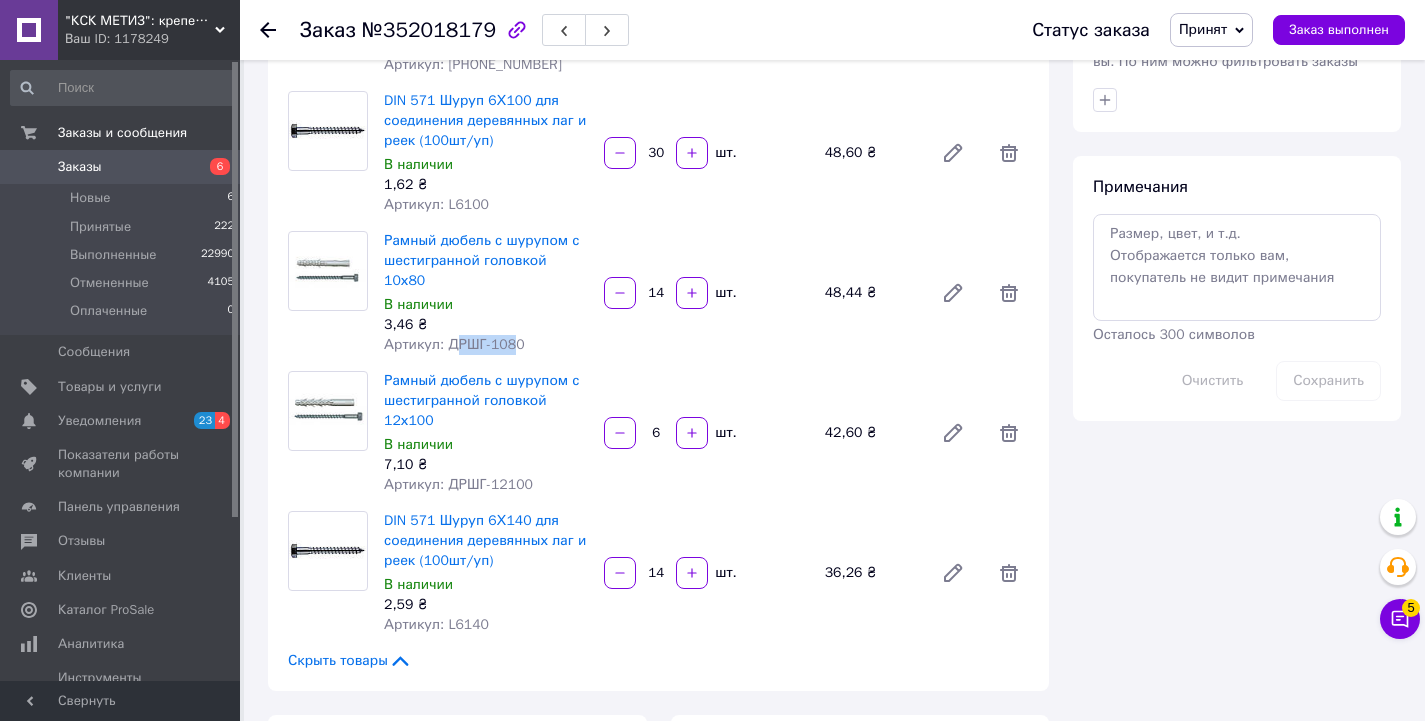 drag, startPoint x: 448, startPoint y: 327, endPoint x: 502, endPoint y: 329, distance: 54.037025 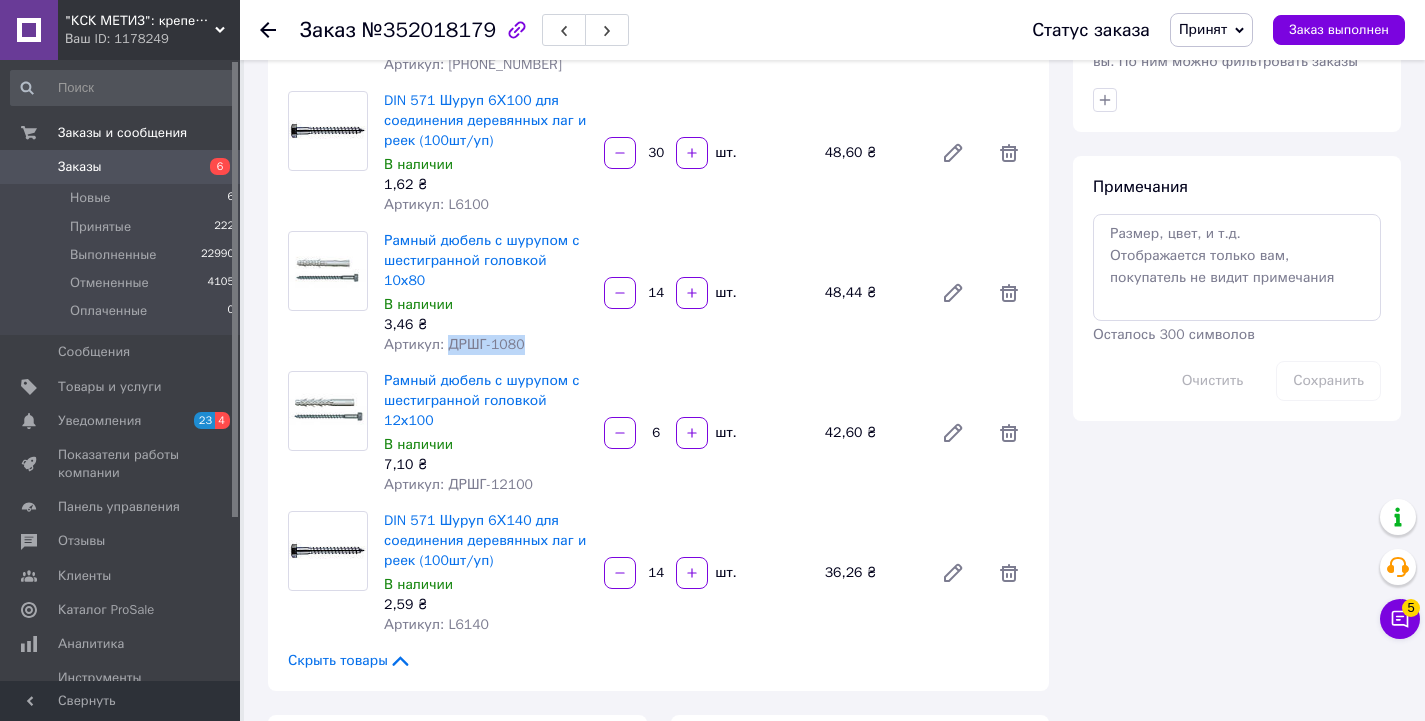 drag, startPoint x: 446, startPoint y: 325, endPoint x: 524, endPoint y: 329, distance: 78.10249 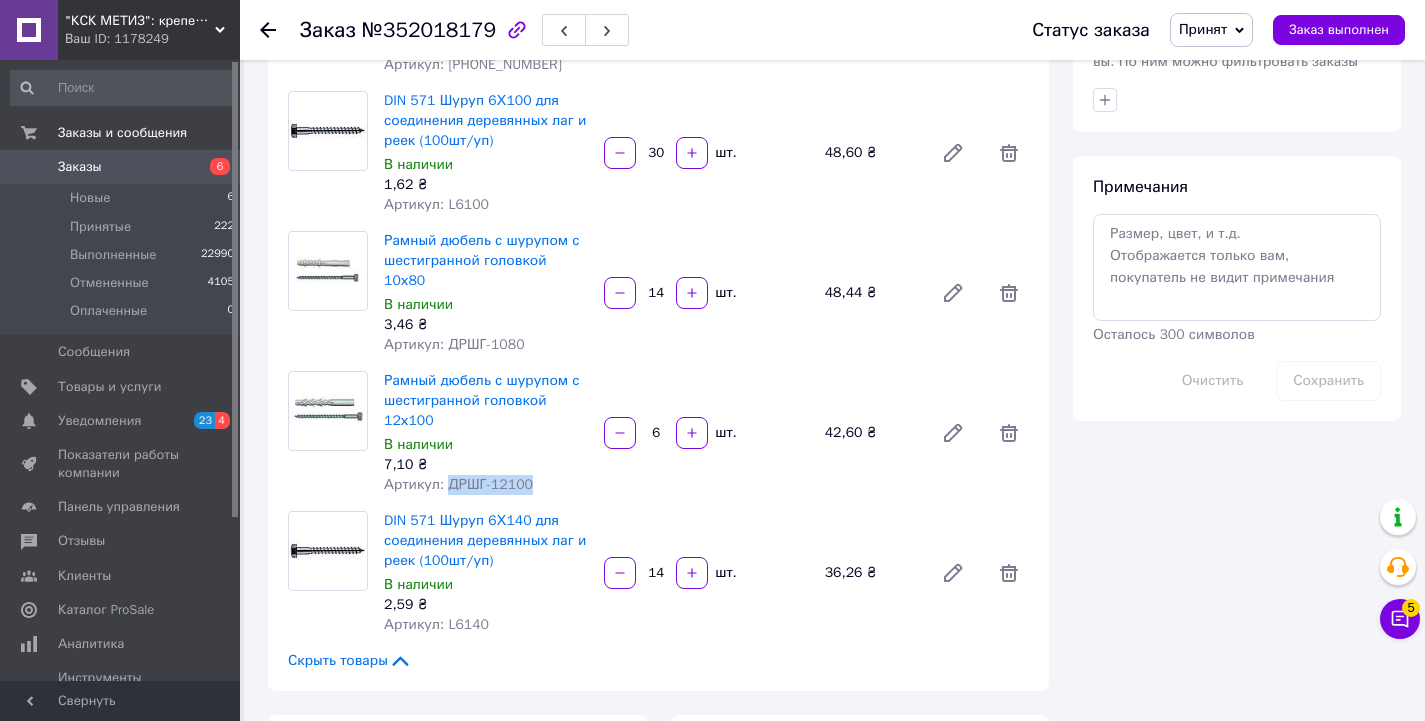 drag, startPoint x: 445, startPoint y: 445, endPoint x: 528, endPoint y: 449, distance: 83.09633 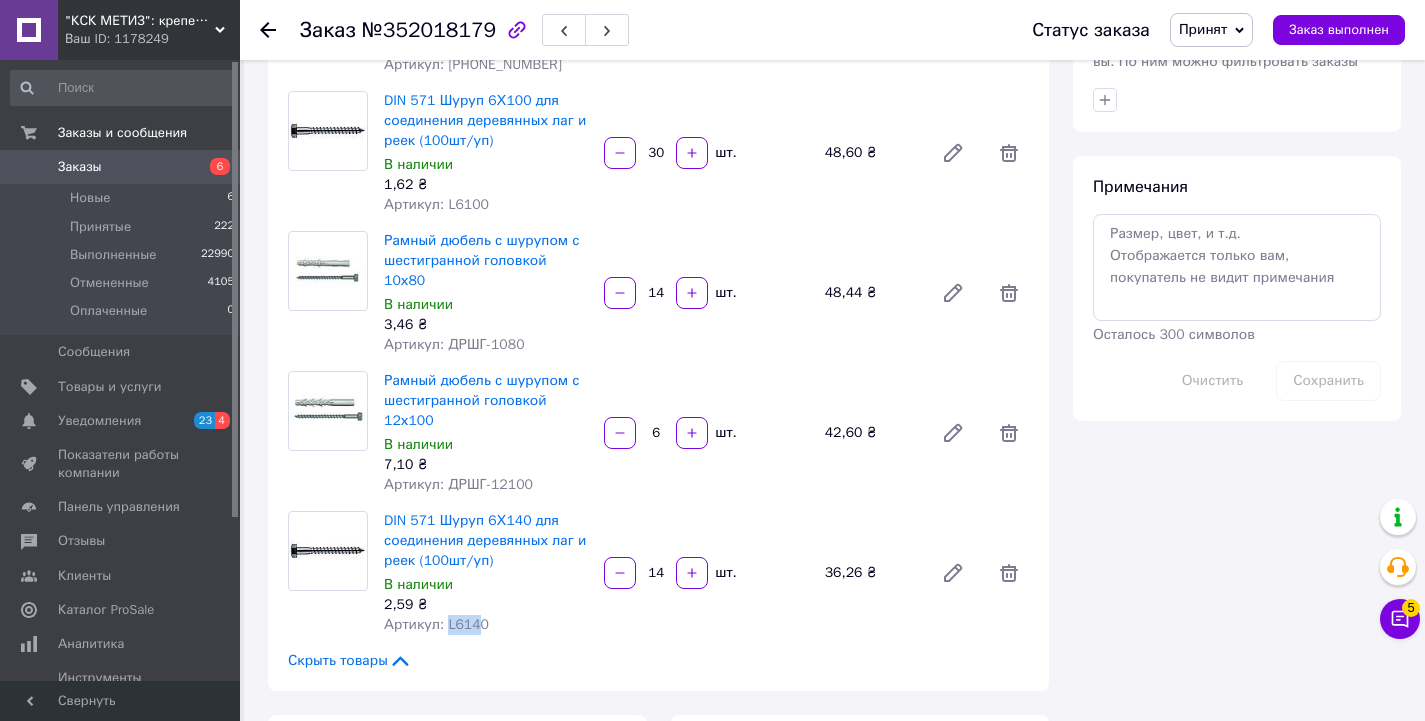 drag, startPoint x: 462, startPoint y: 585, endPoint x: 474, endPoint y: 588, distance: 12.369317 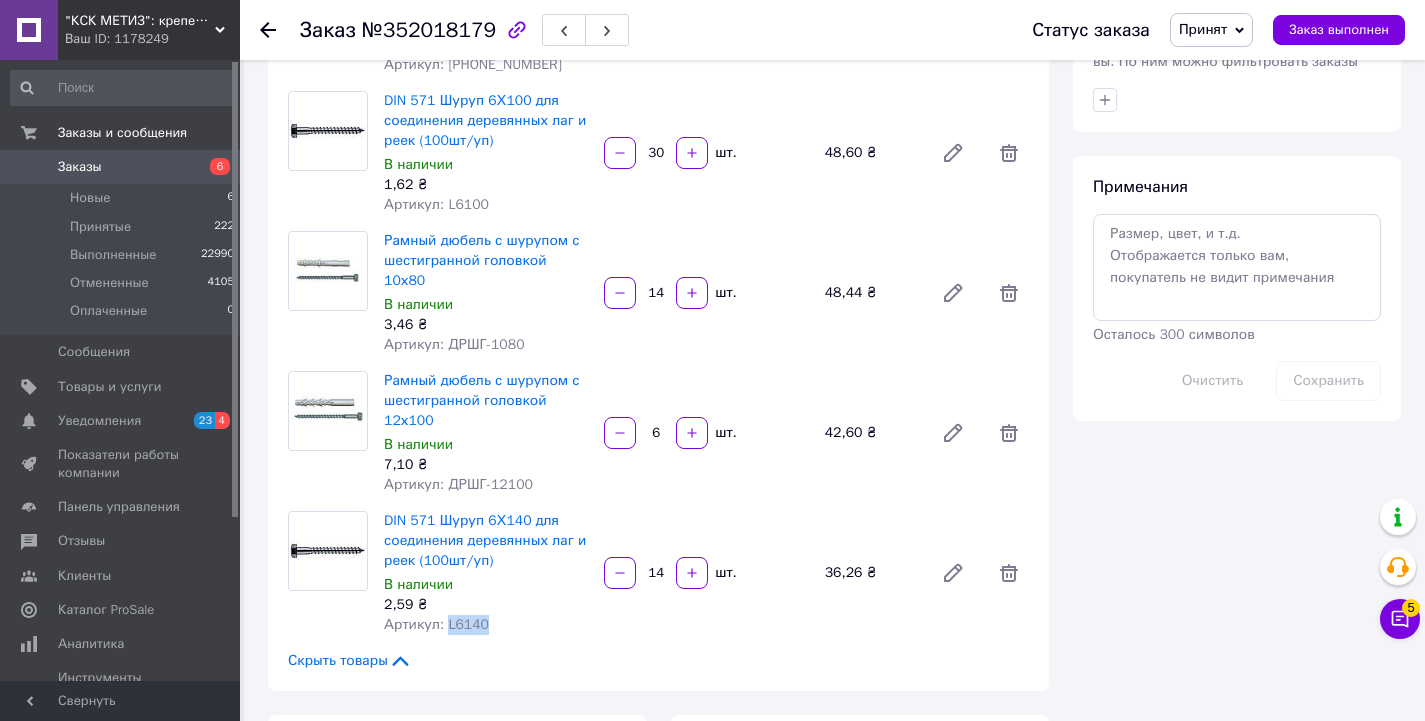 drag, startPoint x: 442, startPoint y: 582, endPoint x: 487, endPoint y: 590, distance: 45.705578 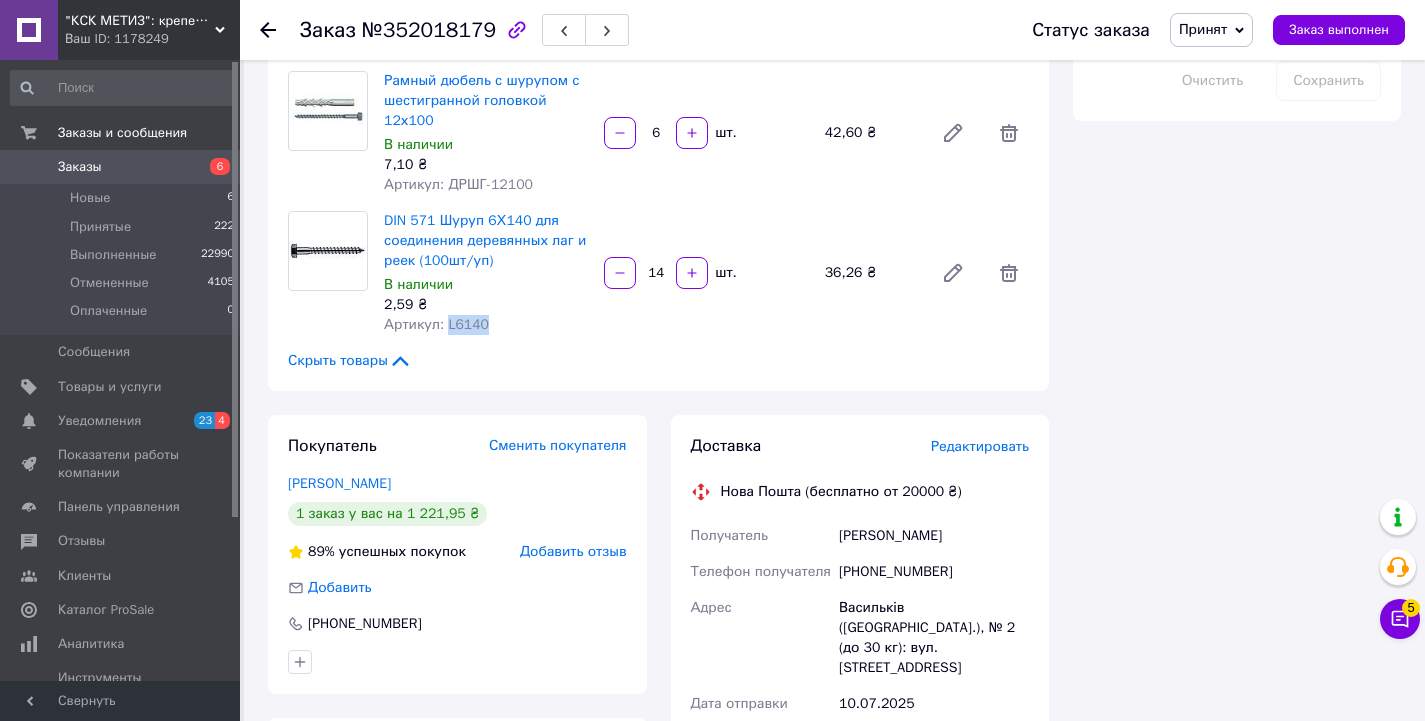 scroll, scrollTop: 1400, scrollLeft: 0, axis: vertical 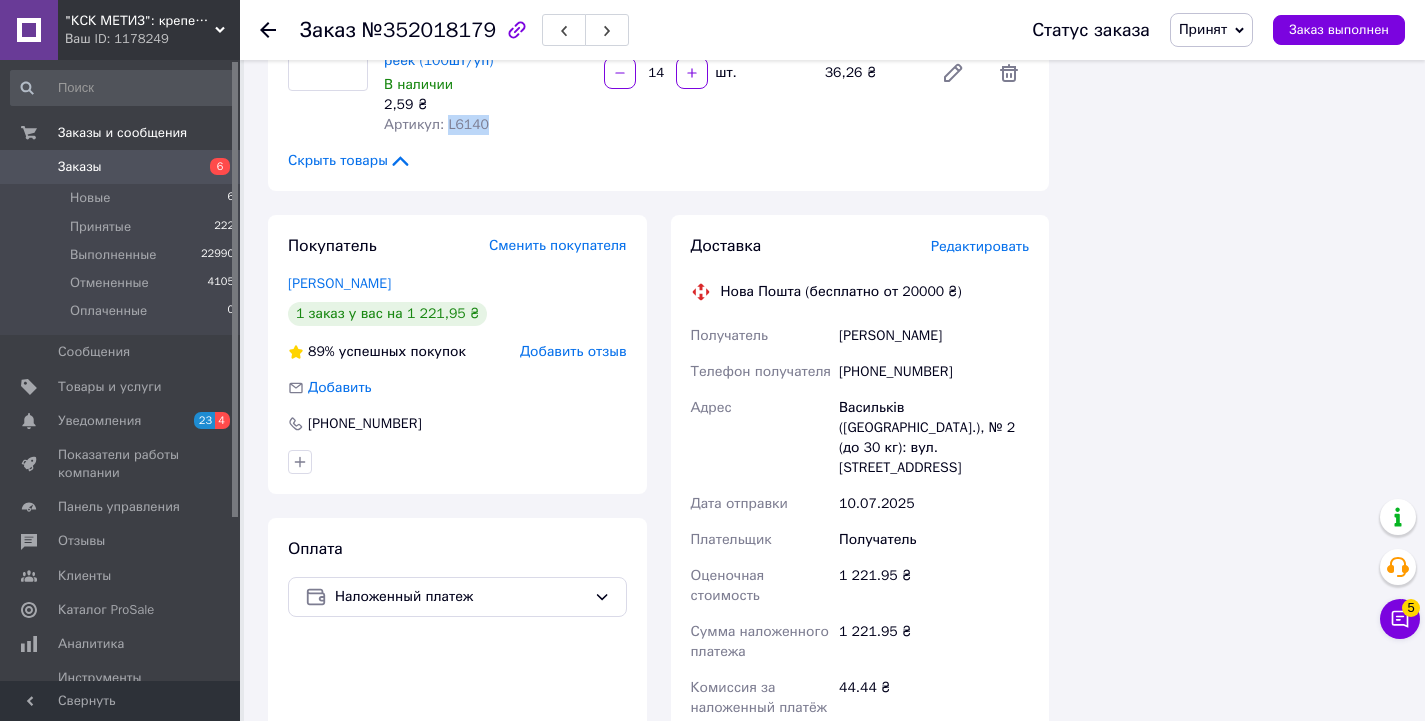 drag, startPoint x: 844, startPoint y: 299, endPoint x: 962, endPoint y: 305, distance: 118.15244 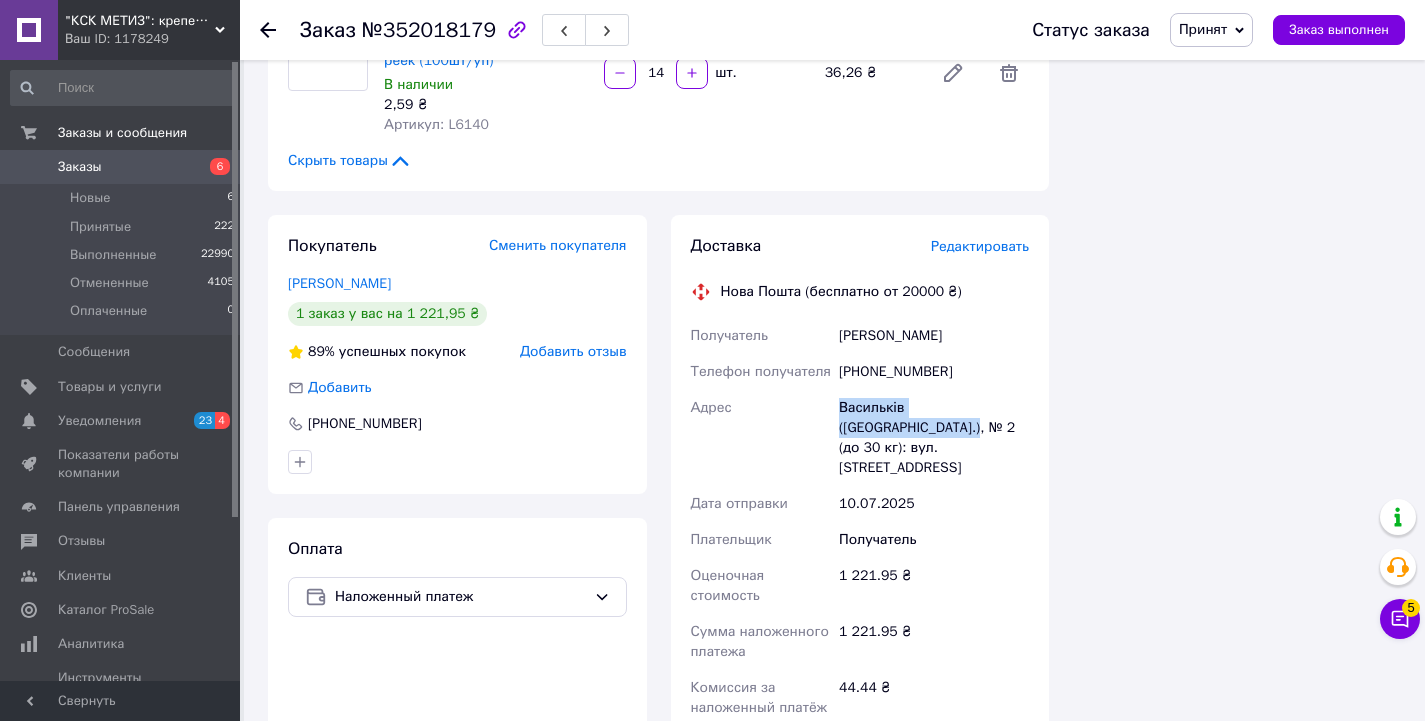 drag, startPoint x: 896, startPoint y: 375, endPoint x: 844, endPoint y: 385, distance: 52.95281 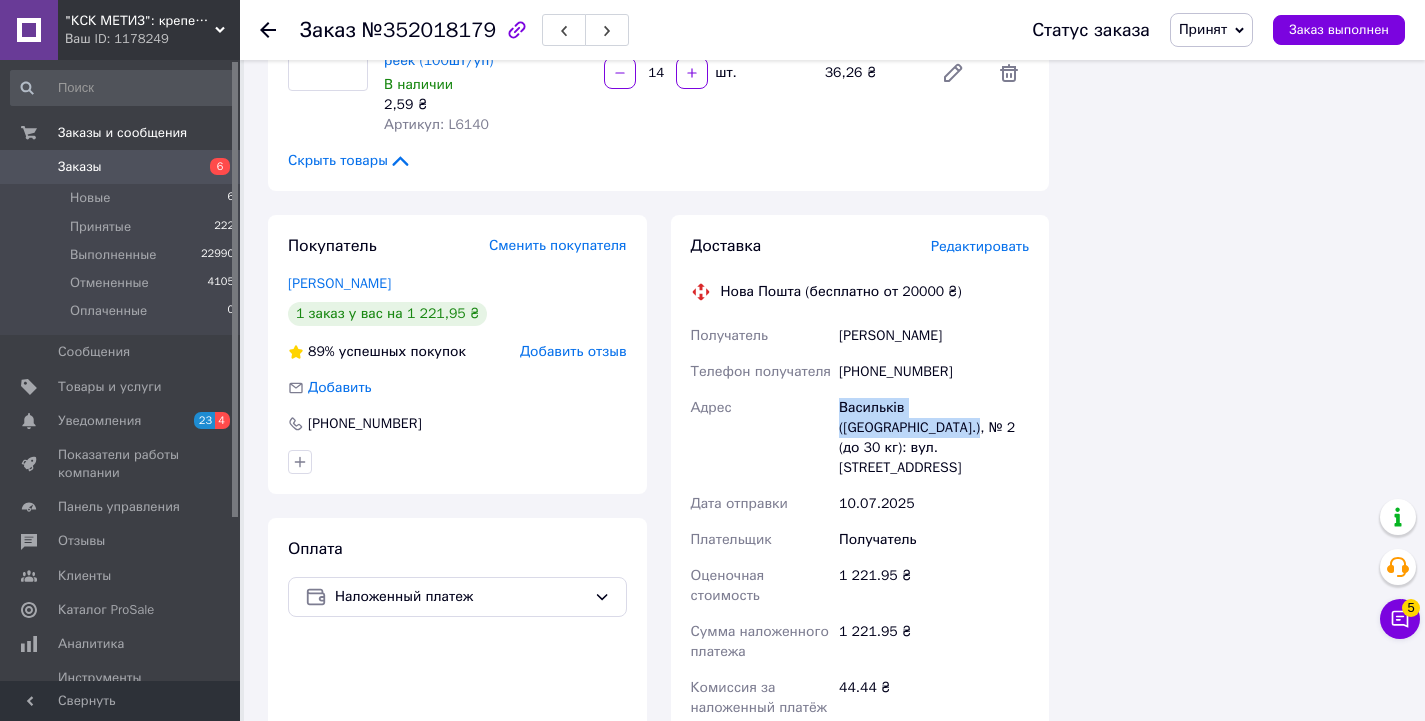 click on "Васильків (Київська обл.), № 2 (до 30 кг): вул. Гоголя, 5" at bounding box center (934, 438) 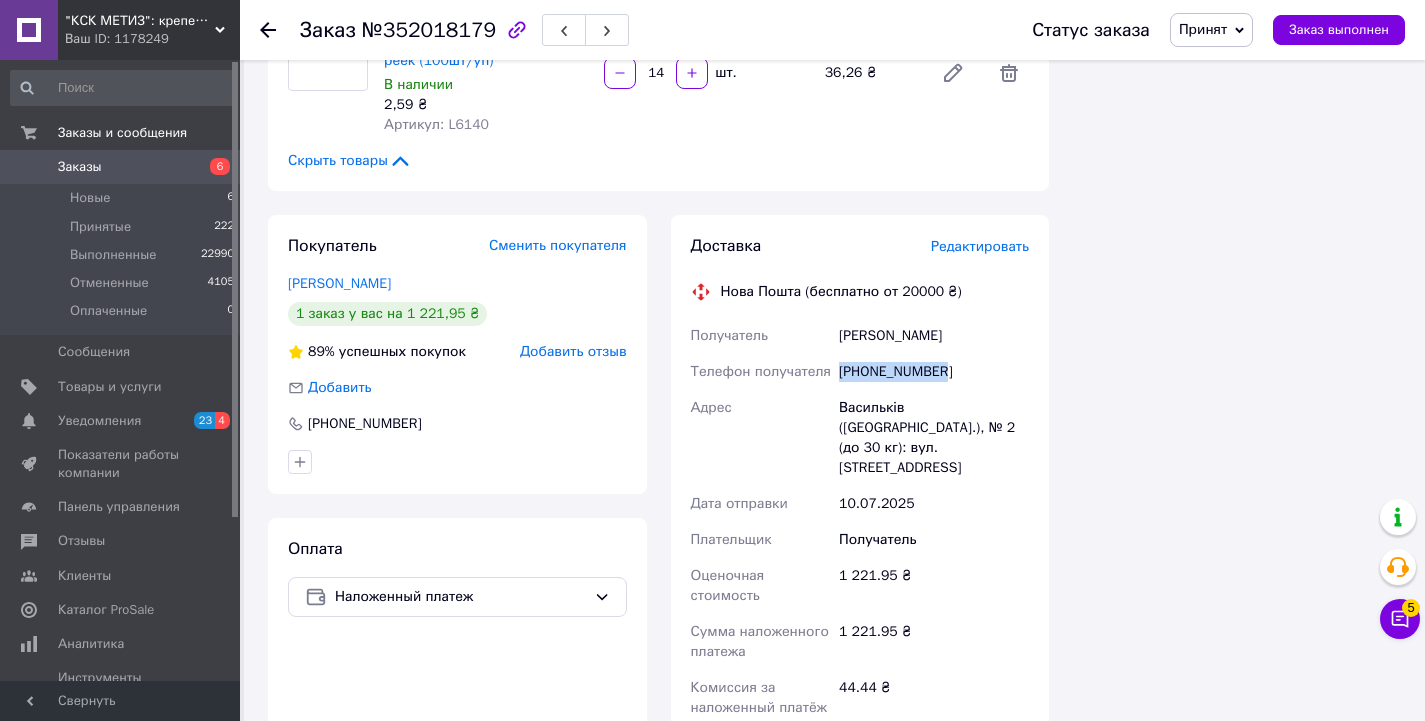 drag, startPoint x: 842, startPoint y: 329, endPoint x: 947, endPoint y: 334, distance: 105.11898 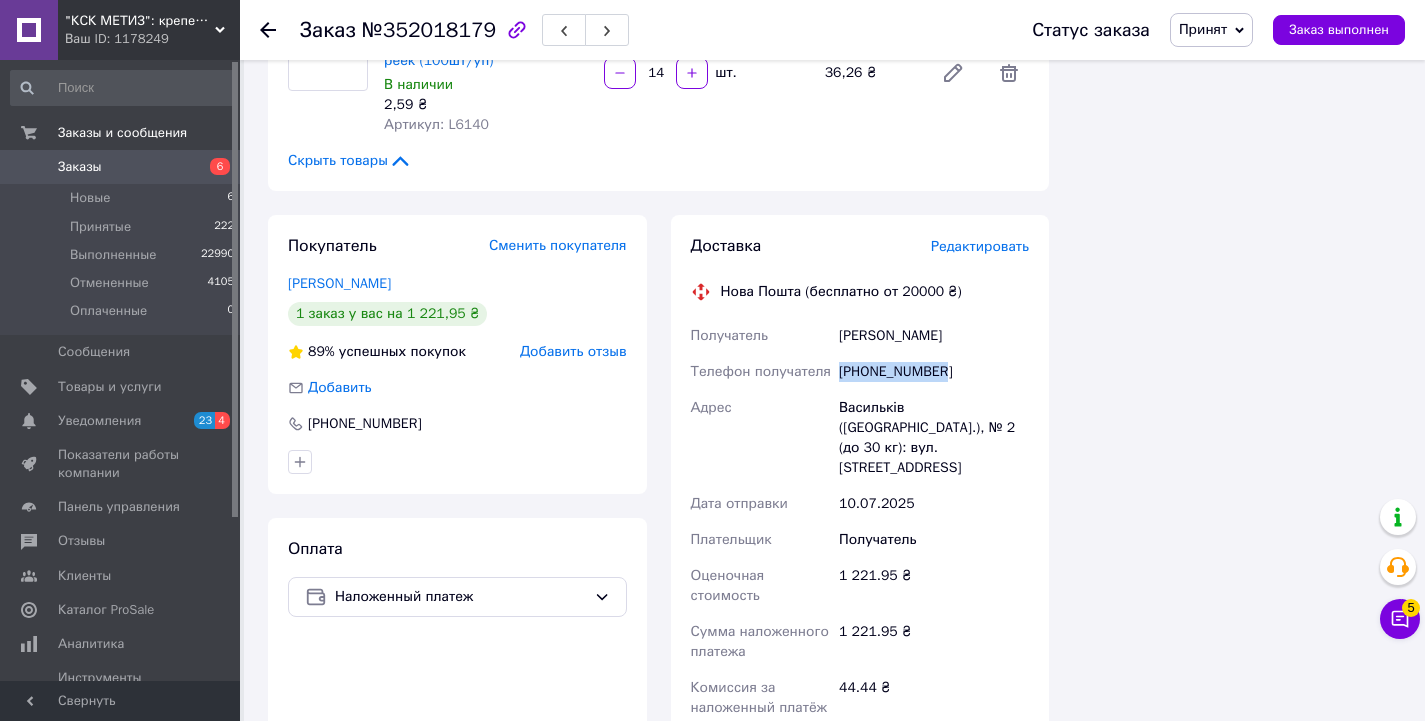 click on "Итого 10 товаров 1 221,95 ₴ Доставка Необходимо уточнить Скидка Добавить Всего к оплате 1221.95 ₴ Действия Написать покупателю Viber Telegram WhatsApp Запрос на отзыв про компанию   Скопировать запрос на отзыв У вас есть 30 дней, чтобы отправить запрос на отзыв покупателю, скопировав ссылку.   Выдать чек   Скачать PDF   Печать PDF   Дублировать заказ Метки Личные заметки, которые видите только вы. По ним можно фильтровать заказы Примечания Осталось 300 символов Очистить Сохранить" at bounding box center [1237, -69] 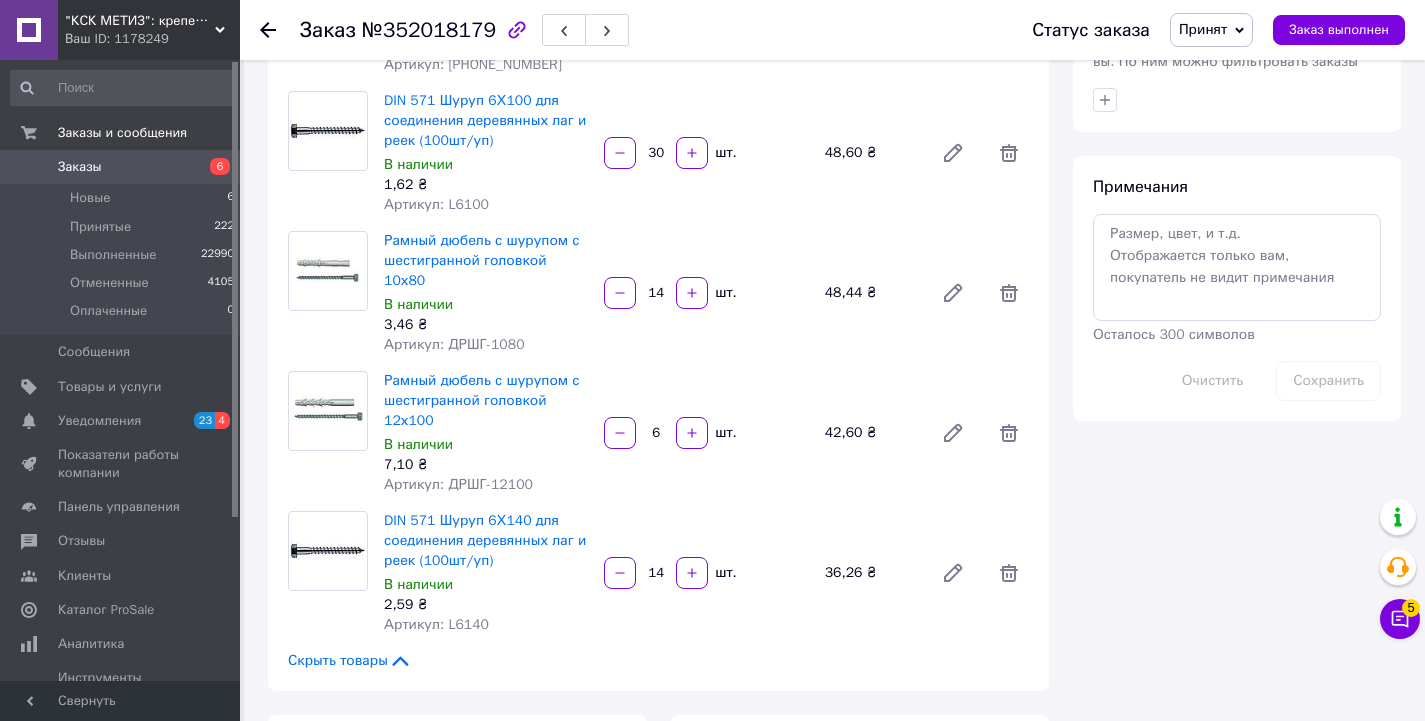 scroll, scrollTop: 500, scrollLeft: 0, axis: vertical 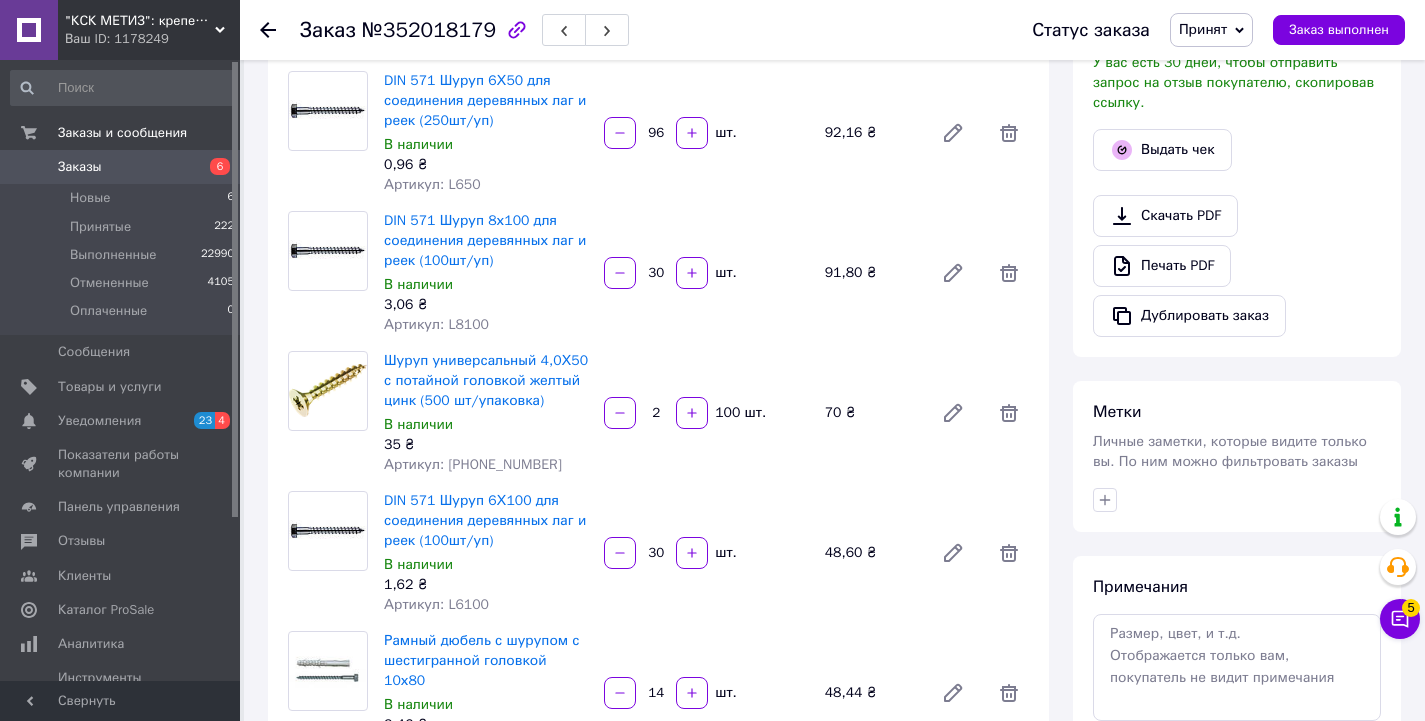 drag, startPoint x: 663, startPoint y: 130, endPoint x: 651, endPoint y: 131, distance: 12.0415945 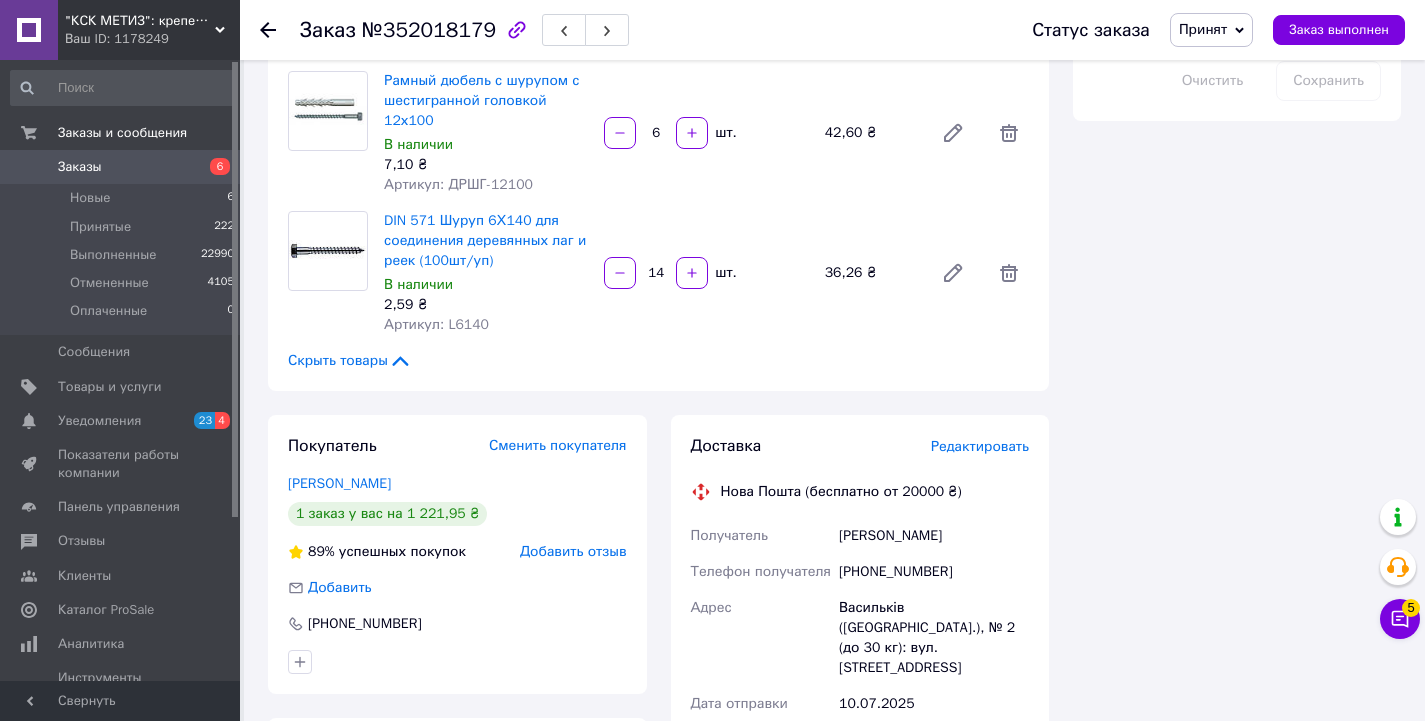 scroll, scrollTop: 1400, scrollLeft: 0, axis: vertical 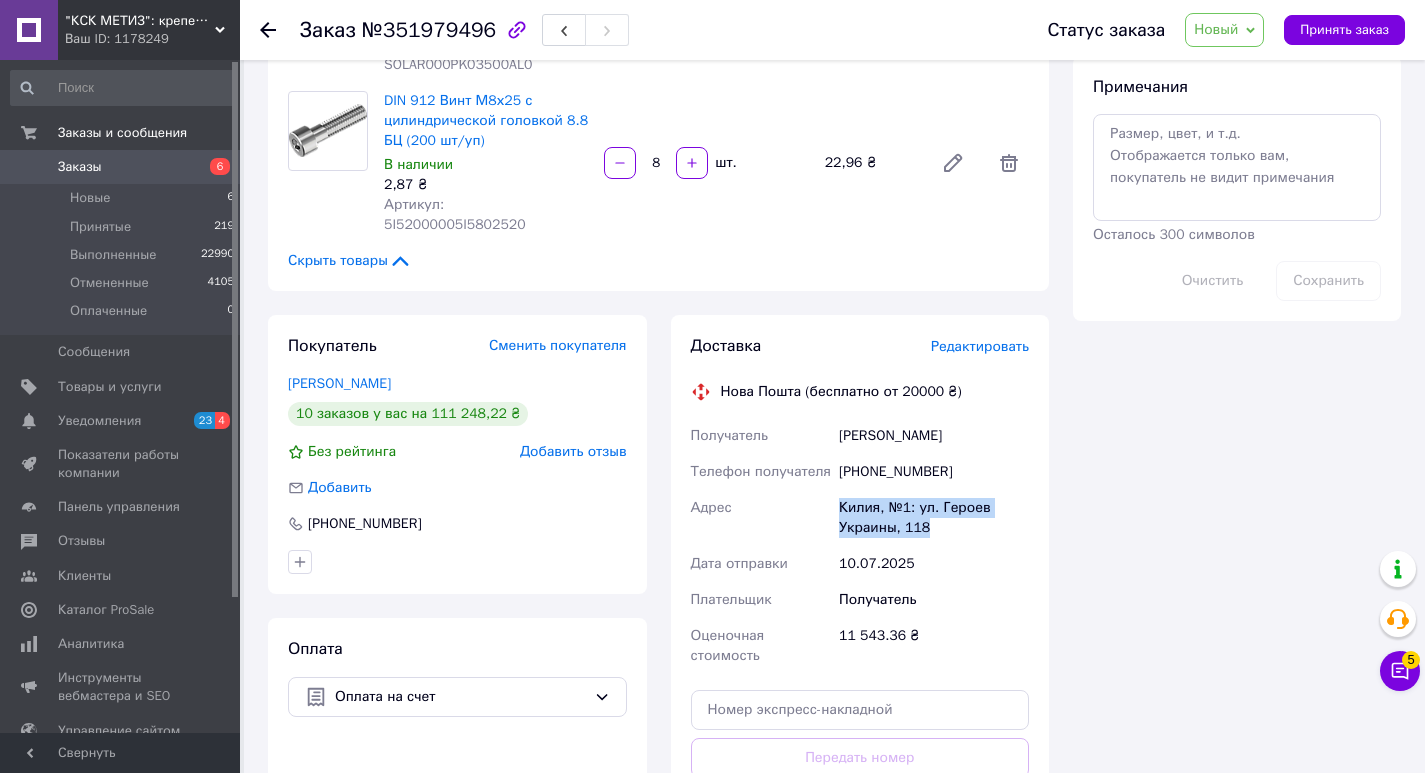 drag, startPoint x: 851, startPoint y: 441, endPoint x: 927, endPoint y: 471, distance: 81.706795 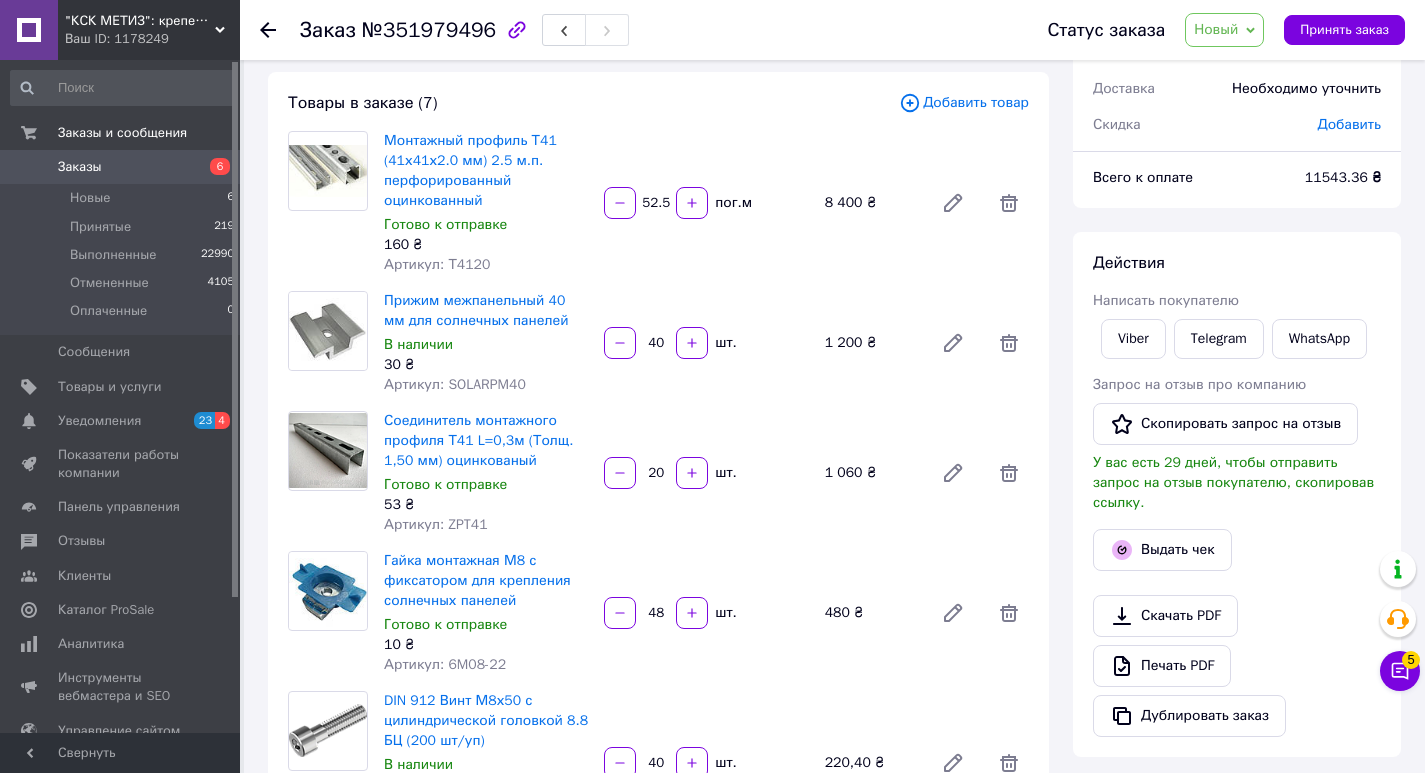 scroll, scrollTop: 0, scrollLeft: 0, axis: both 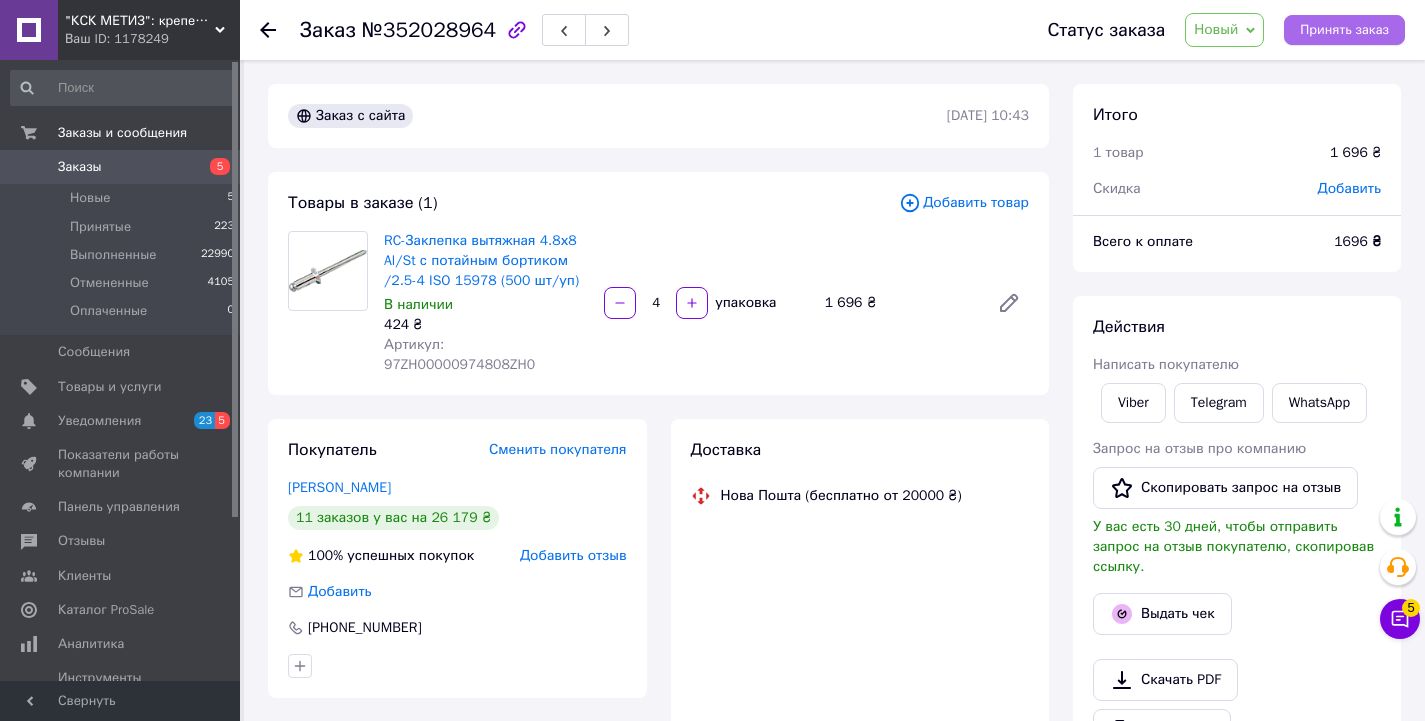 drag, startPoint x: 1314, startPoint y: 28, endPoint x: 1188, endPoint y: 99, distance: 144.6271 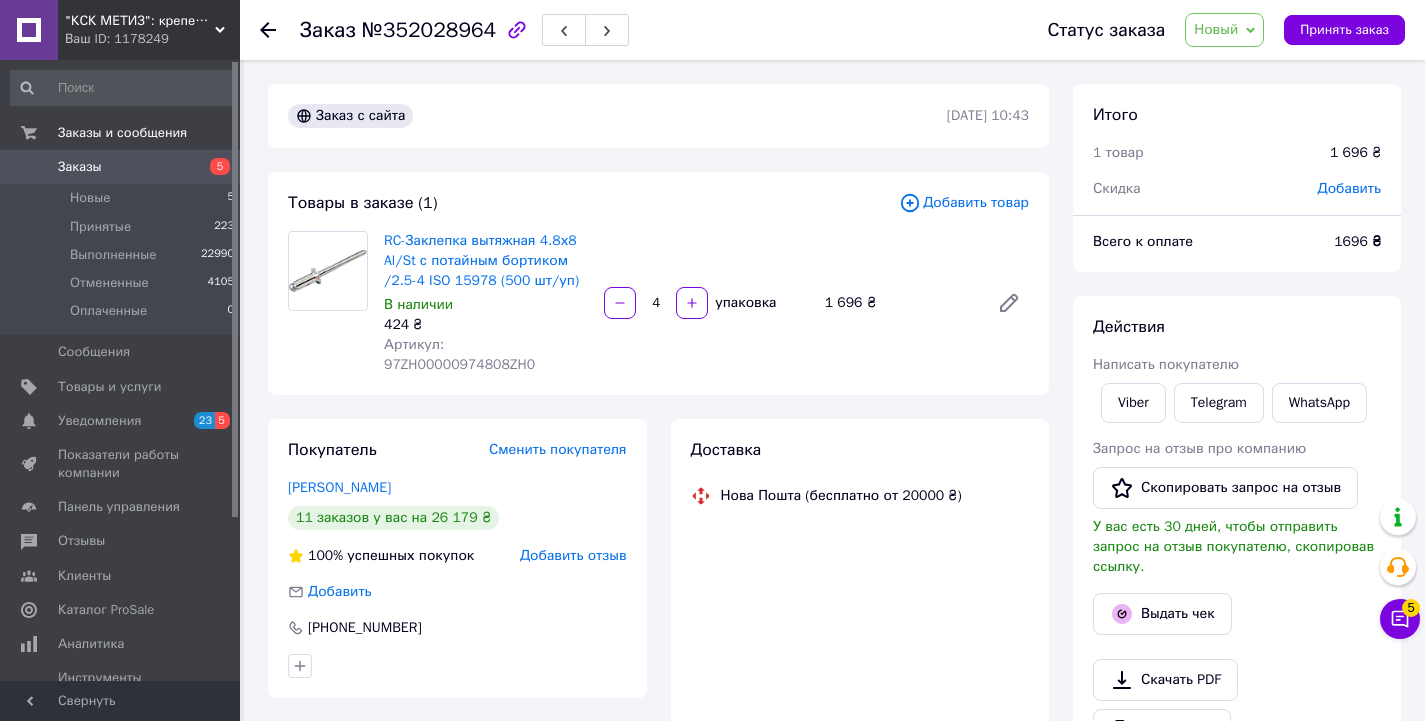 click on "Принять заказ" at bounding box center (1344, 30) 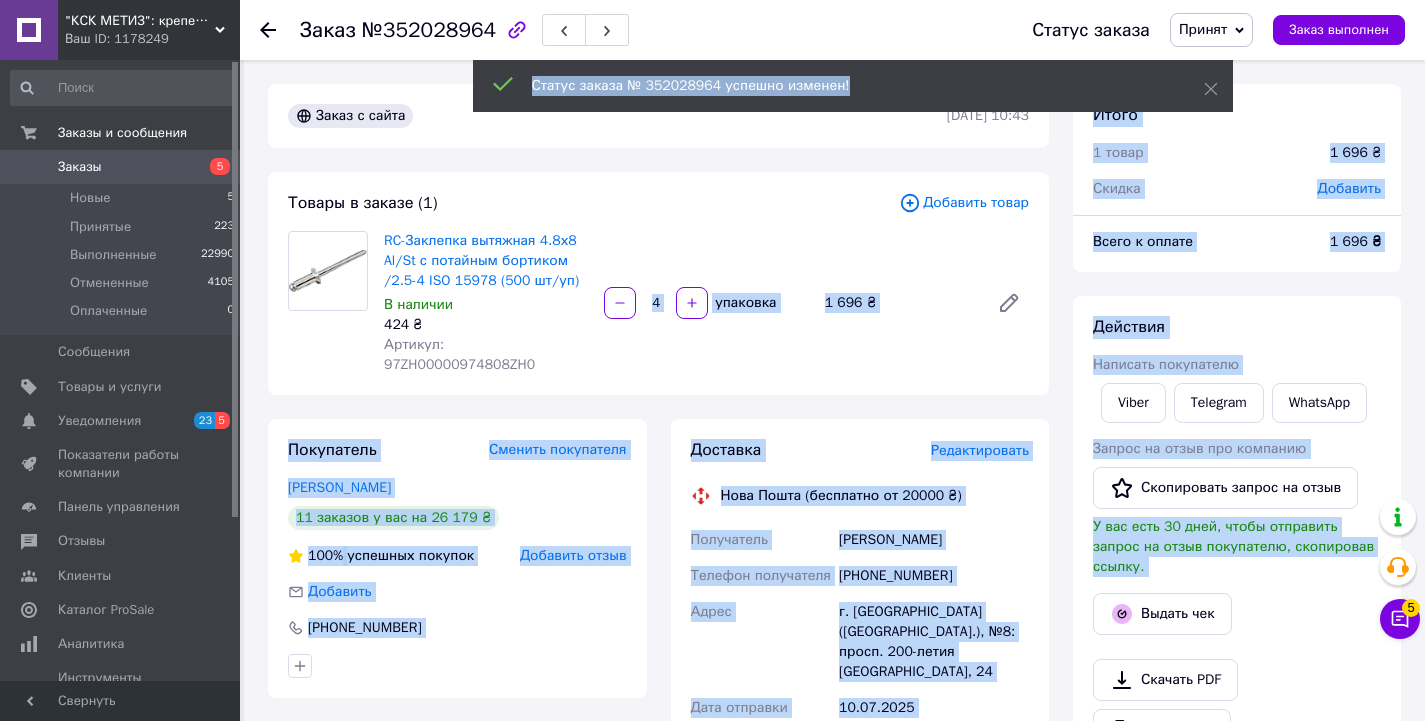 drag, startPoint x: 444, startPoint y: 346, endPoint x: 583, endPoint y: 346, distance: 139 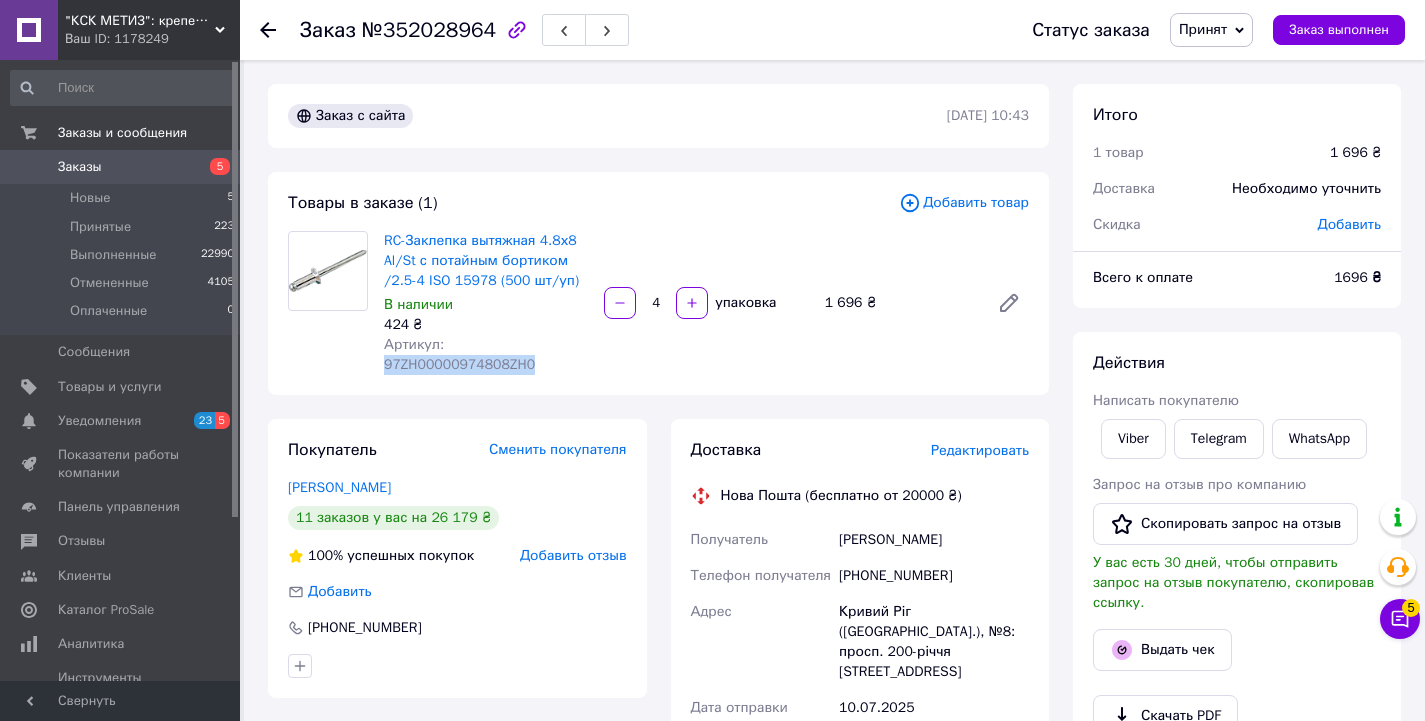 drag, startPoint x: 442, startPoint y: 342, endPoint x: 554, endPoint y: 347, distance: 112.11155 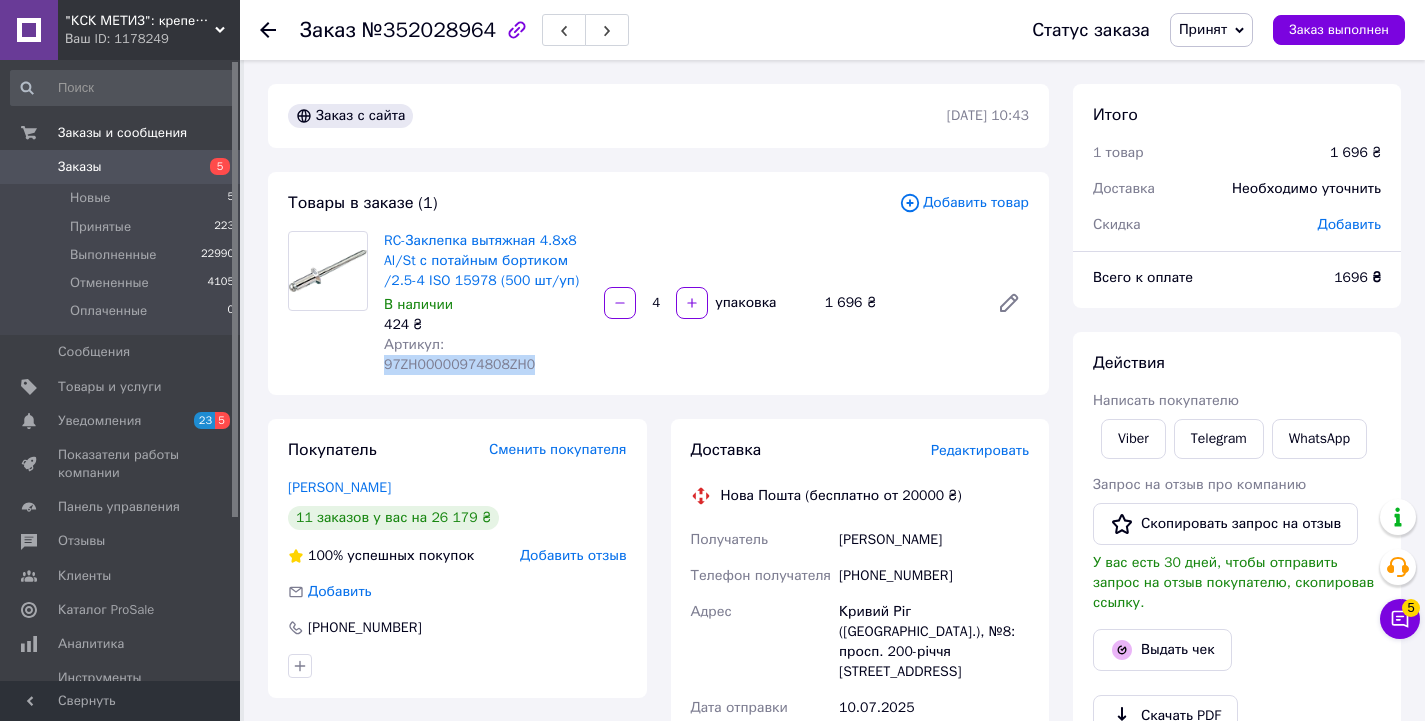 copy on "97ZH00000974808ZH0" 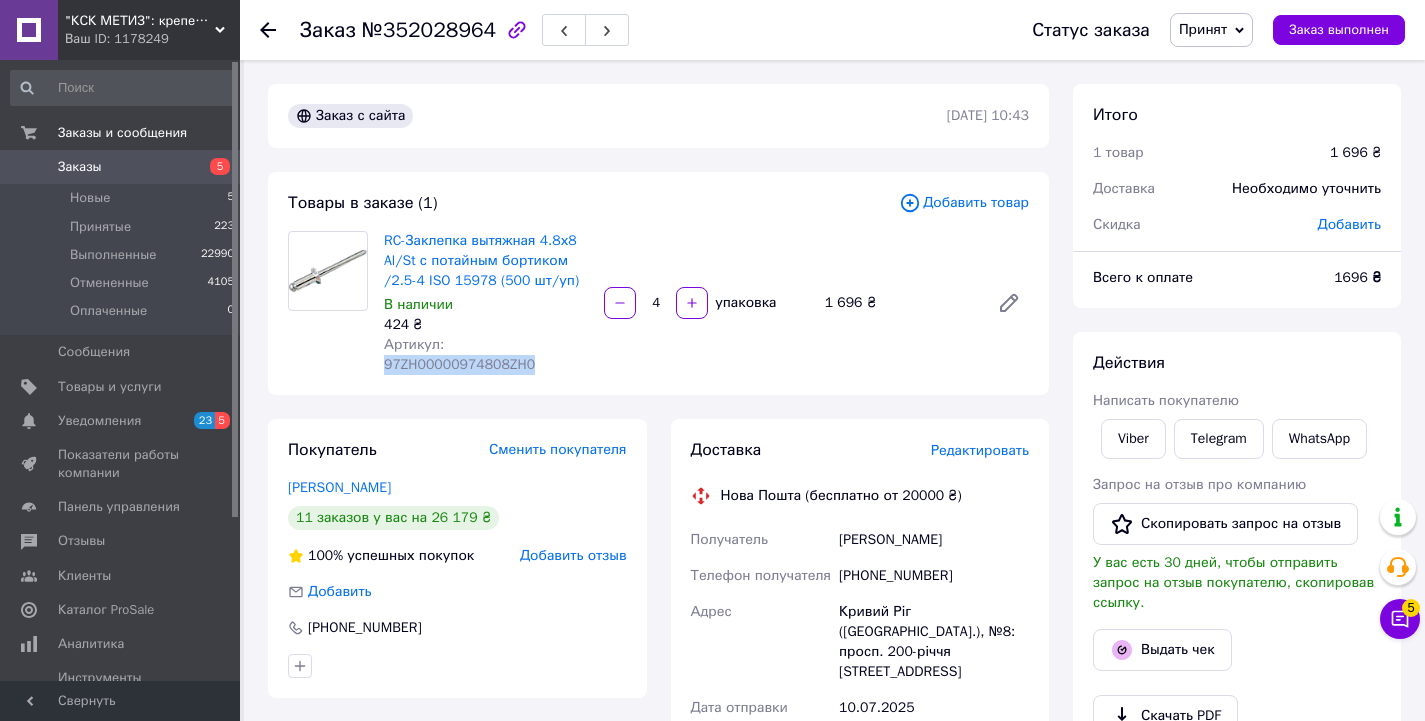 scroll, scrollTop: 200, scrollLeft: 0, axis: vertical 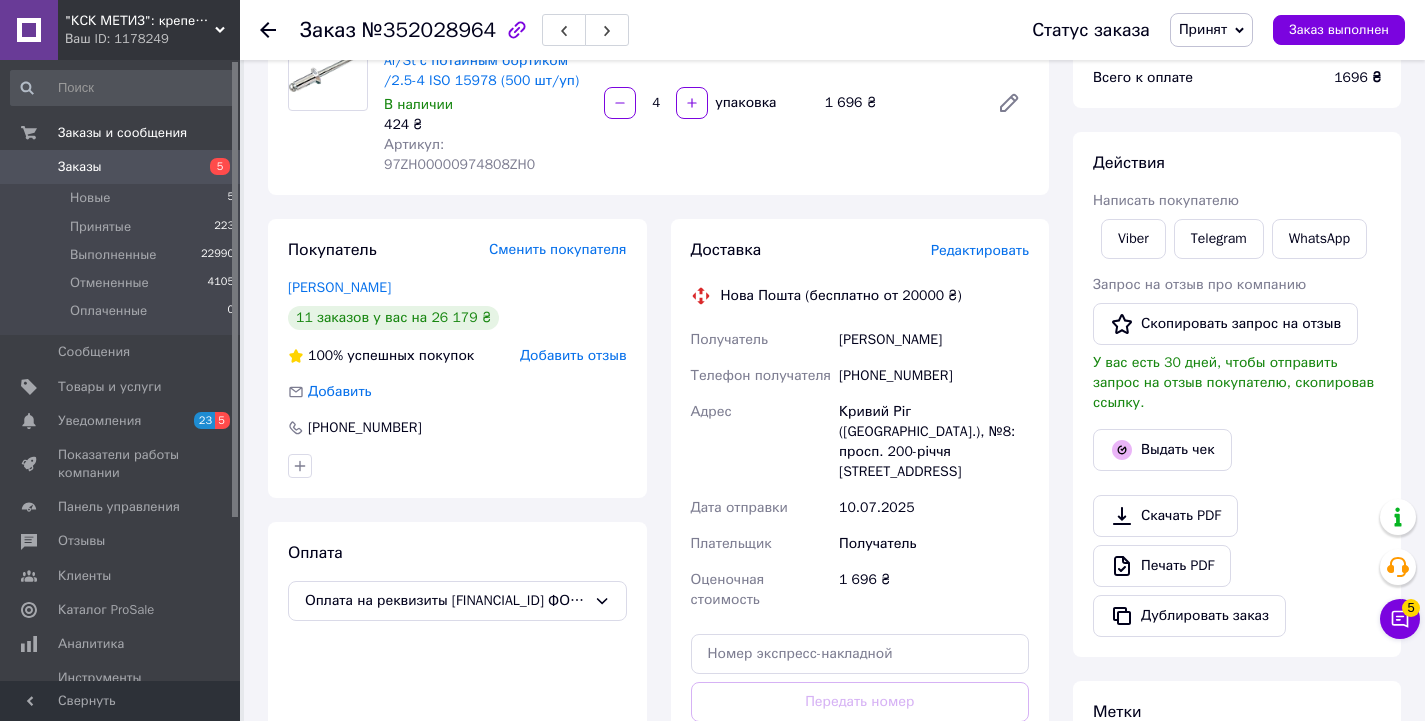 click on "Получатель" at bounding box center [761, 340] 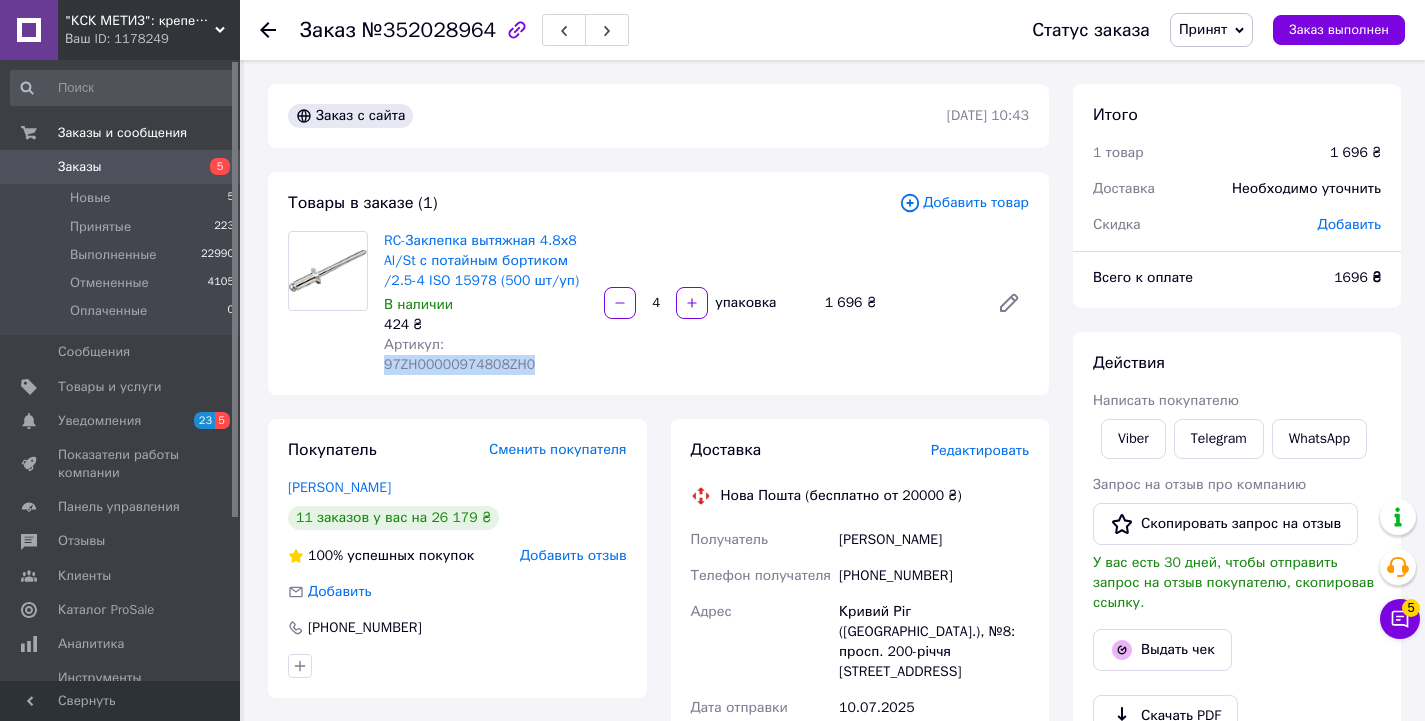 drag, startPoint x: 444, startPoint y: 345, endPoint x: 604, endPoint y: 348, distance: 160.02812 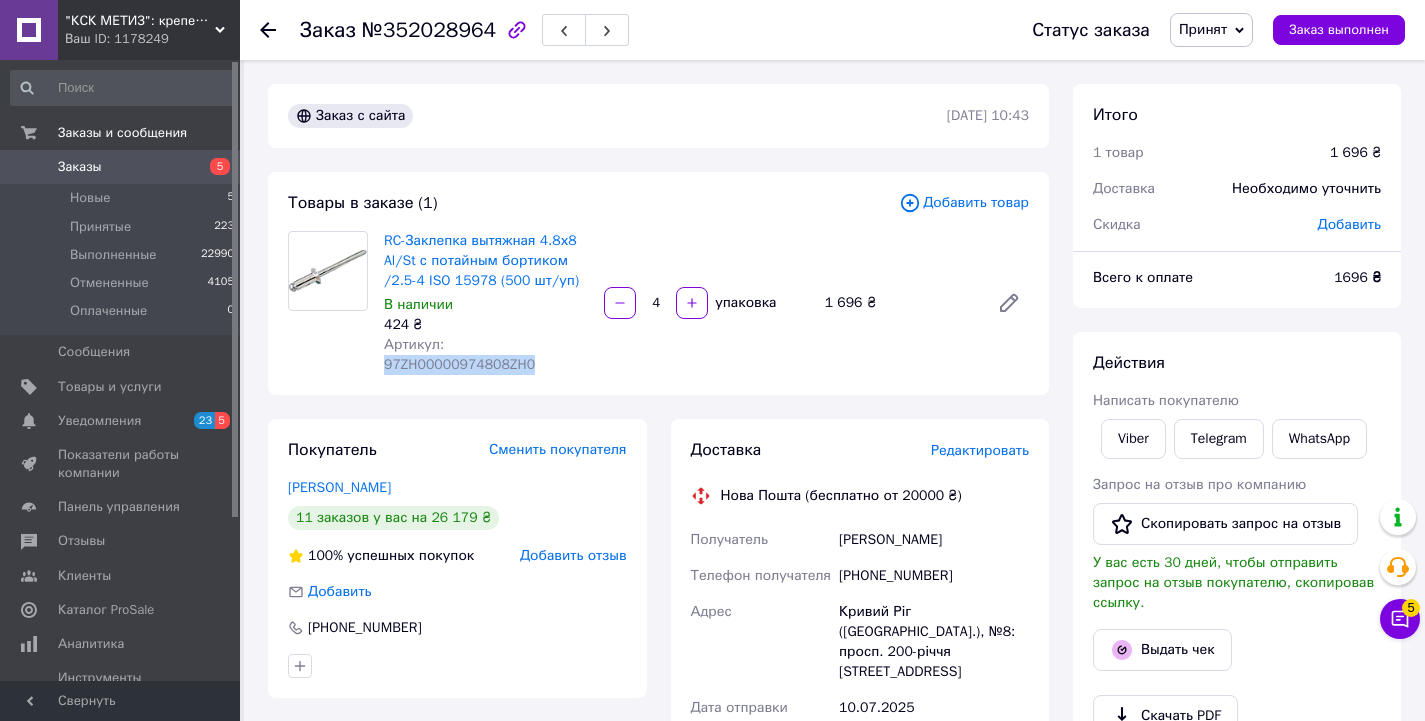 copy on "97ZH00000974808ZH0" 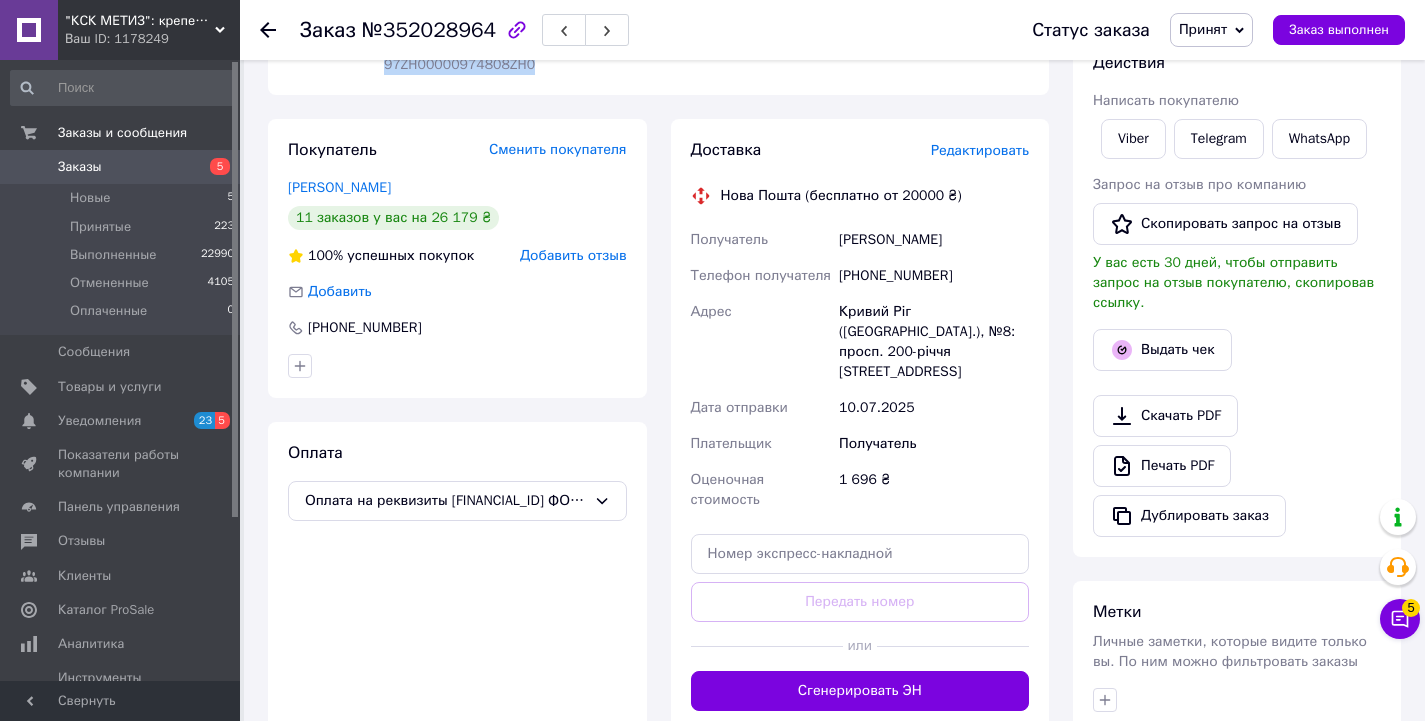 scroll, scrollTop: 200, scrollLeft: 0, axis: vertical 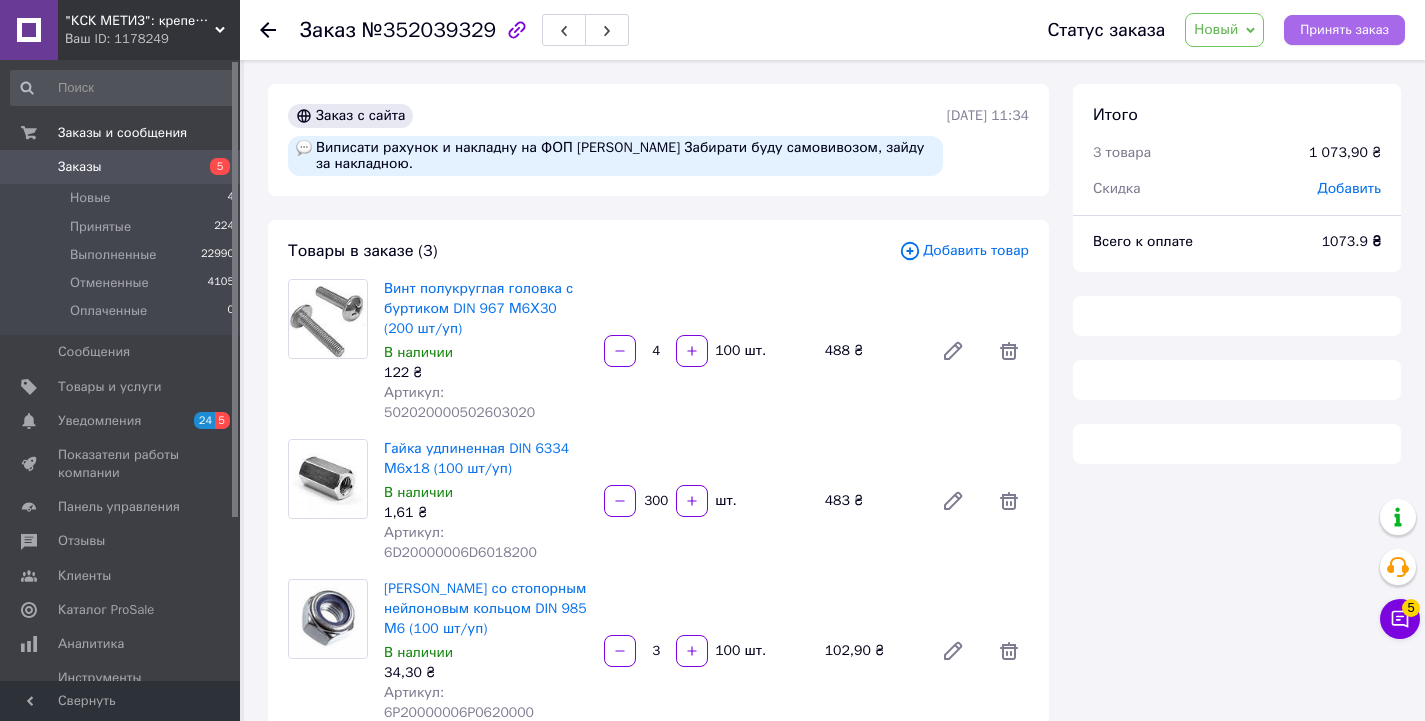 click on "Принять заказ" at bounding box center (1344, 30) 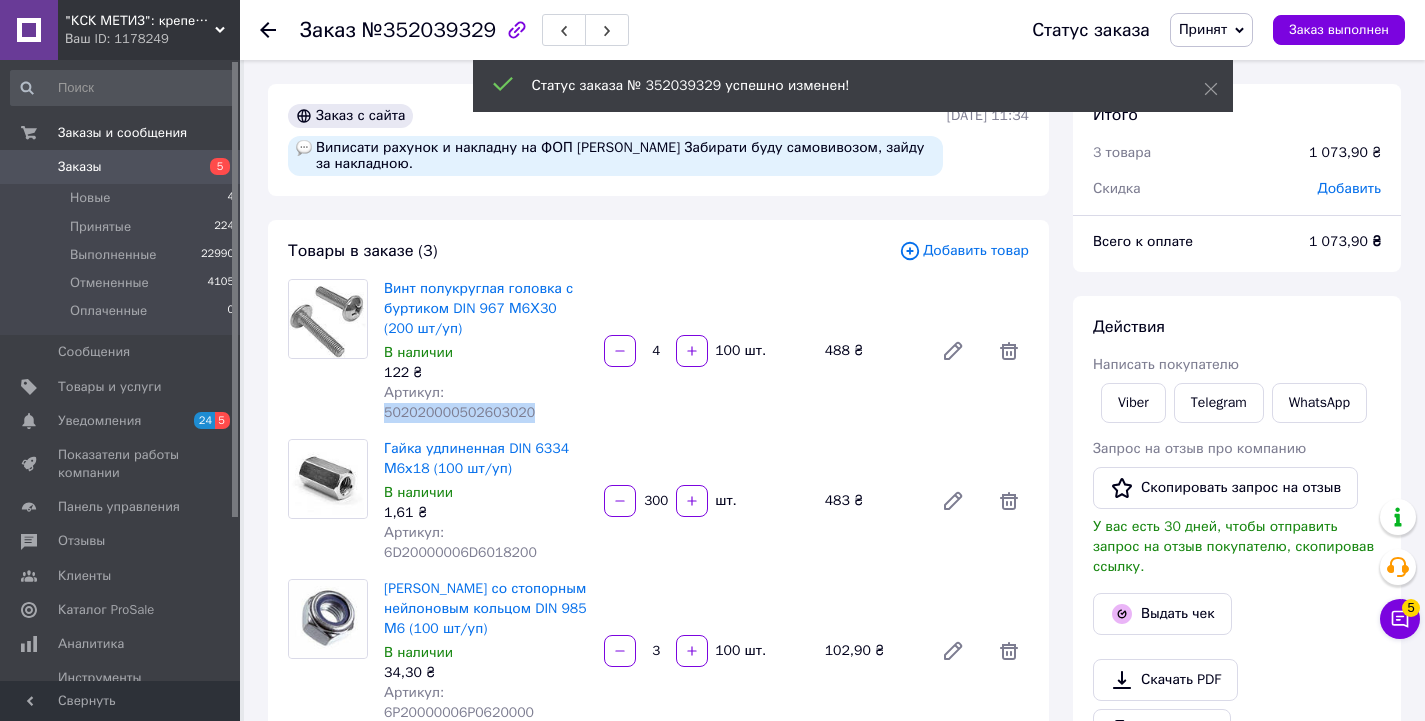 drag, startPoint x: 444, startPoint y: 390, endPoint x: 612, endPoint y: 390, distance: 168 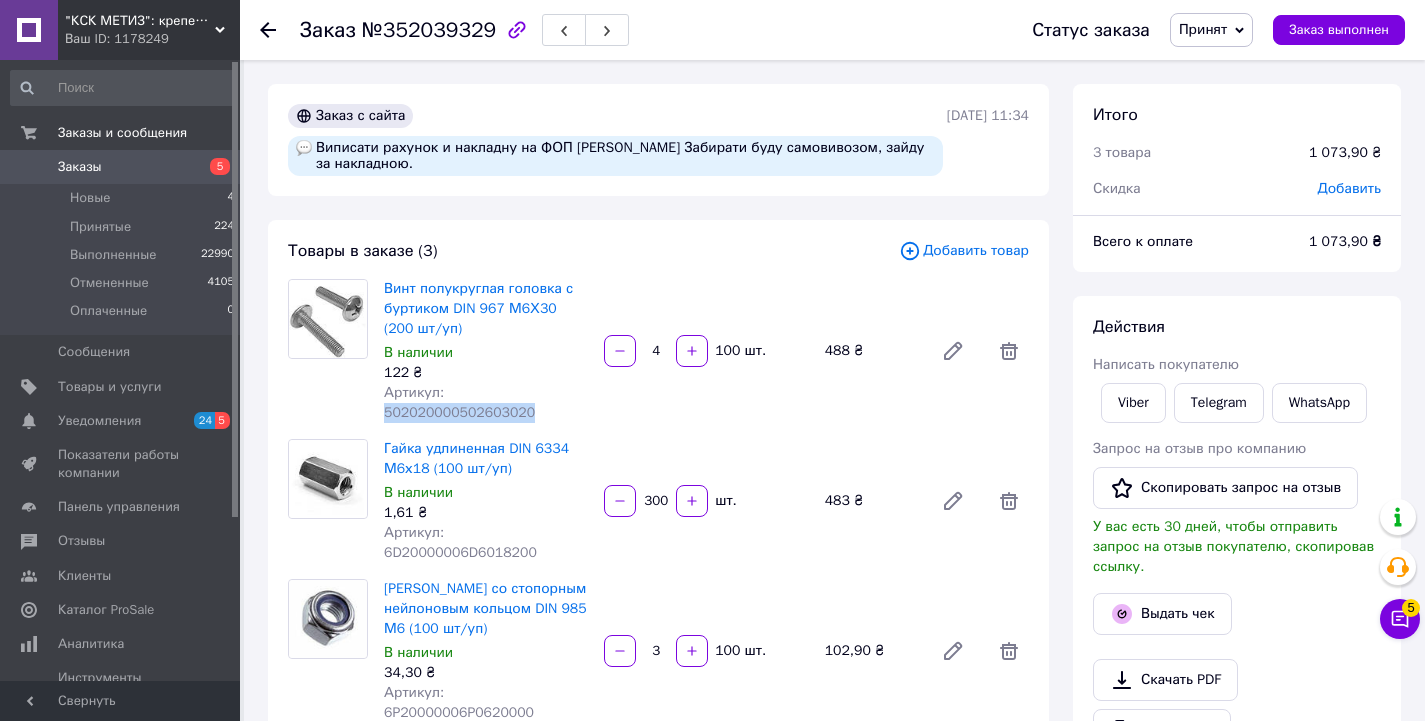 scroll, scrollTop: 100, scrollLeft: 0, axis: vertical 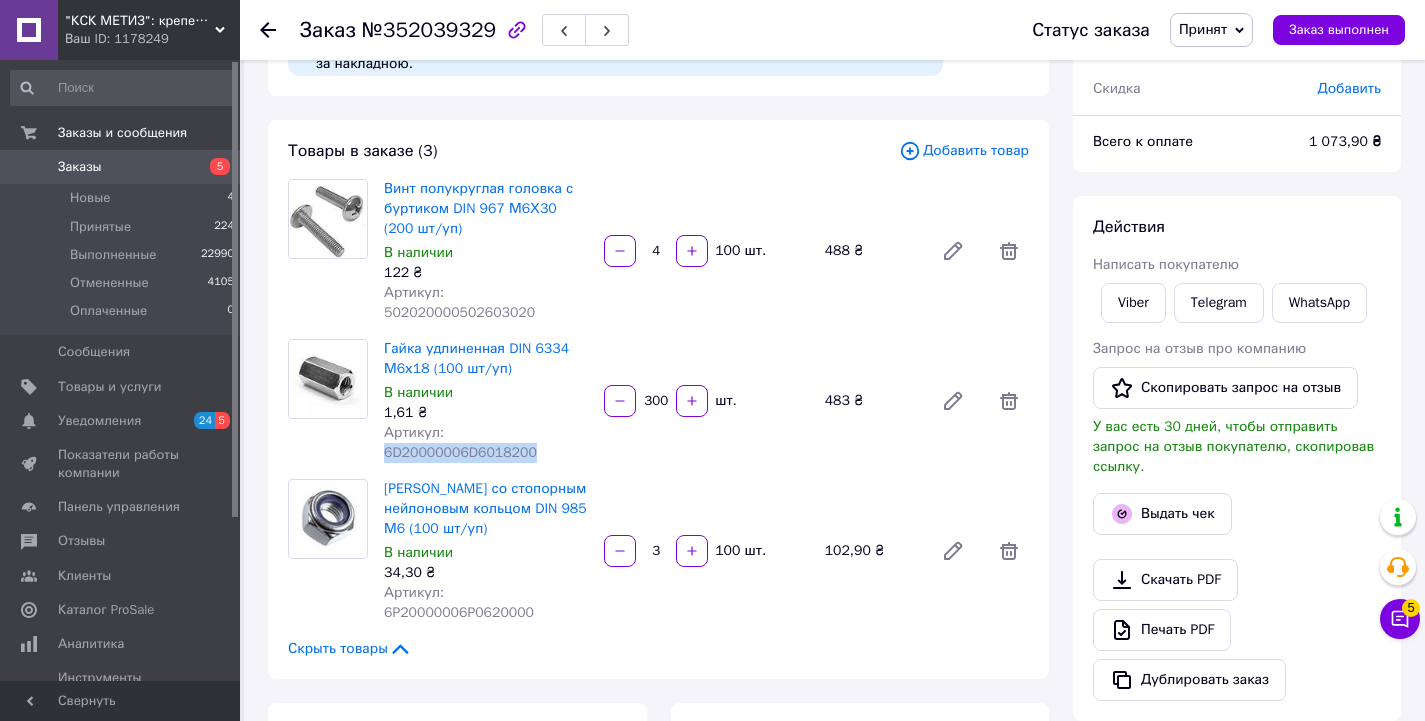 drag, startPoint x: 445, startPoint y: 412, endPoint x: 598, endPoint y: 412, distance: 153 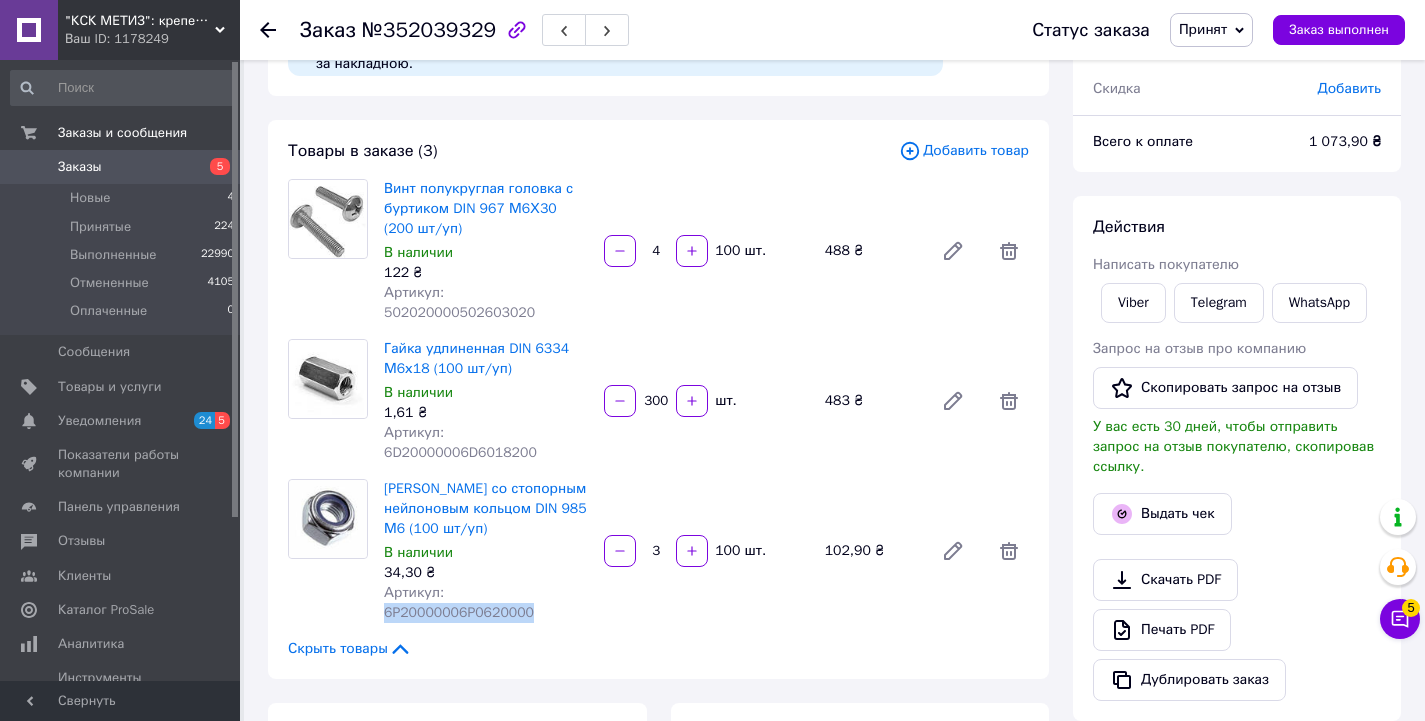 drag, startPoint x: 446, startPoint y: 558, endPoint x: 584, endPoint y: 558, distance: 138 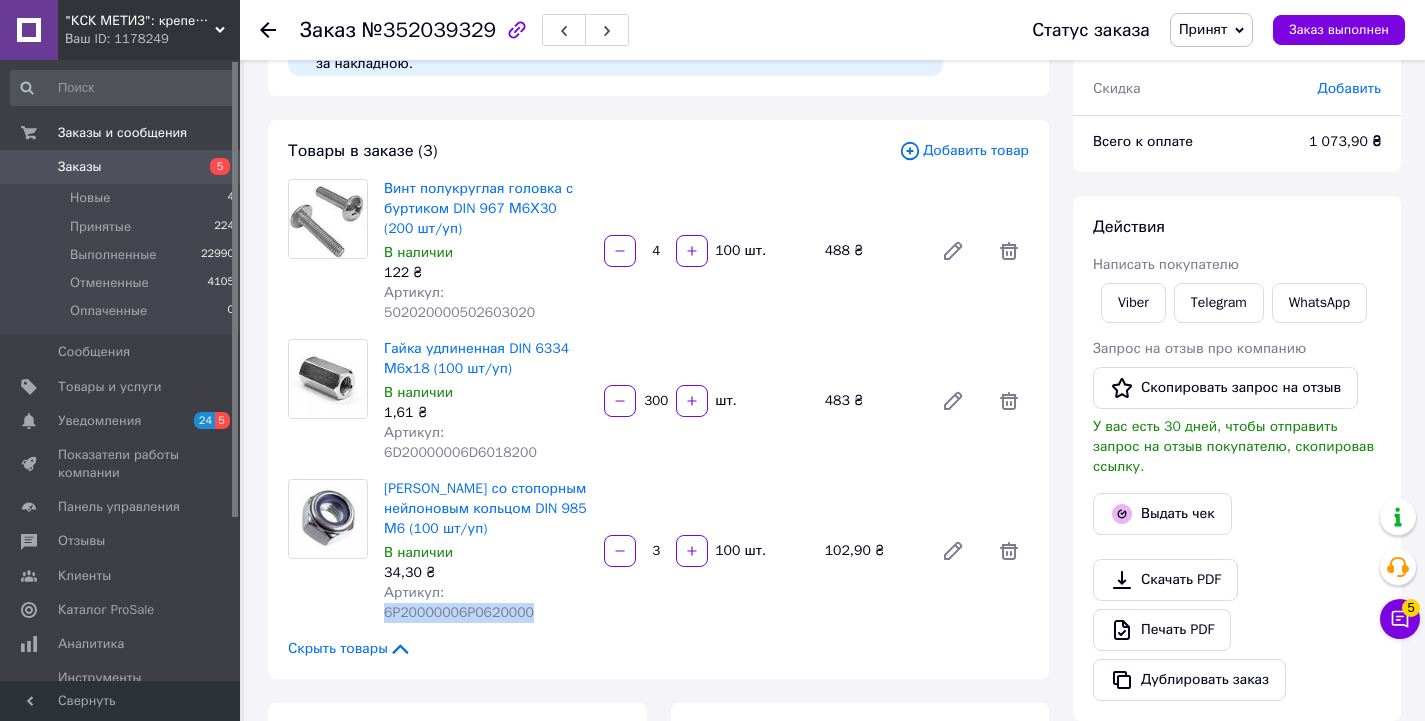 scroll, scrollTop: 0, scrollLeft: 0, axis: both 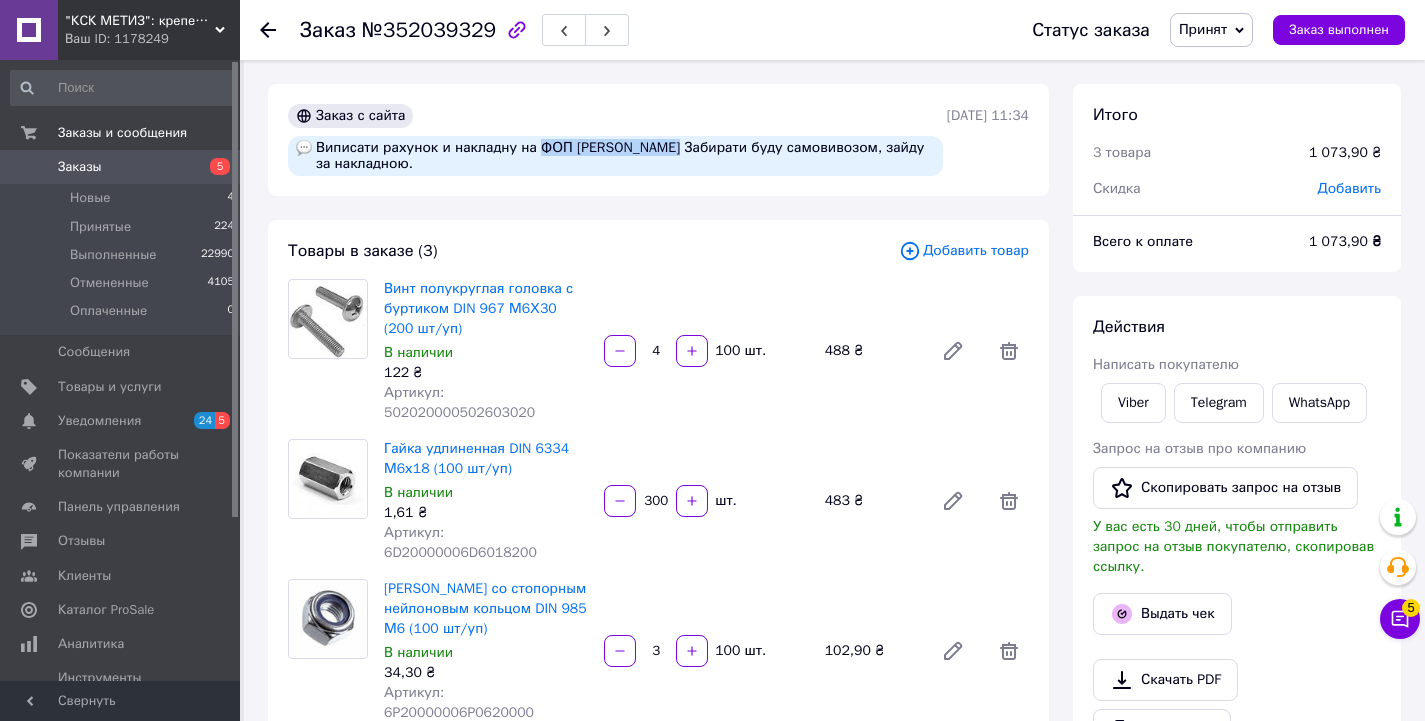 drag, startPoint x: 532, startPoint y: 146, endPoint x: 657, endPoint y: 149, distance: 125.035995 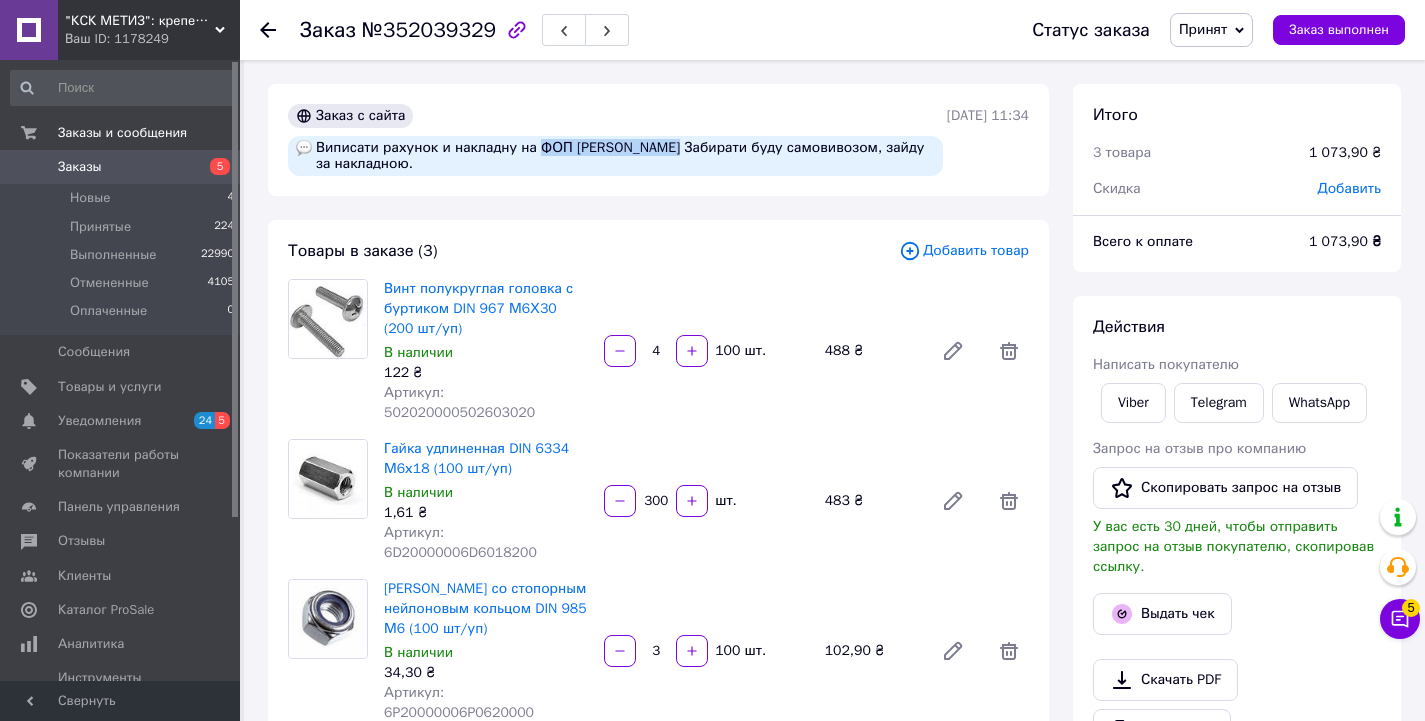 click on "Виписати рахунок и накладну на ФОП Ільяшенко М.Б.
Забирати буду самовивозом, зайду за накладною." at bounding box center [615, 156] 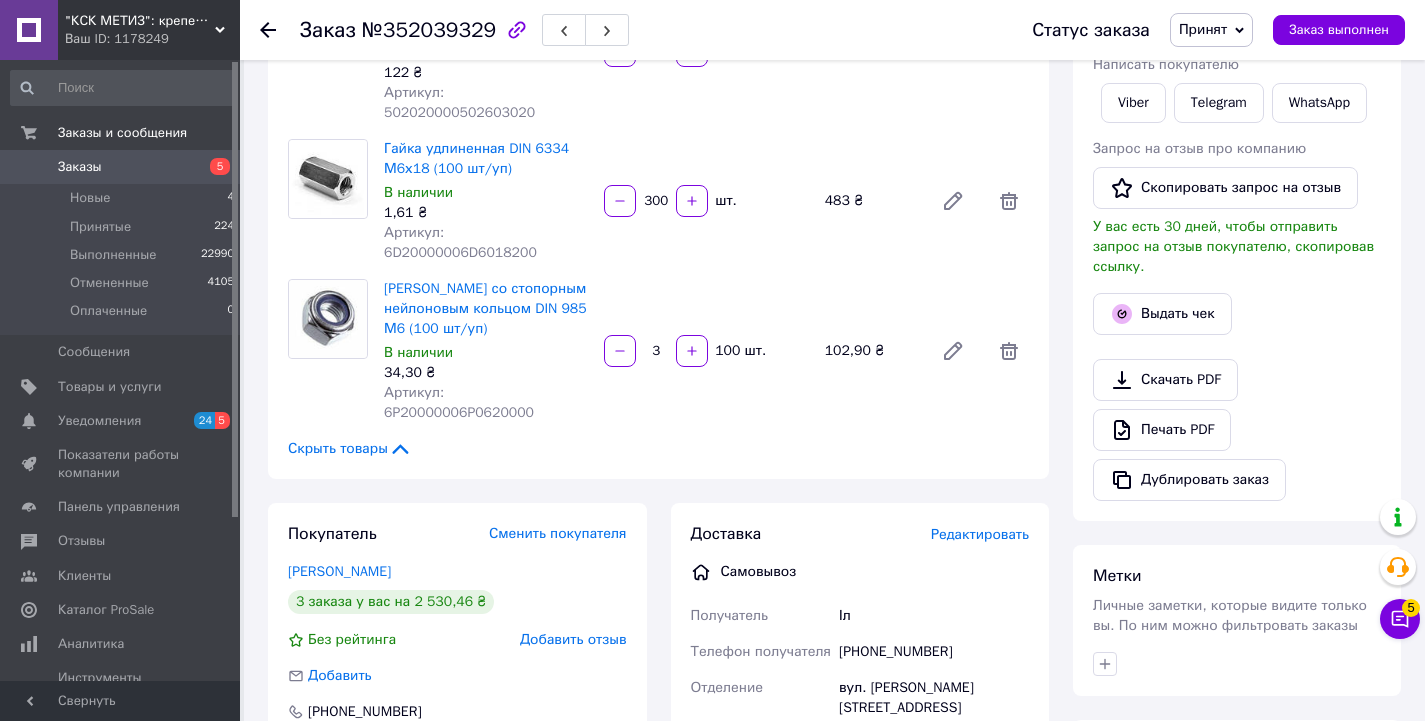 scroll, scrollTop: 400, scrollLeft: 0, axis: vertical 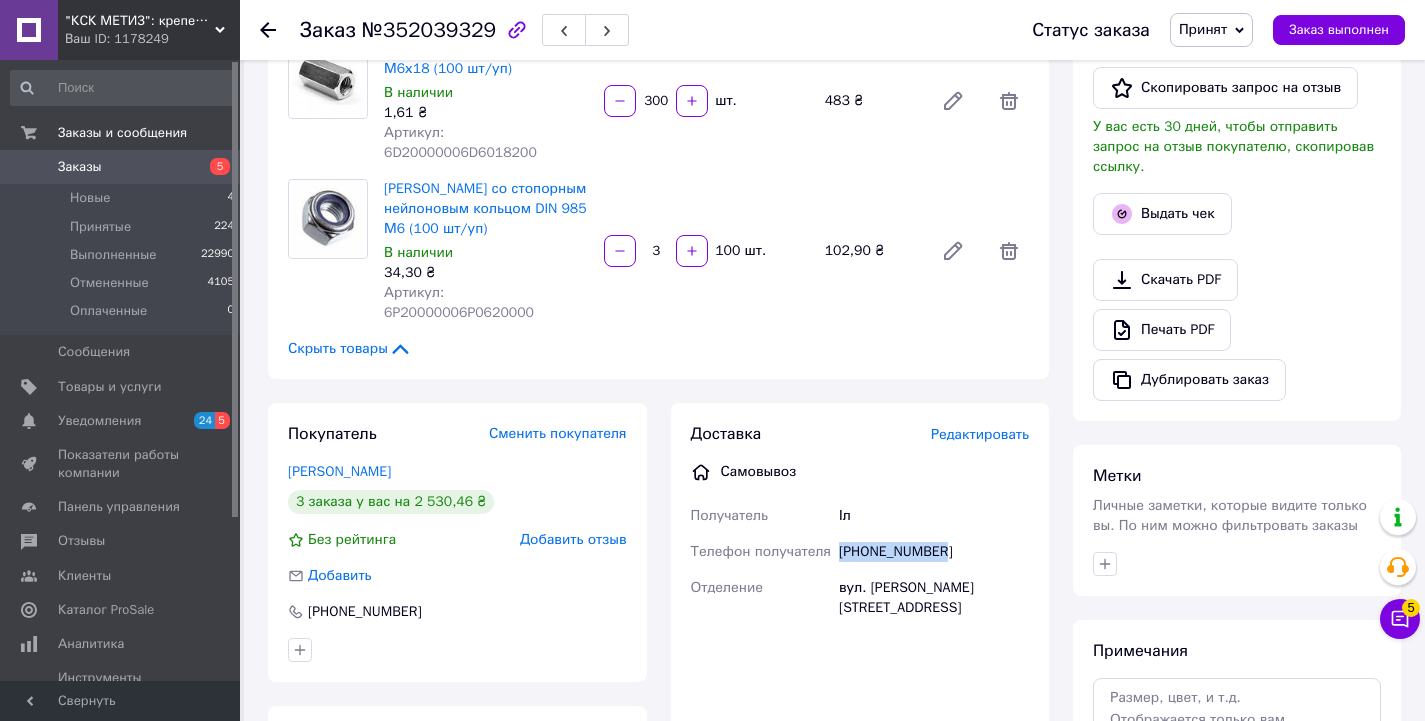 drag, startPoint x: 835, startPoint y: 495, endPoint x: 911, endPoint y: 501, distance: 76.23647 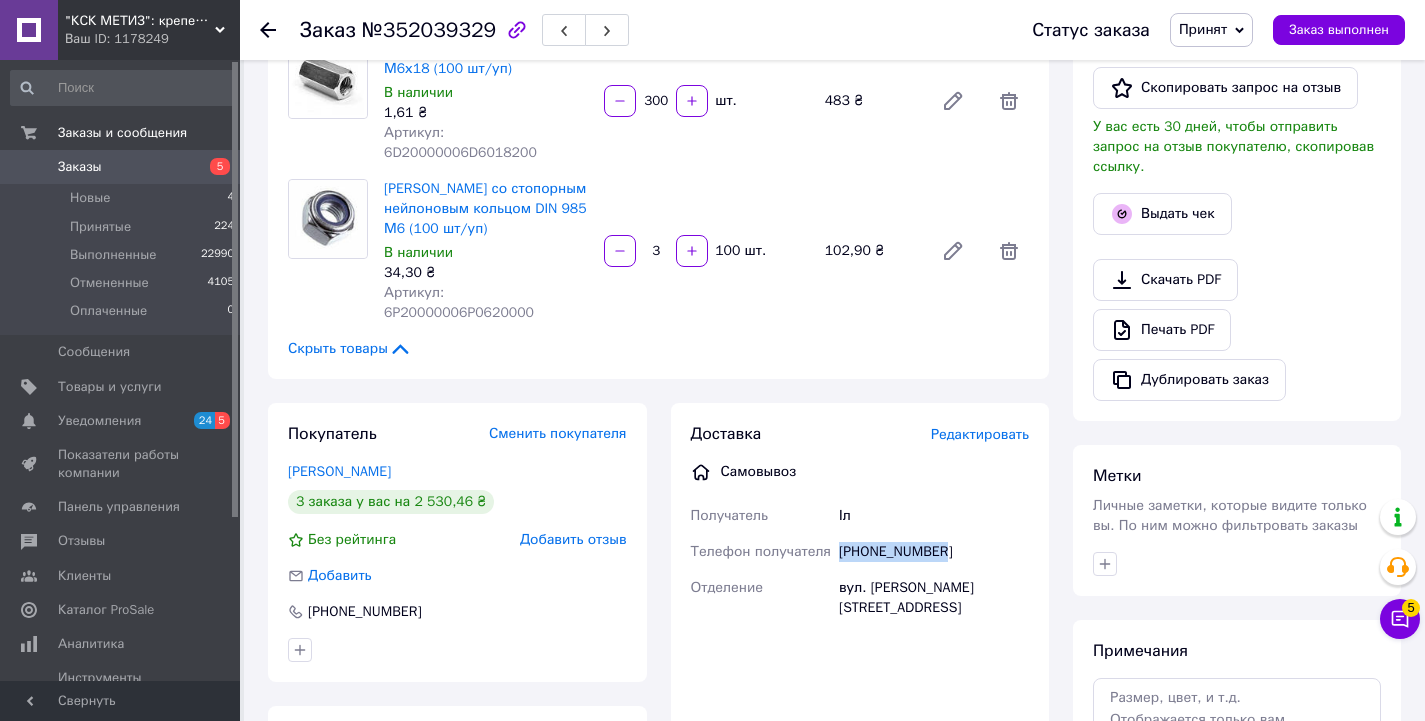 copy on "+380689282581" 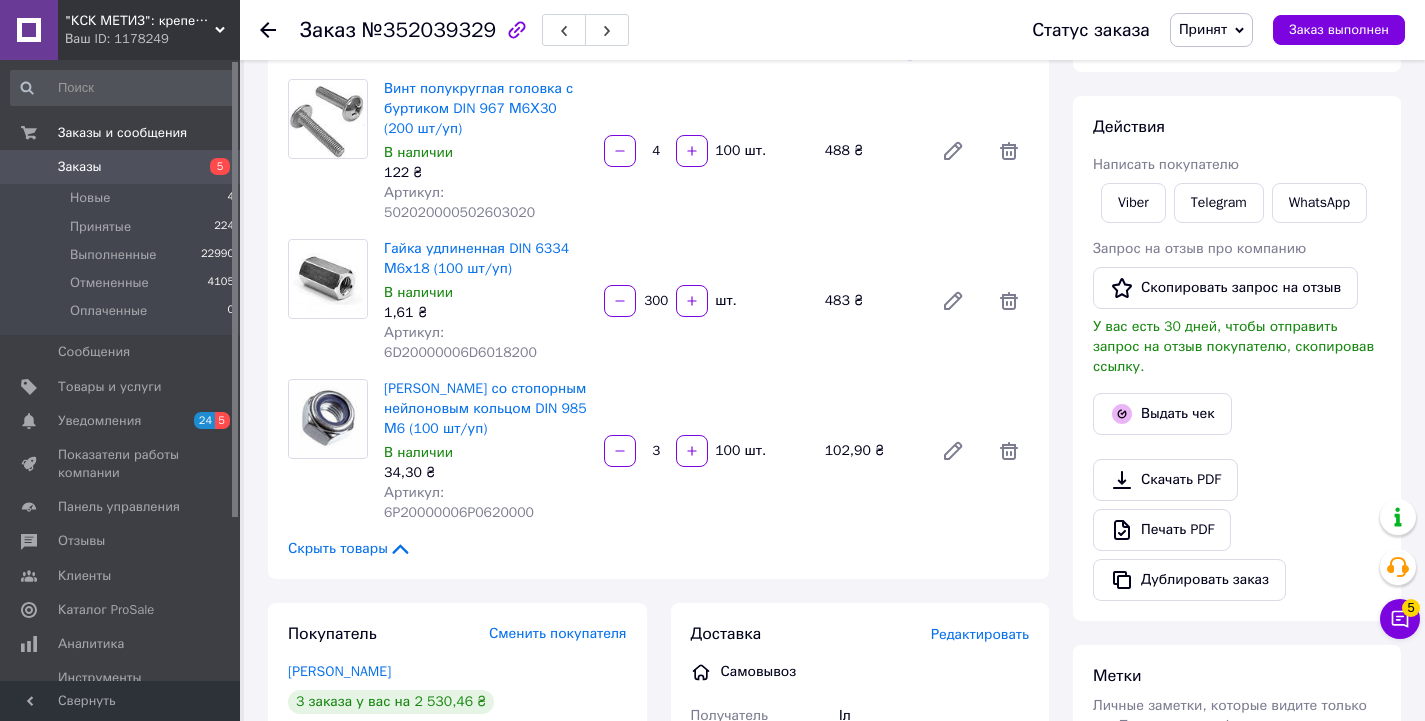 scroll, scrollTop: 600, scrollLeft: 0, axis: vertical 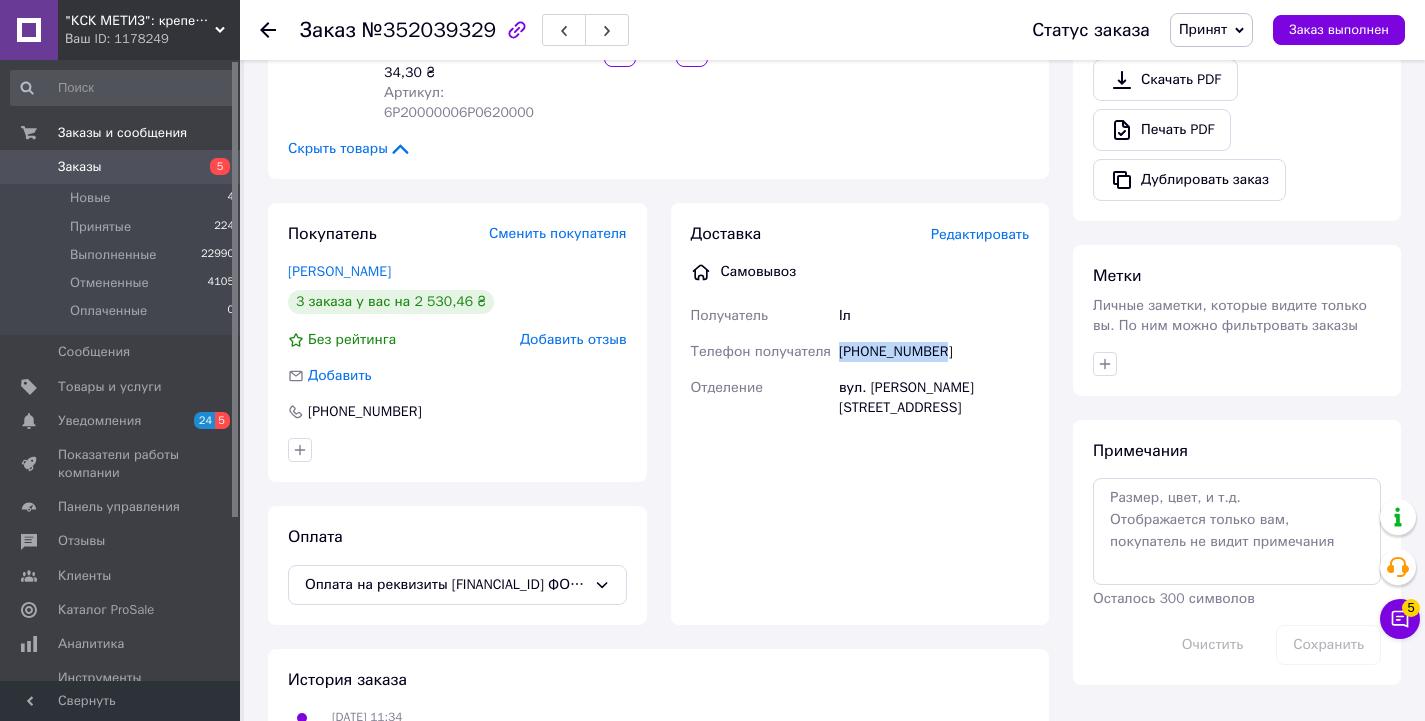 copy on "+380689282581" 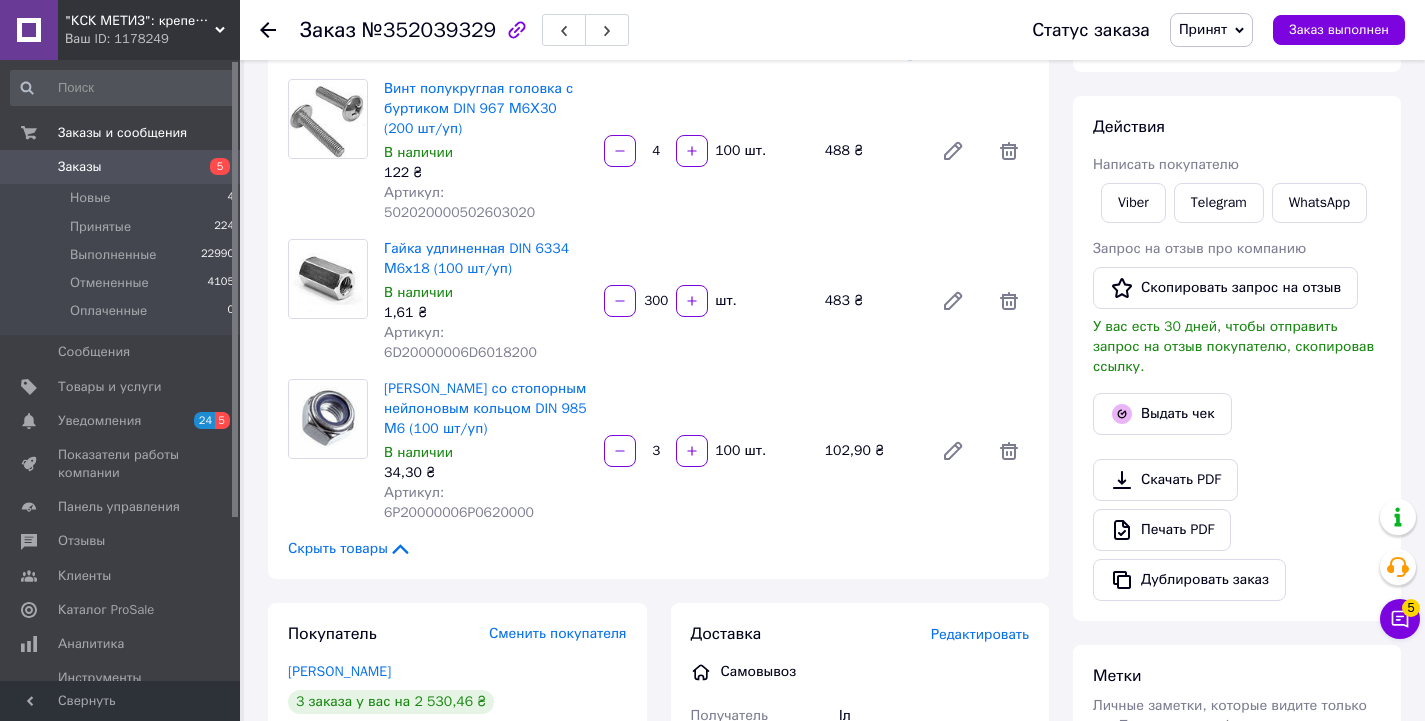 scroll, scrollTop: 0, scrollLeft: 0, axis: both 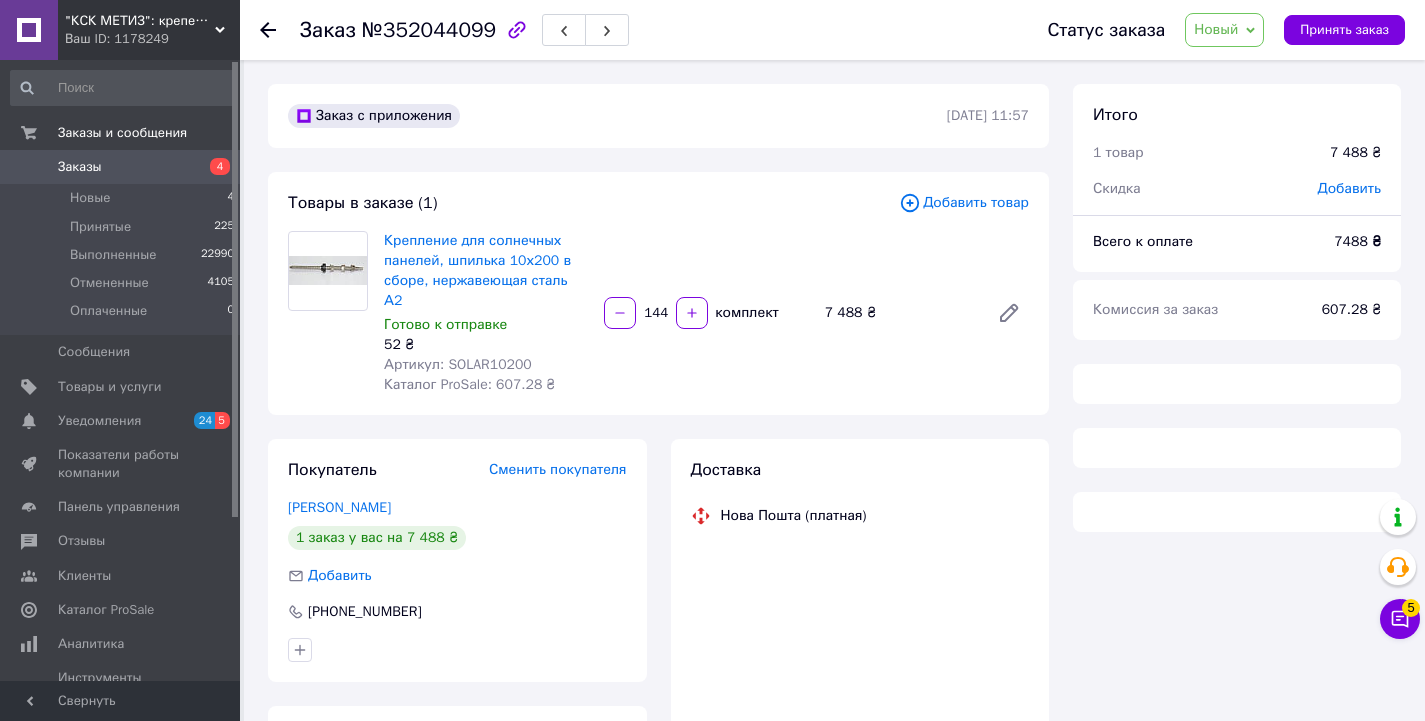 click on "Принять заказ" at bounding box center [1344, 30] 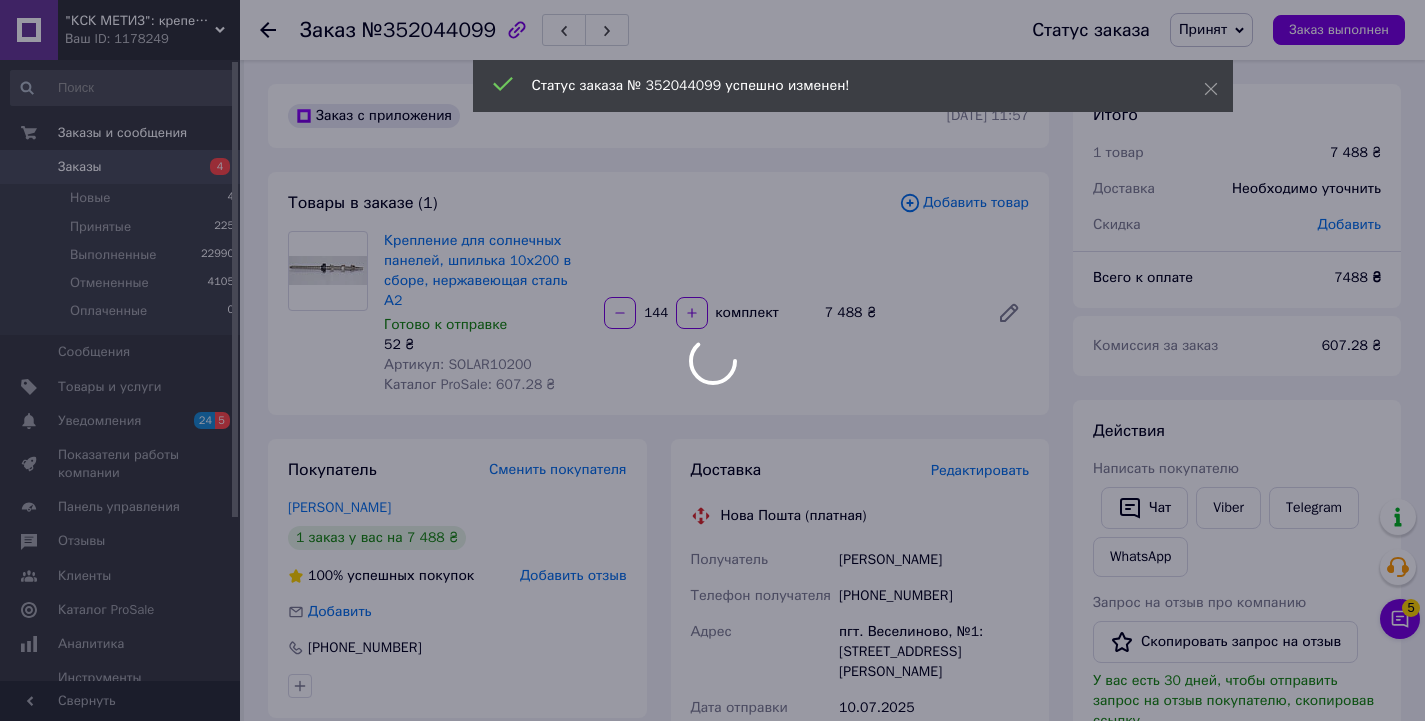 drag, startPoint x: 444, startPoint y: 345, endPoint x: 526, endPoint y: 343, distance: 82.02438 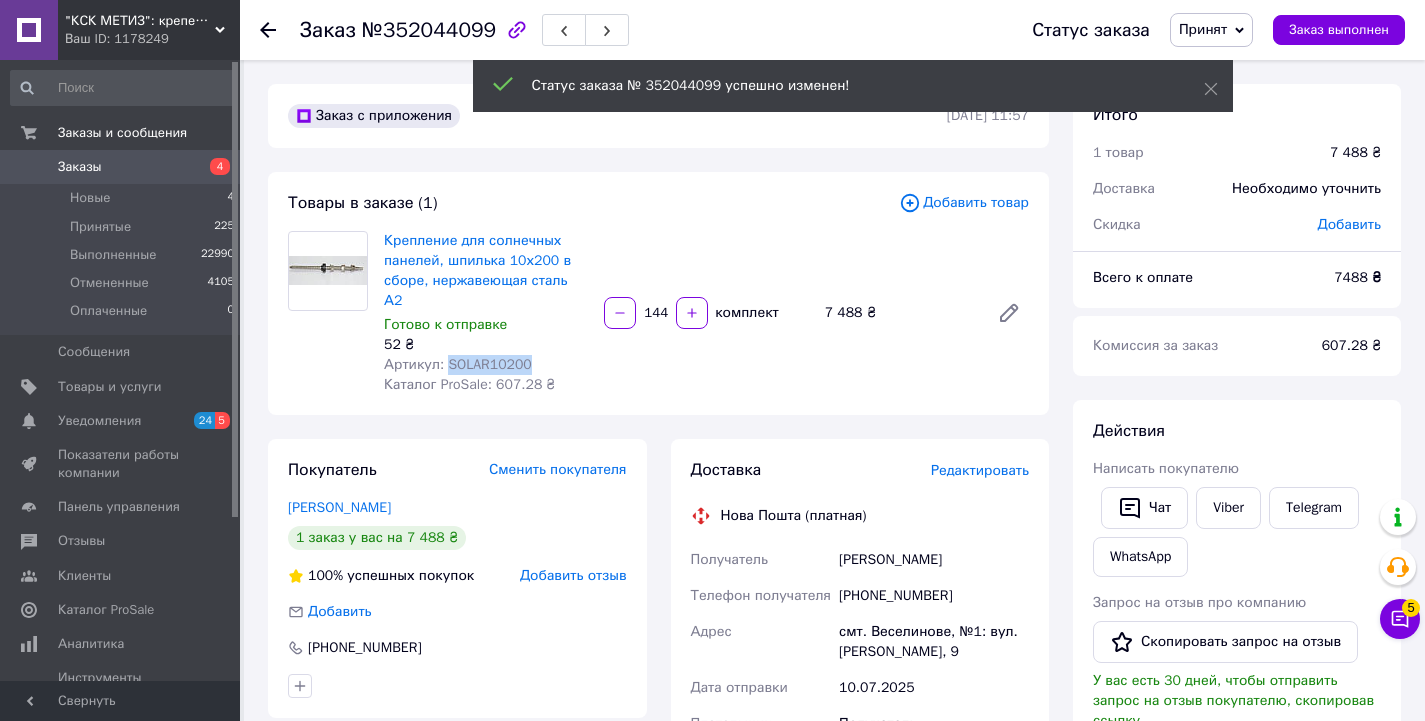 drag, startPoint x: 442, startPoint y: 343, endPoint x: 522, endPoint y: 345, distance: 80.024994 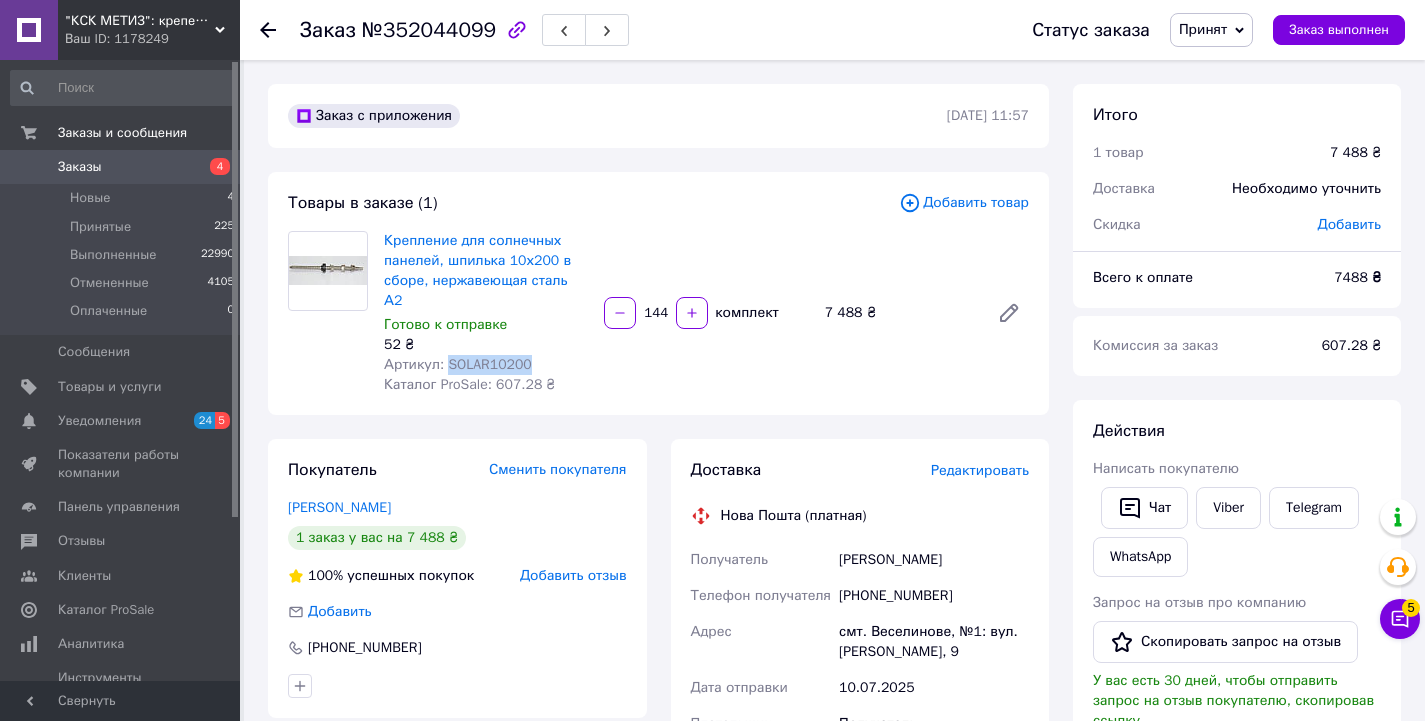 copy on "SOLAR10200" 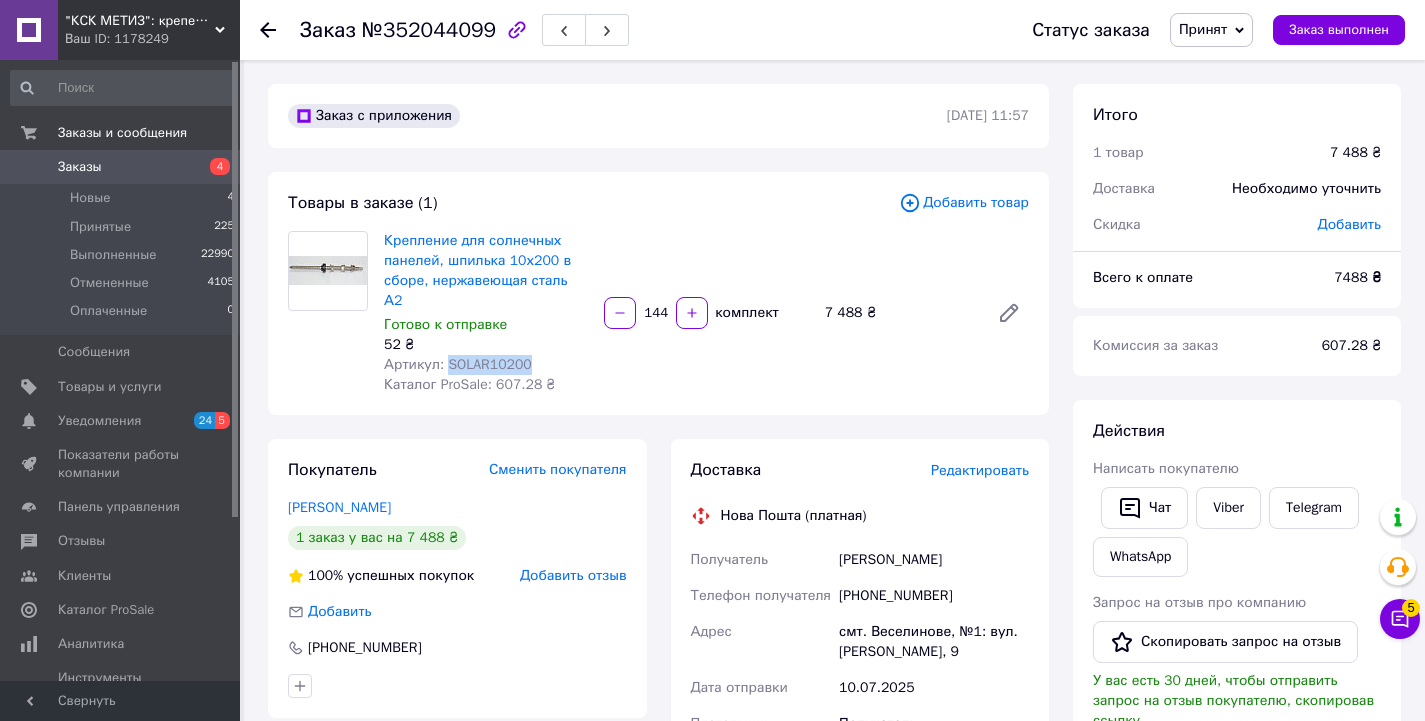 copy on "SOLAR10200" 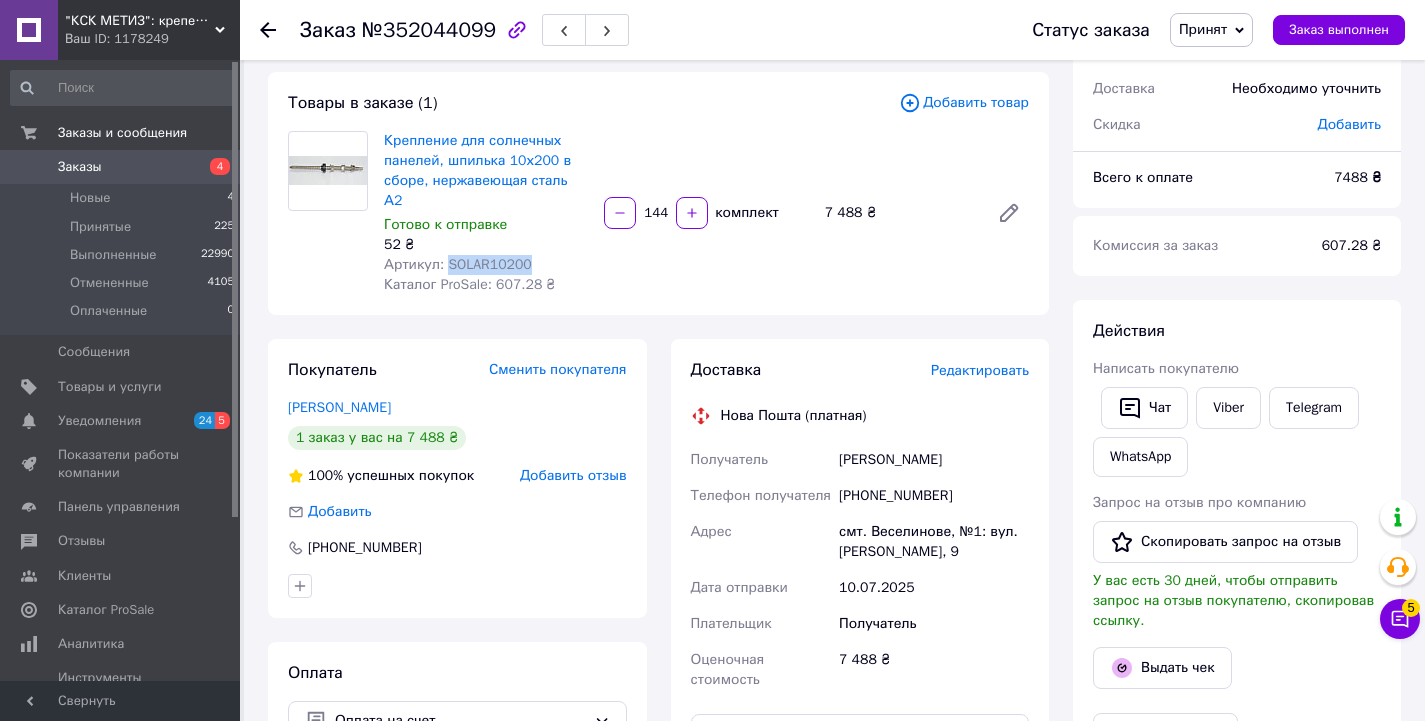 drag, startPoint x: 885, startPoint y: 442, endPoint x: 954, endPoint y: 446, distance: 69.115845 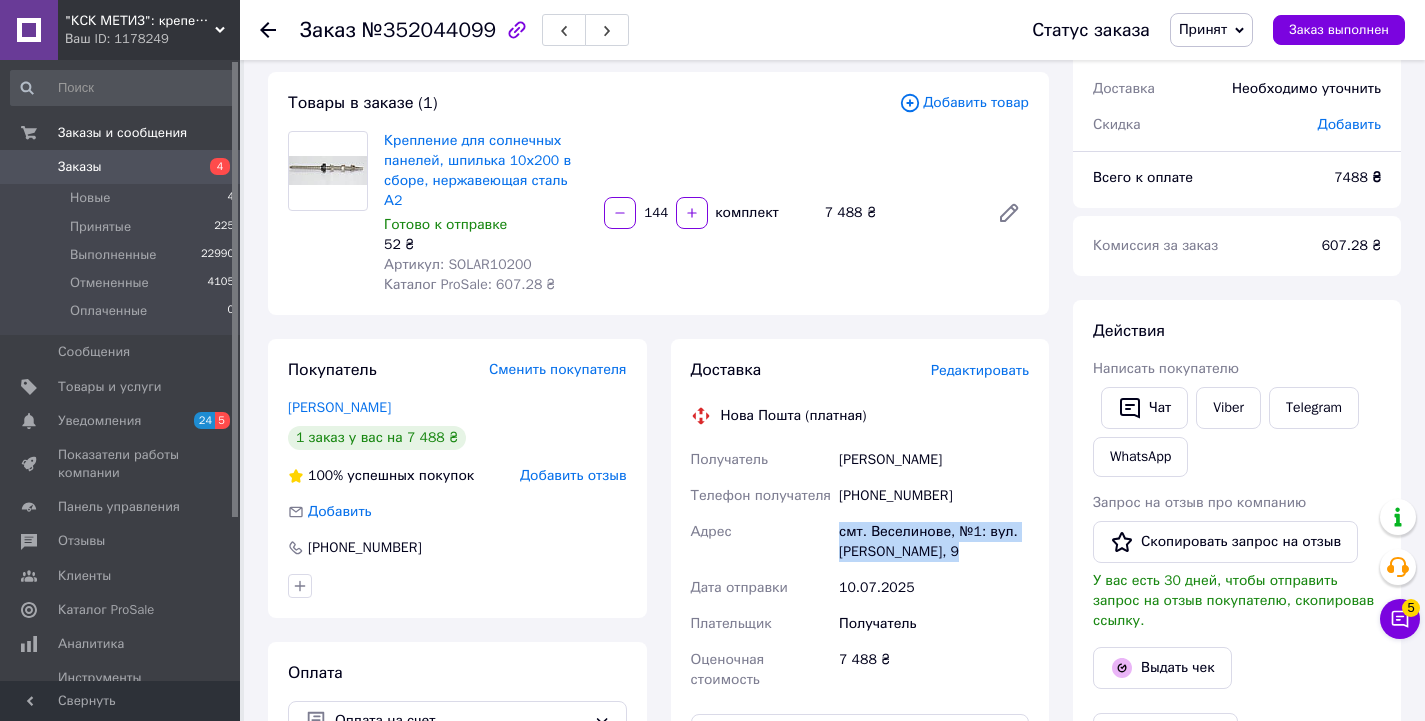 drag, startPoint x: 833, startPoint y: 516, endPoint x: 962, endPoint y: 540, distance: 131.21356 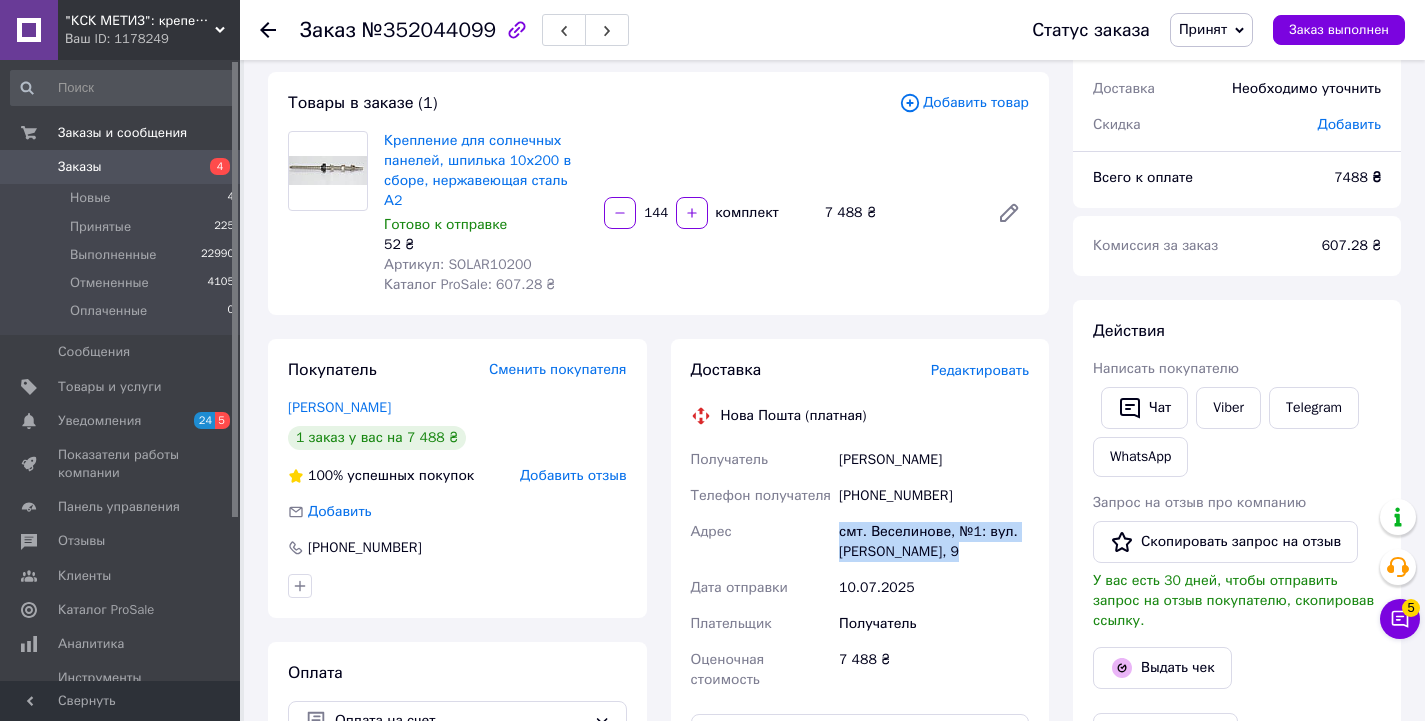 drag, startPoint x: 829, startPoint y: 435, endPoint x: 968, endPoint y: 439, distance: 139.05754 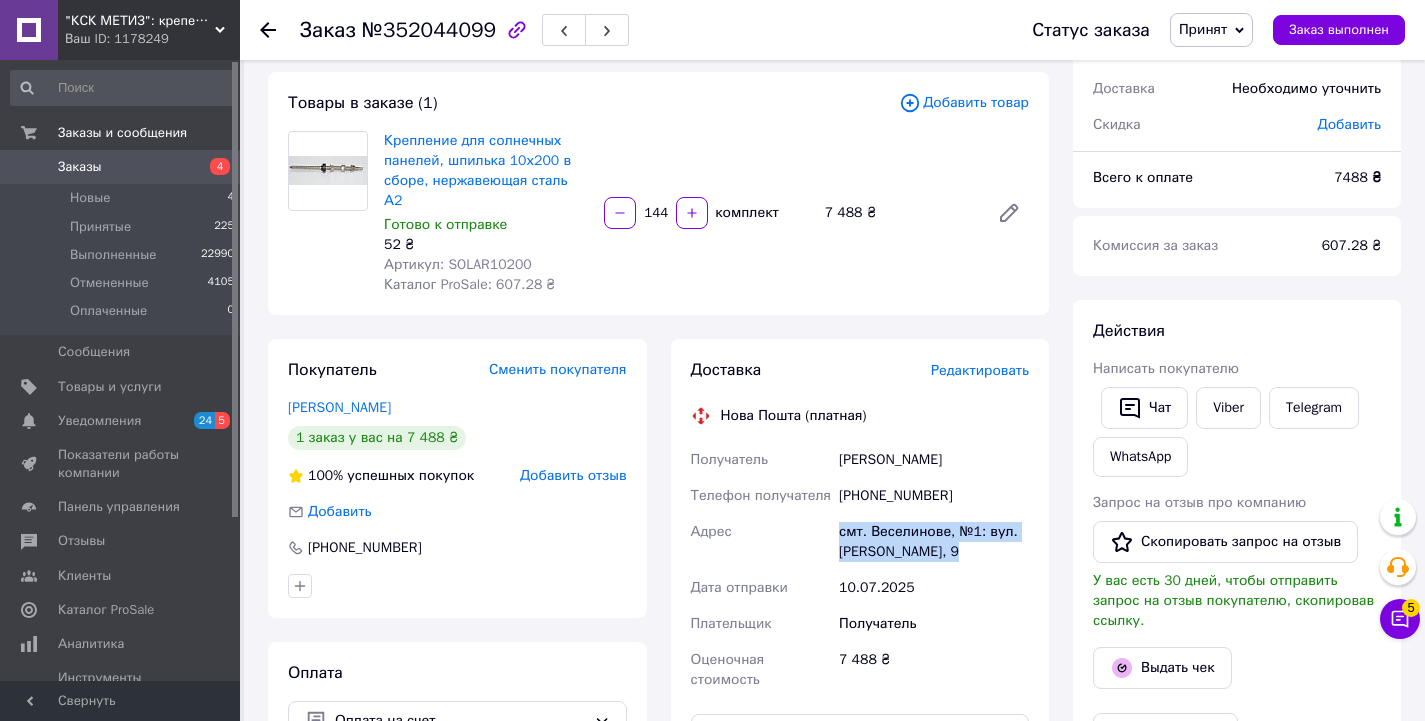 scroll, scrollTop: 200, scrollLeft: 0, axis: vertical 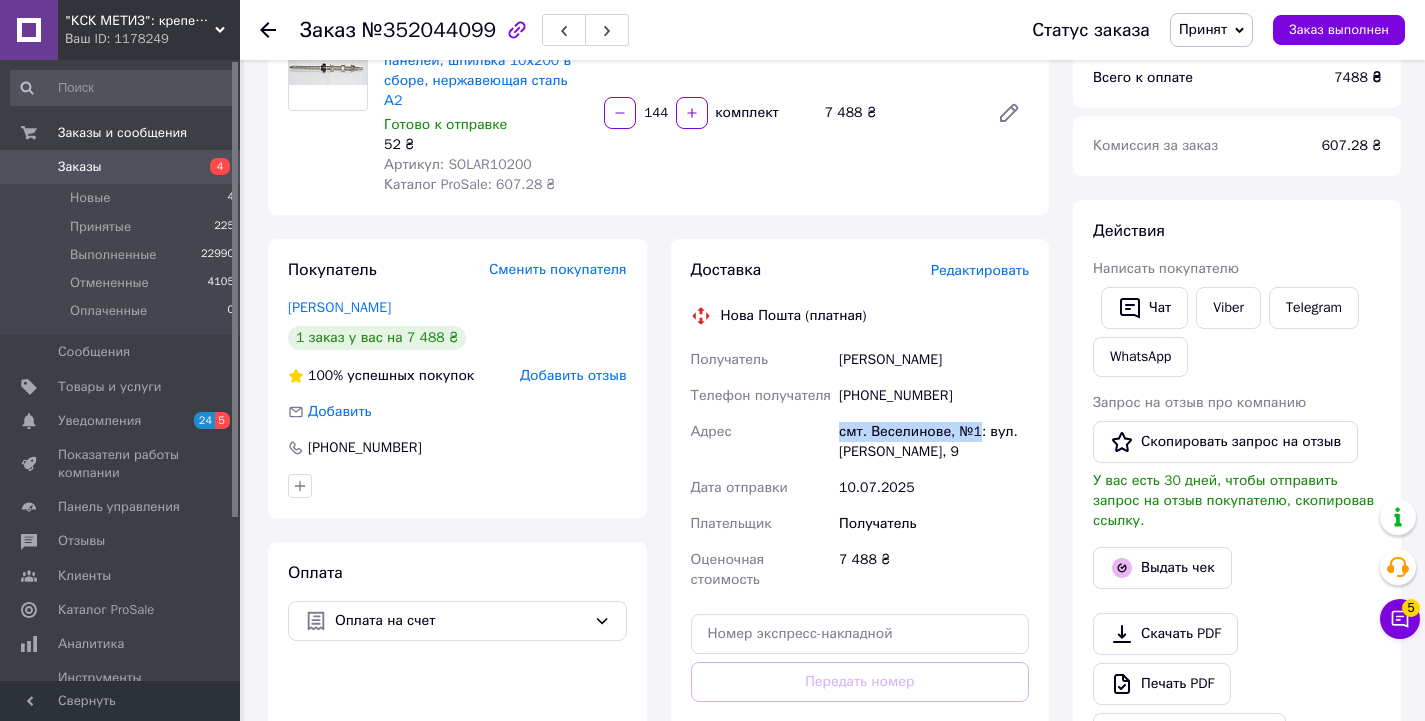 drag, startPoint x: 831, startPoint y: 415, endPoint x: 972, endPoint y: 420, distance: 141.08862 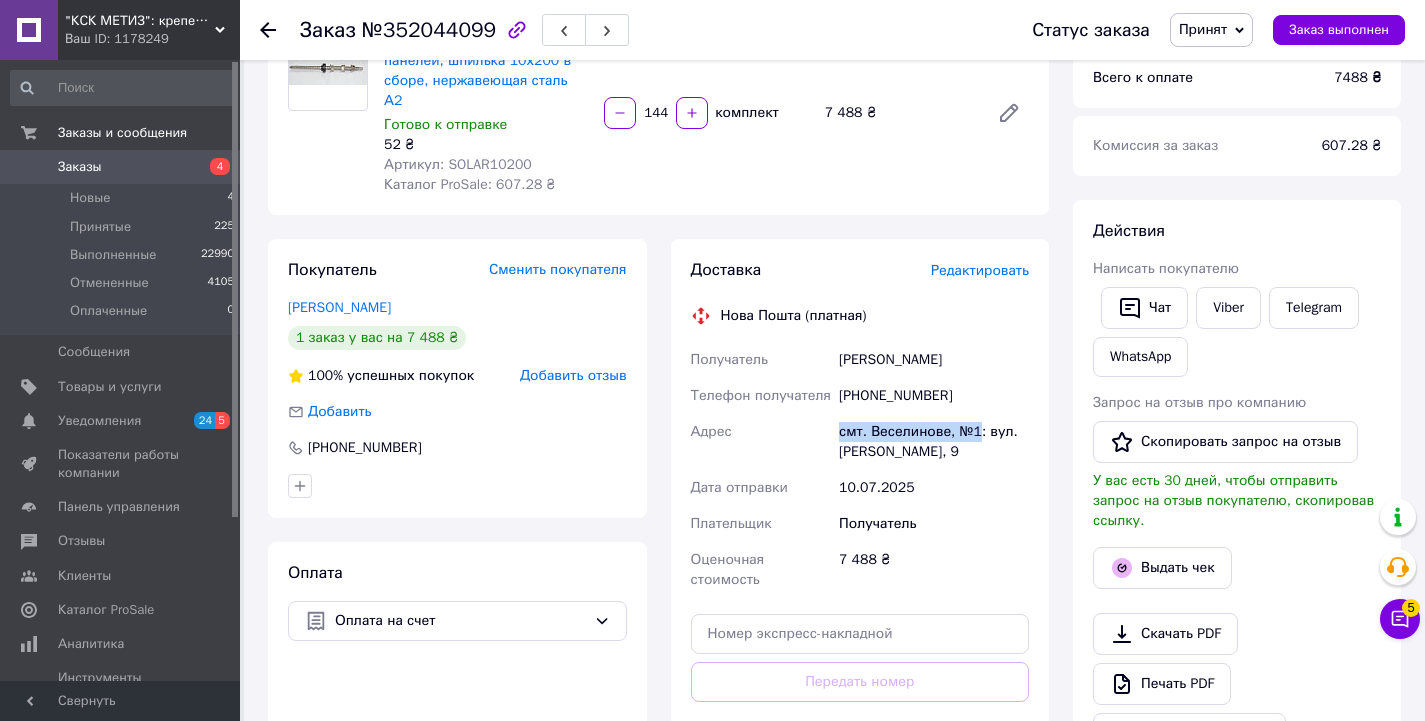 click on "Получатель Власов Александр Телефон получателя +380983821877 Адрес смт. Веселинове, №1: вул. Мозолевського, 9 Дата отправки 10.07.2025 Плательщик Получатель Оценочная стоимость 7 488 ₴" at bounding box center (860, 470) 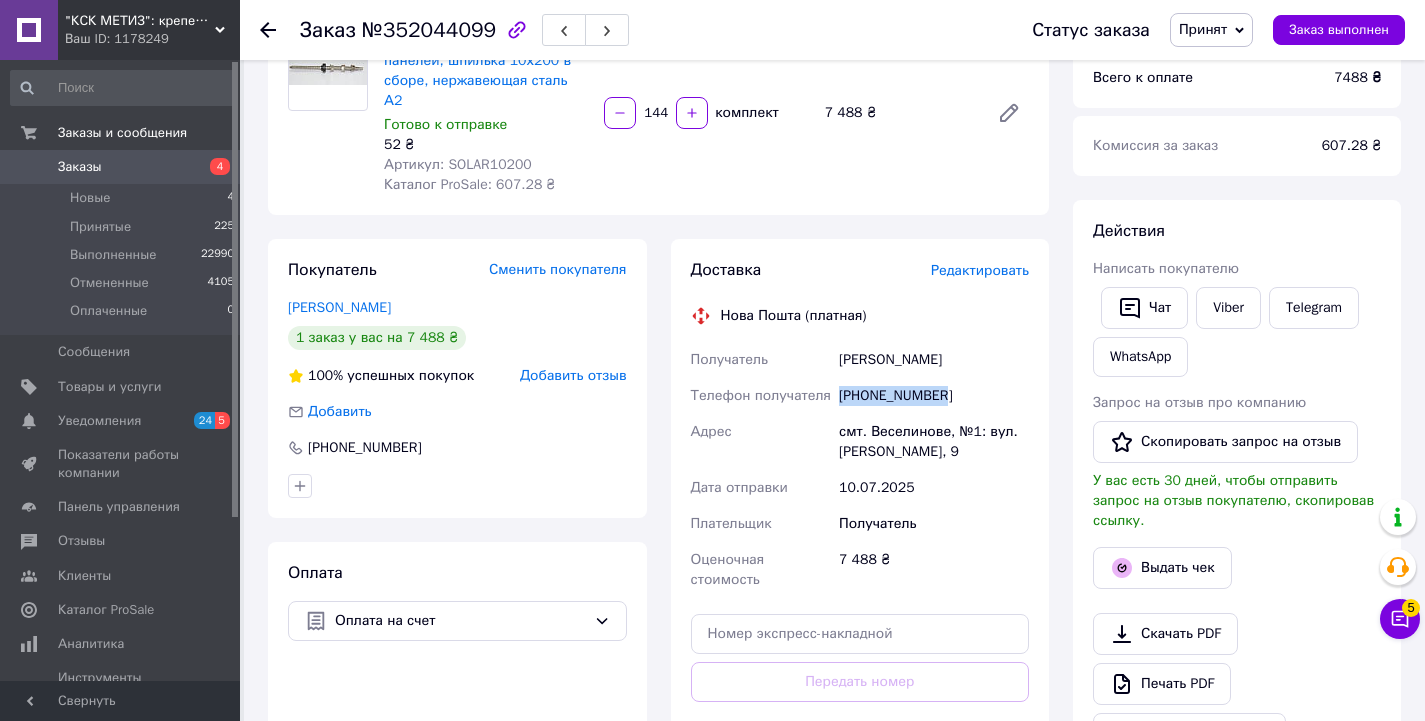 drag, startPoint x: 919, startPoint y: 380, endPoint x: 965, endPoint y: 380, distance: 46 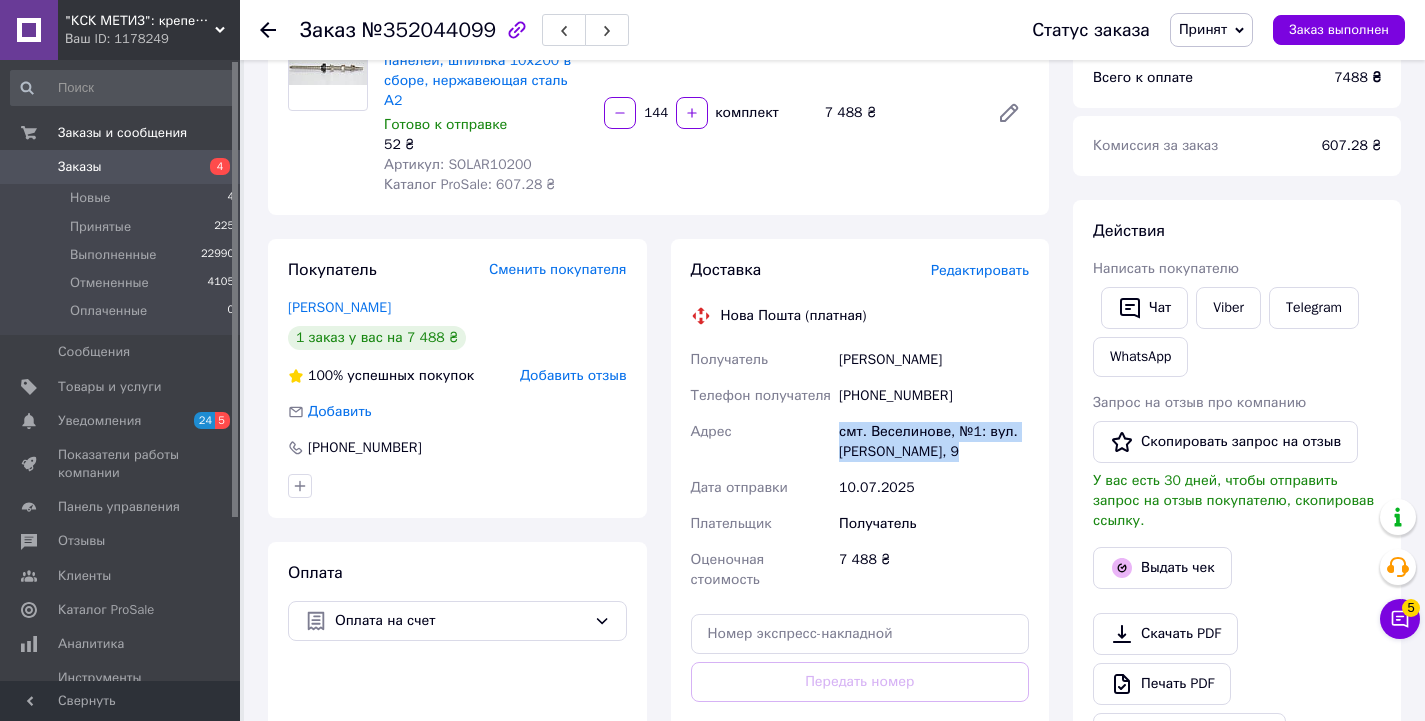 drag, startPoint x: 835, startPoint y: 415, endPoint x: 928, endPoint y: 432, distance: 94.54099 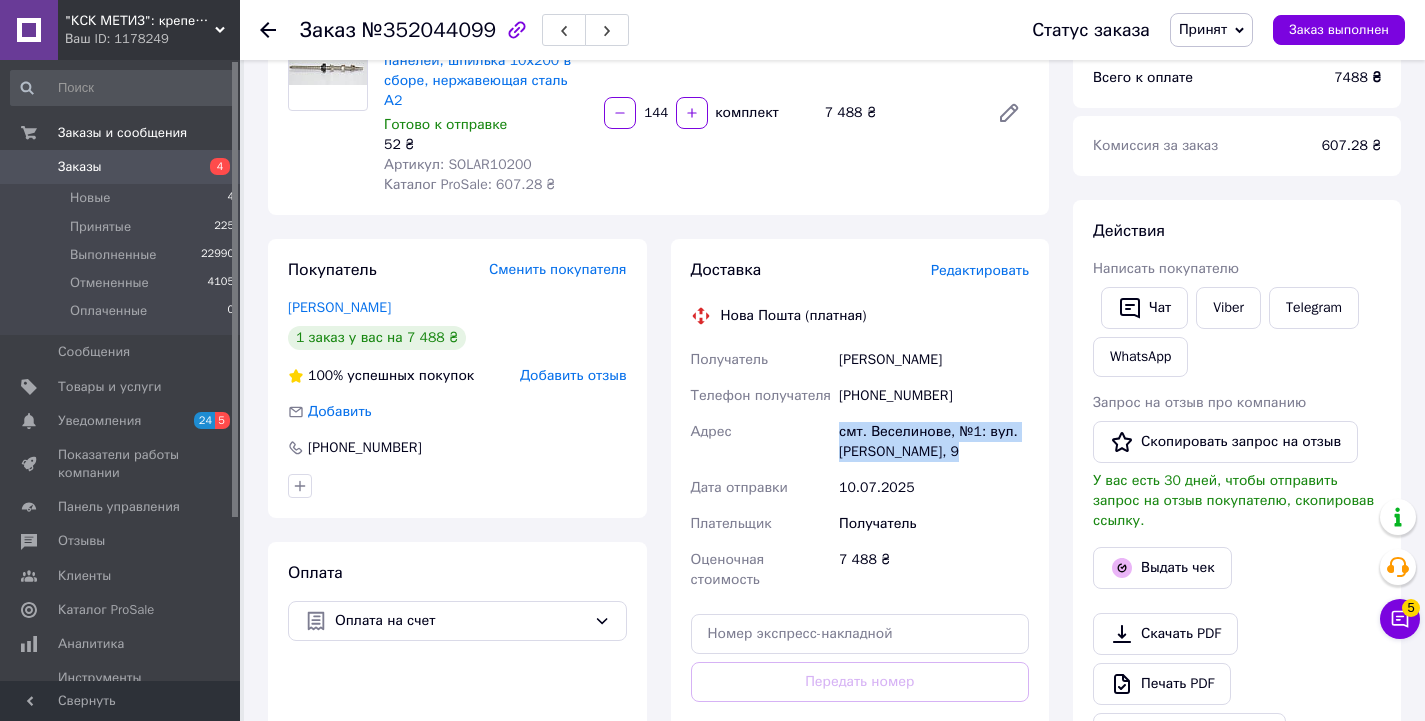 scroll, scrollTop: 100, scrollLeft: 0, axis: vertical 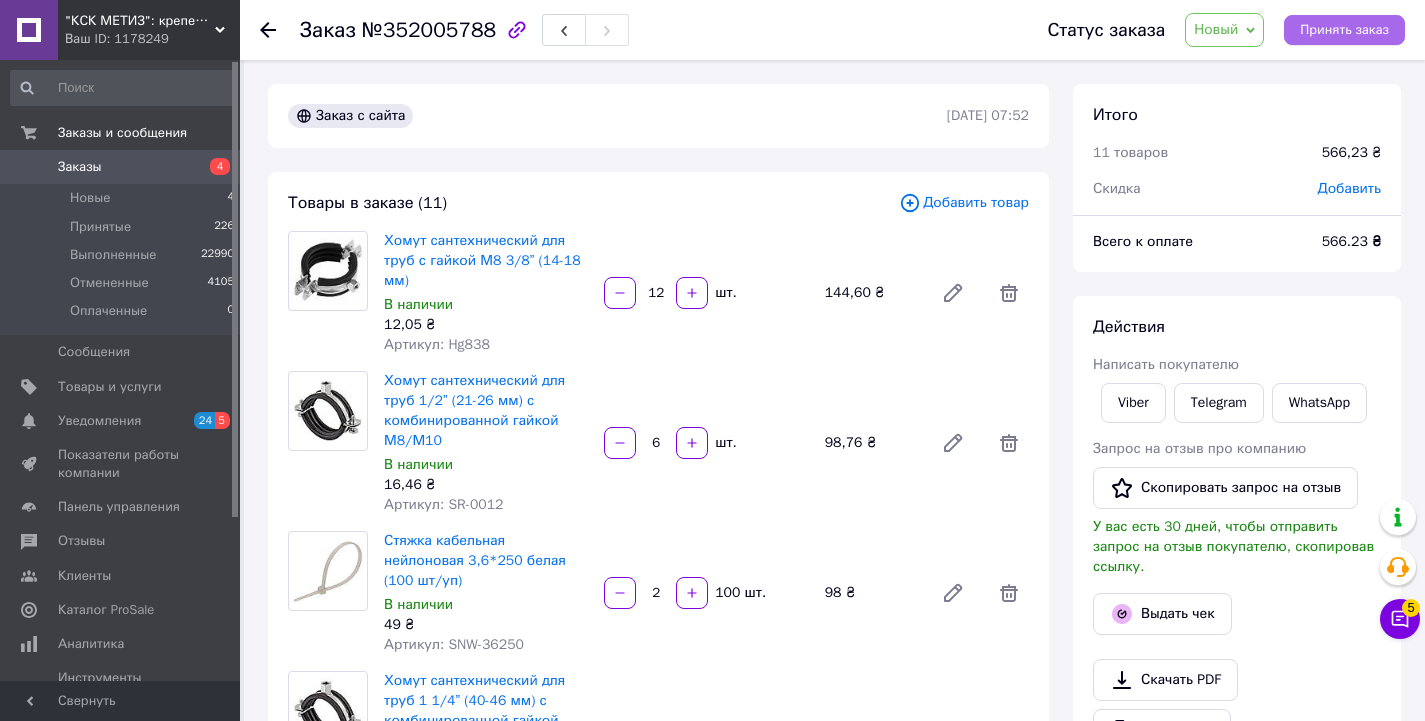 click on "Принять заказ" at bounding box center (1344, 30) 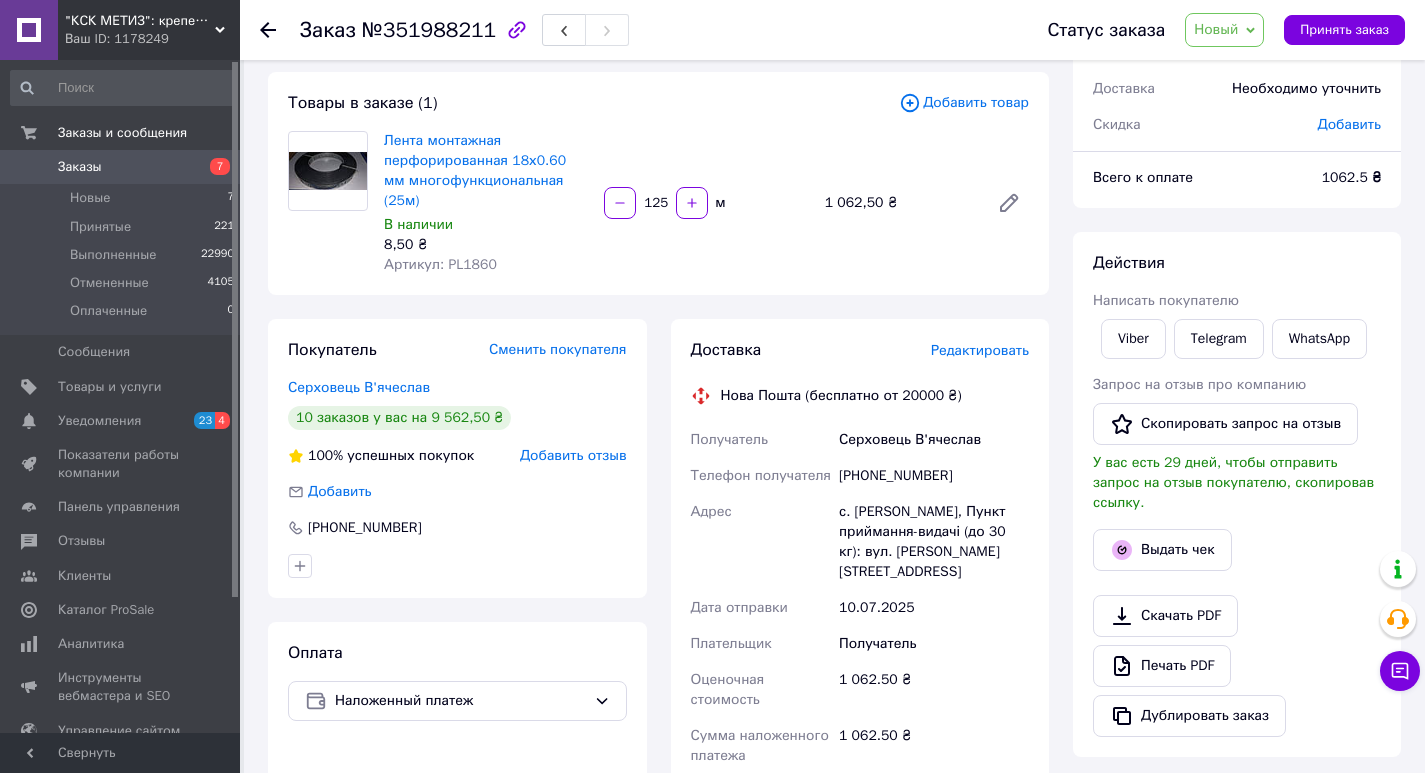 scroll, scrollTop: 100, scrollLeft: 0, axis: vertical 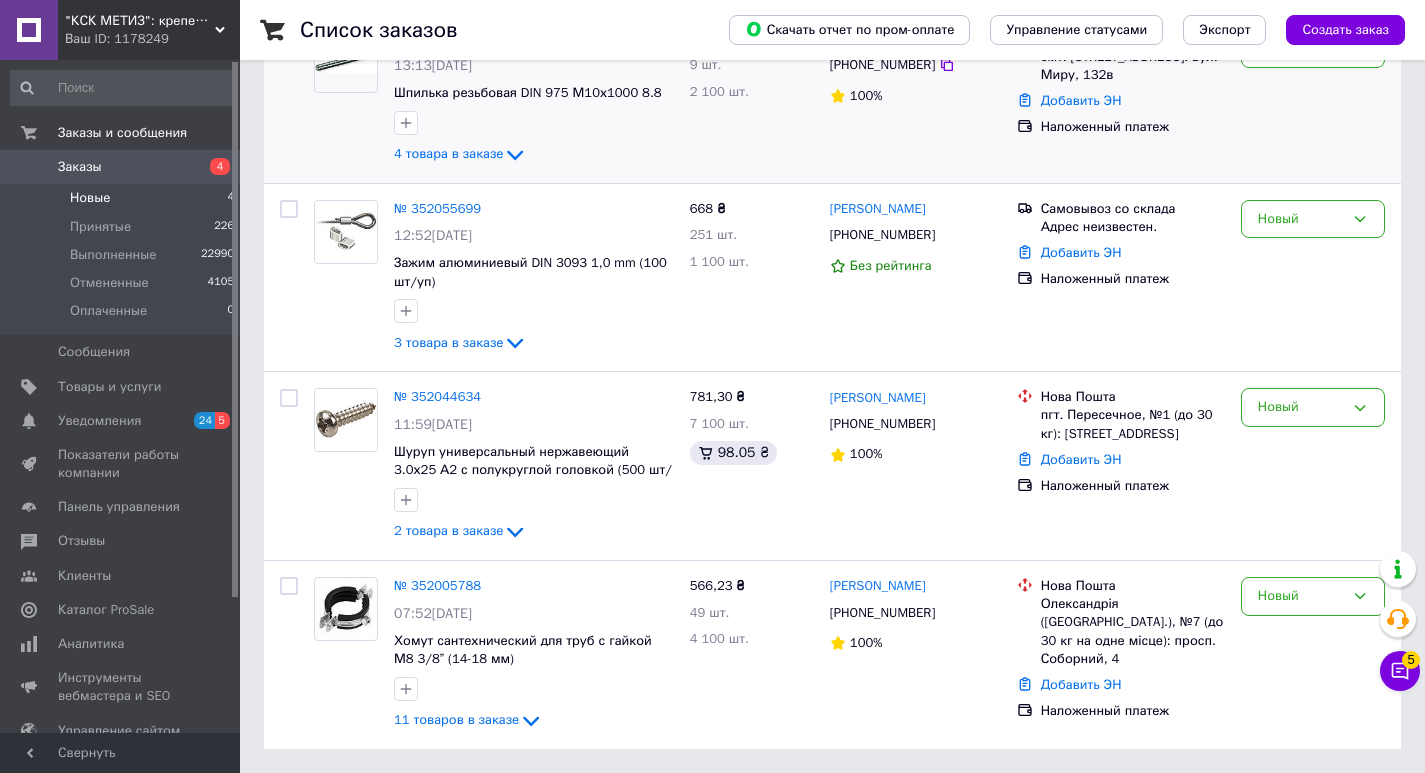 click on "смт. Краснокутськ, №1: вул. Миру, 132в" at bounding box center [1133, 66] 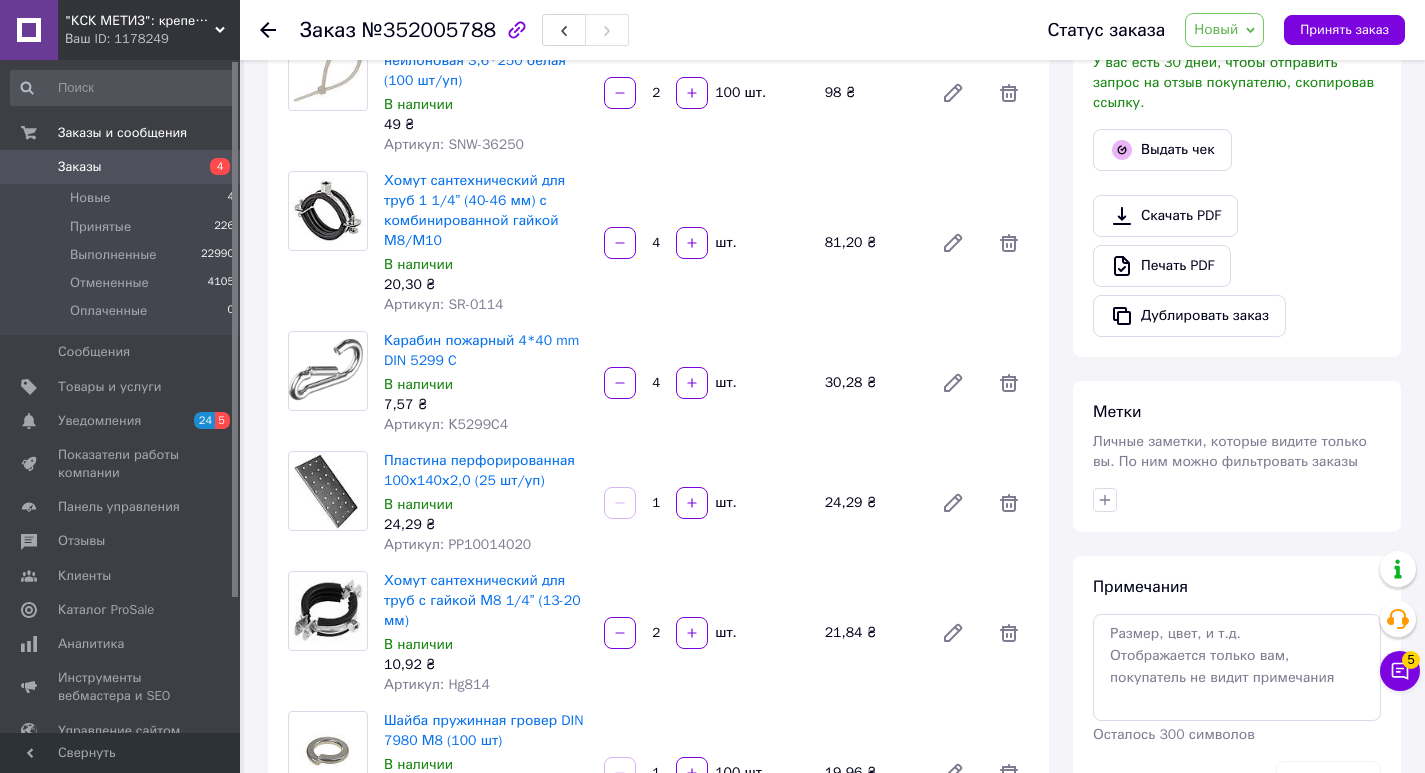 scroll, scrollTop: 400, scrollLeft: 0, axis: vertical 